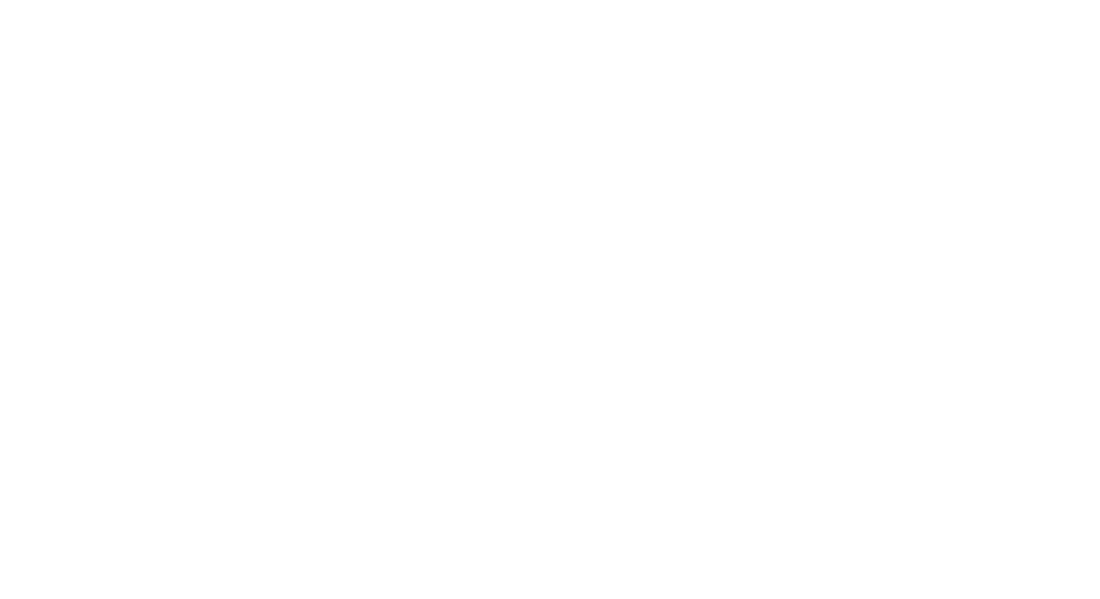 scroll, scrollTop: 0, scrollLeft: 0, axis: both 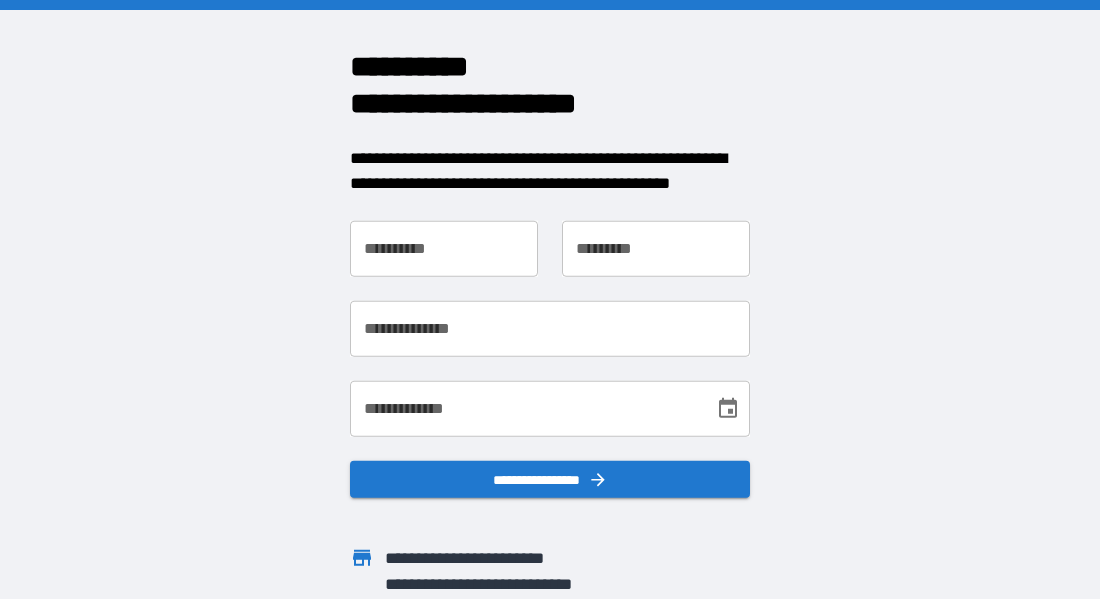 click on "**********" at bounding box center [444, 248] 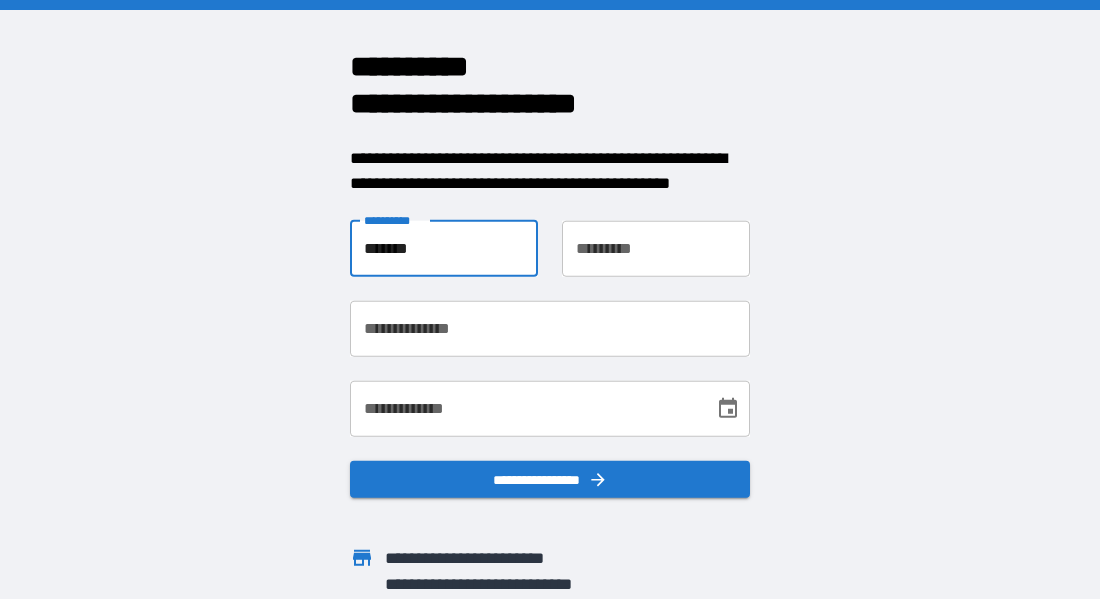 type on "*******" 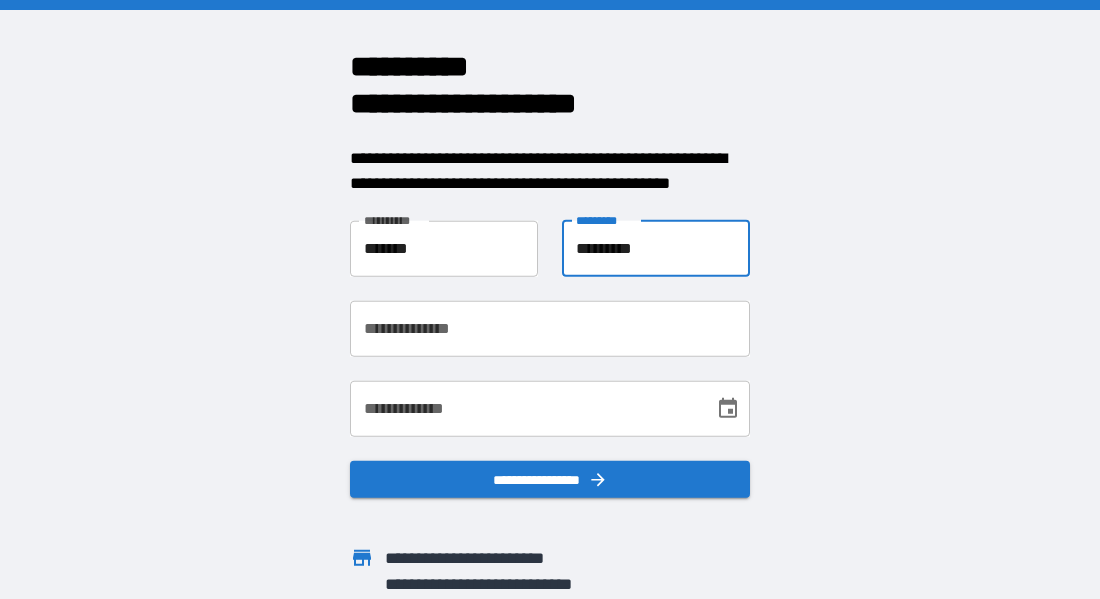 type on "*********" 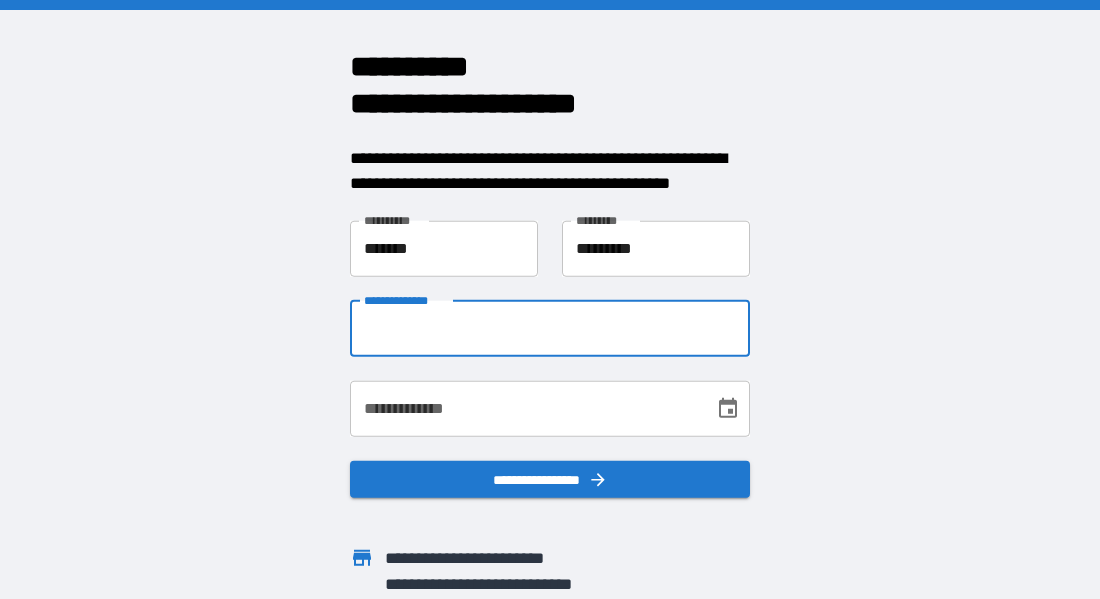 click on "**********" at bounding box center (550, 328) 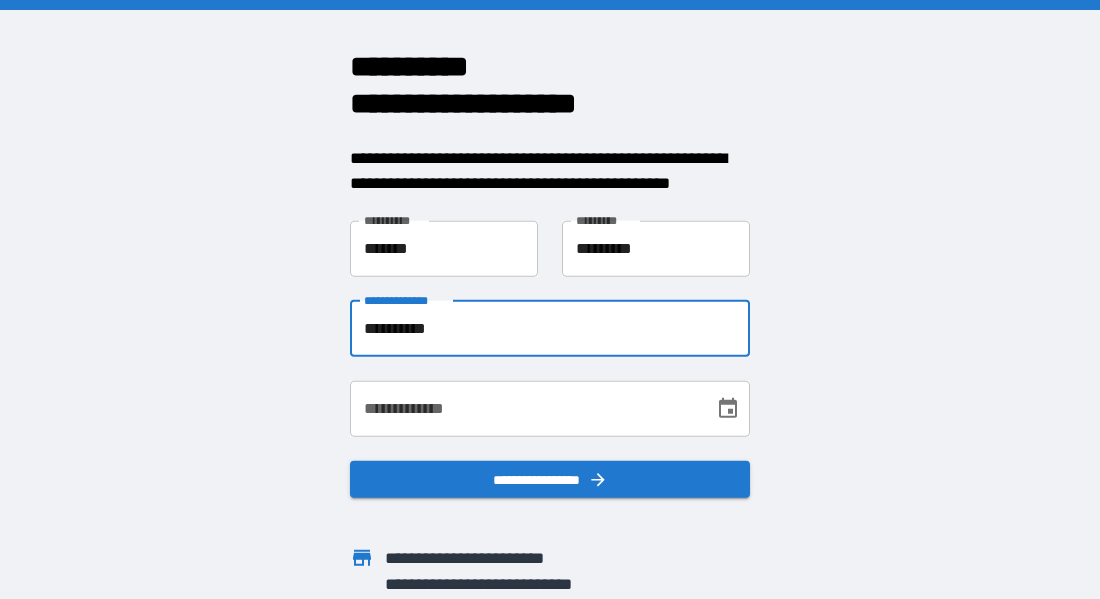 type on "**********" 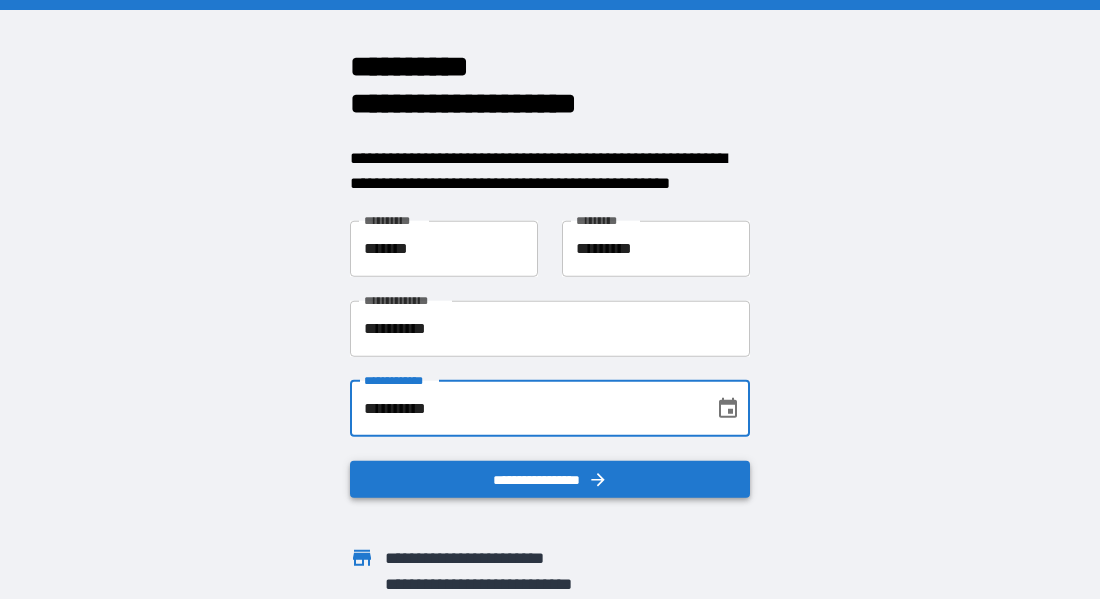 type on "**********" 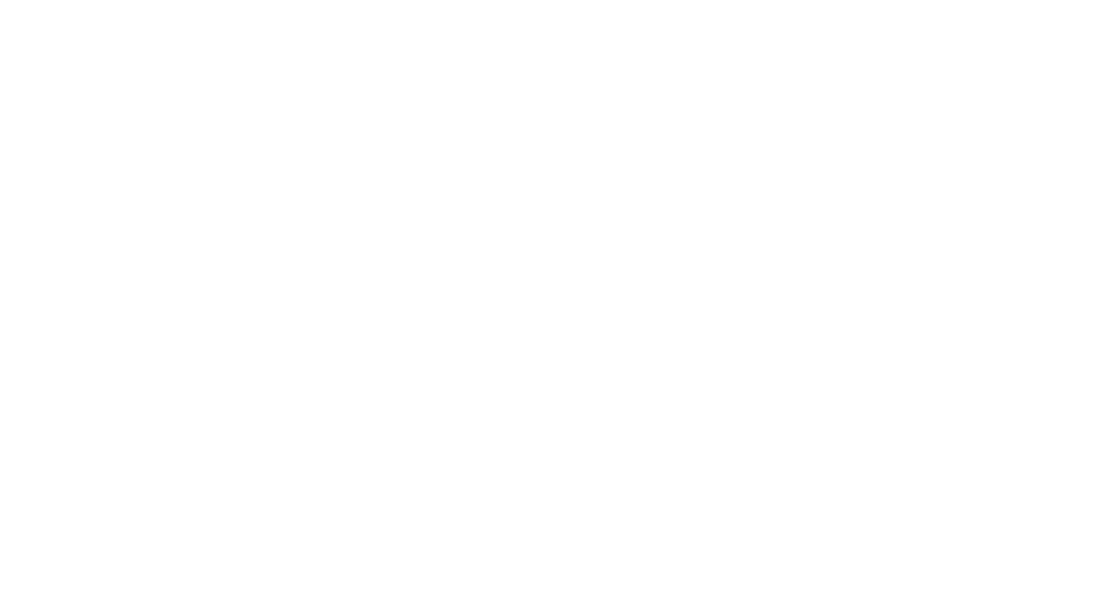 scroll, scrollTop: 0, scrollLeft: 0, axis: both 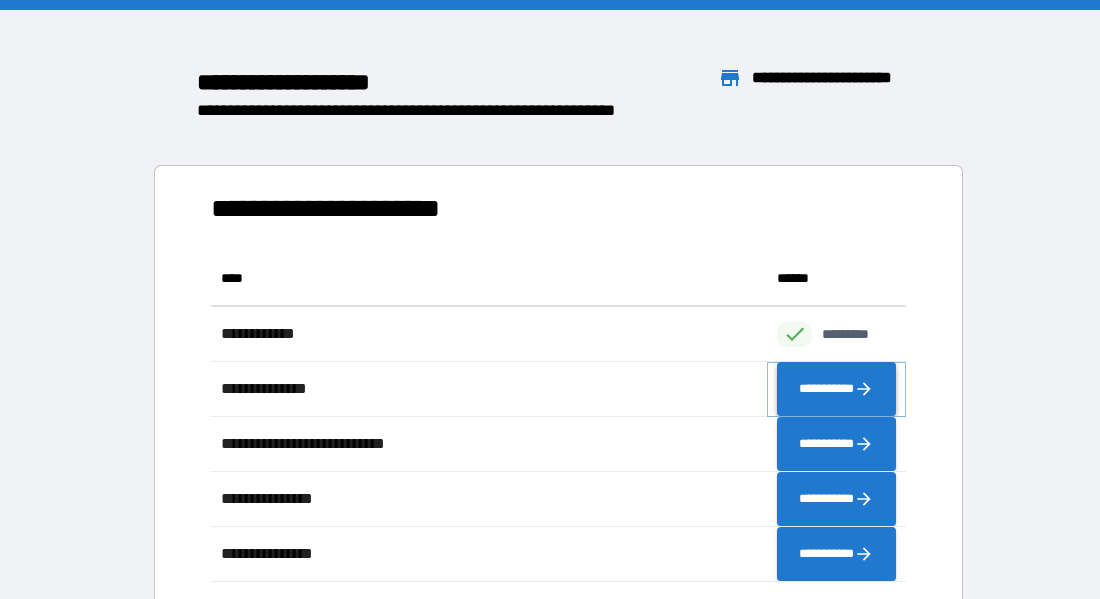 click on "**********" at bounding box center (836, 388) 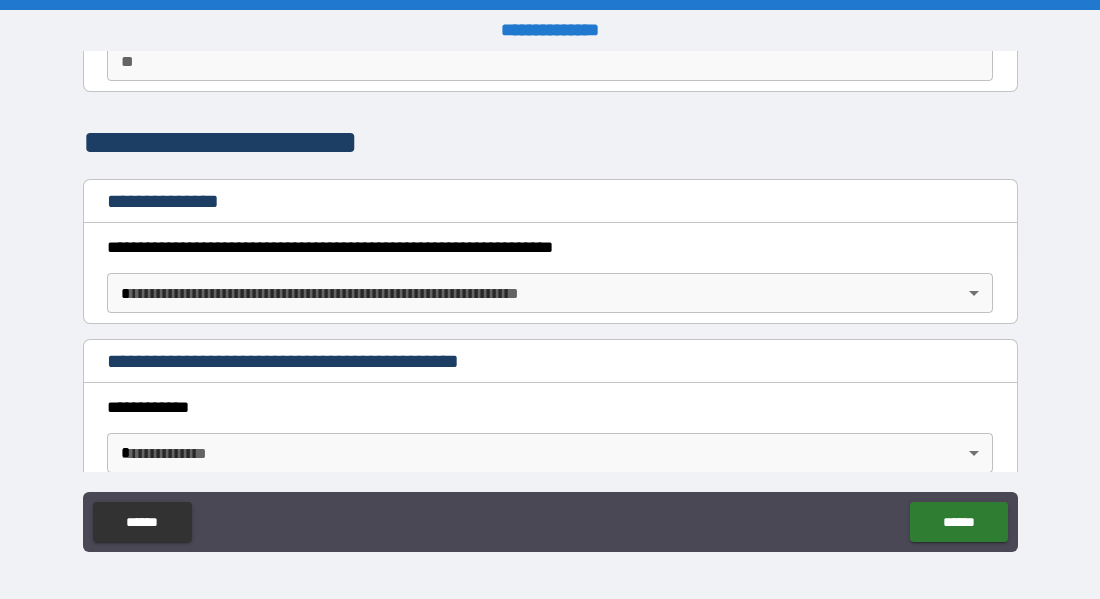 scroll, scrollTop: 208, scrollLeft: 0, axis: vertical 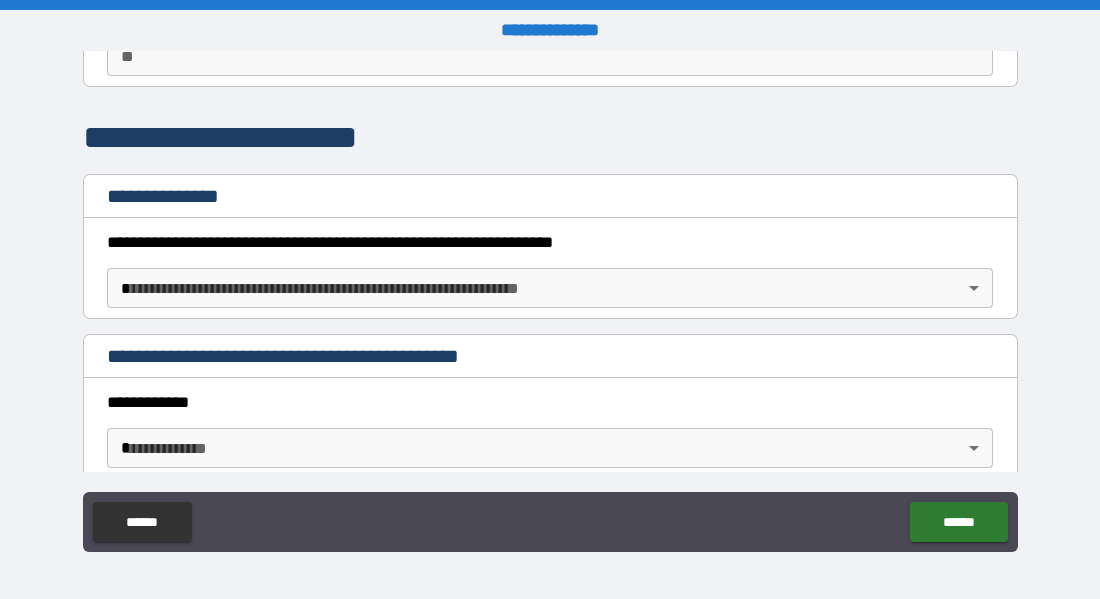 click on "**********" at bounding box center (550, 299) 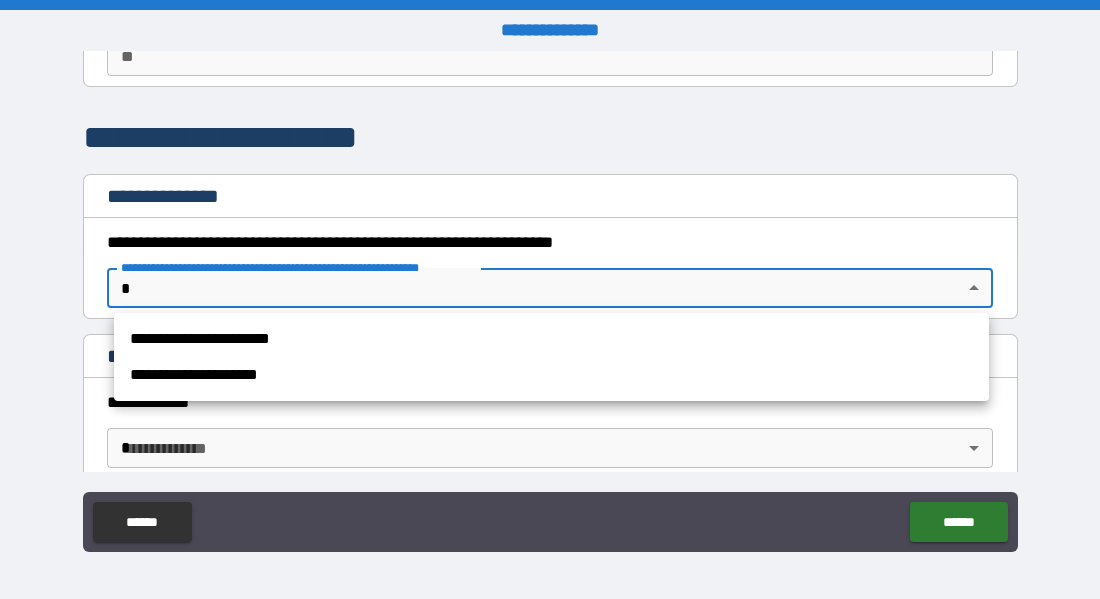 click on "**********" at bounding box center (551, 339) 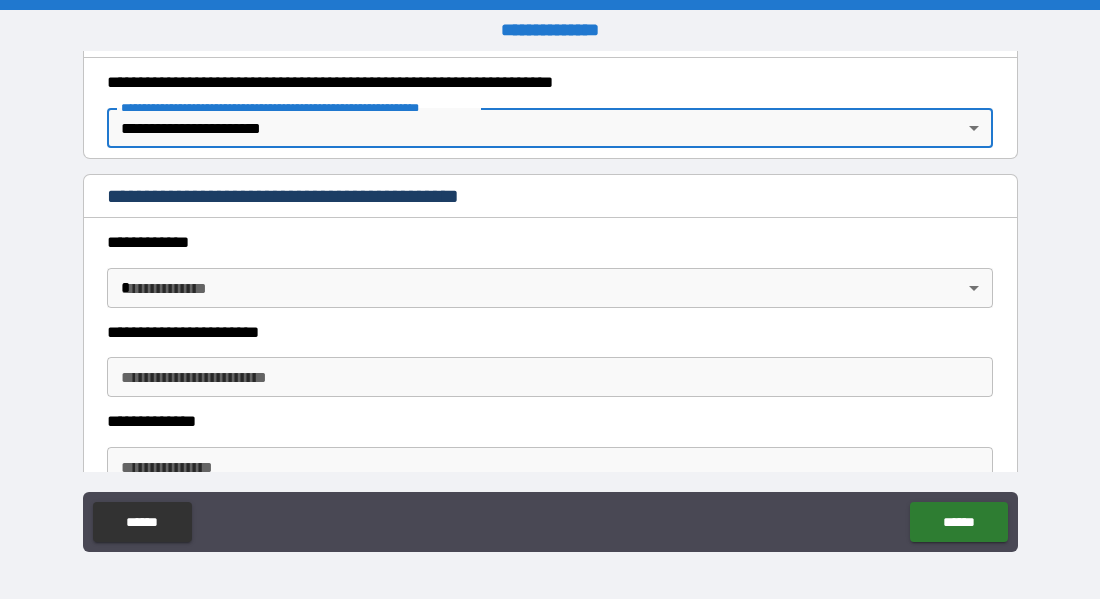 scroll, scrollTop: 373, scrollLeft: 0, axis: vertical 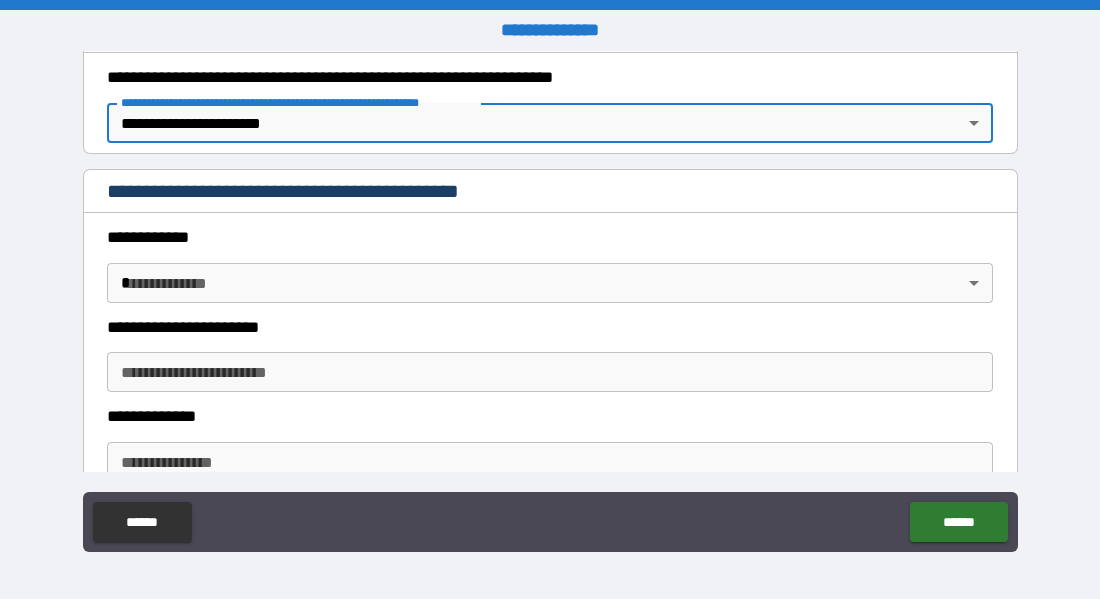 click on "**********" at bounding box center (550, 299) 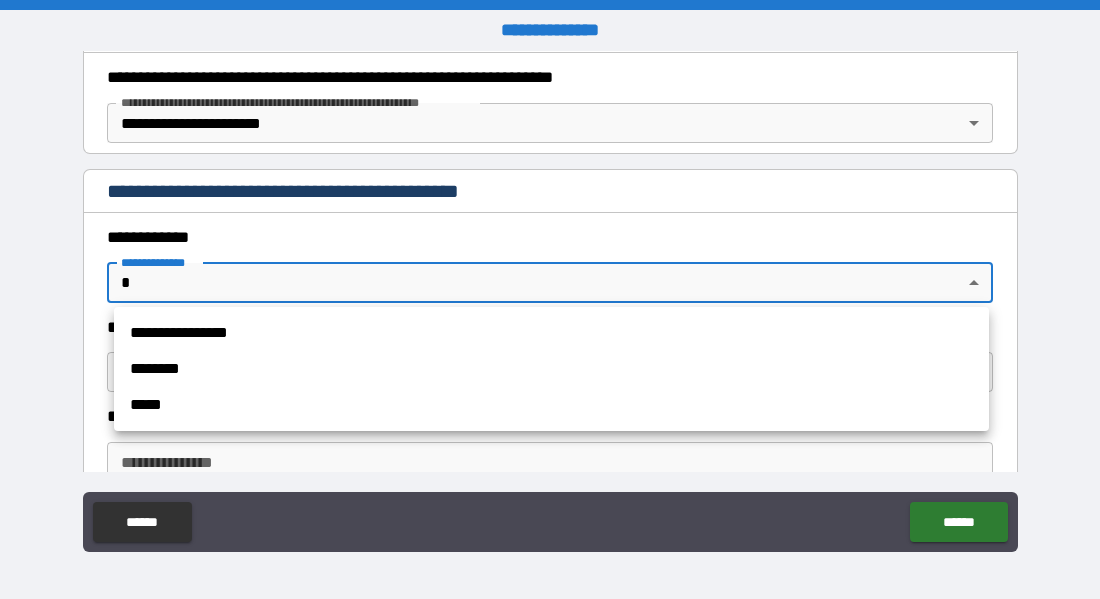 click on "**********" at bounding box center (551, 333) 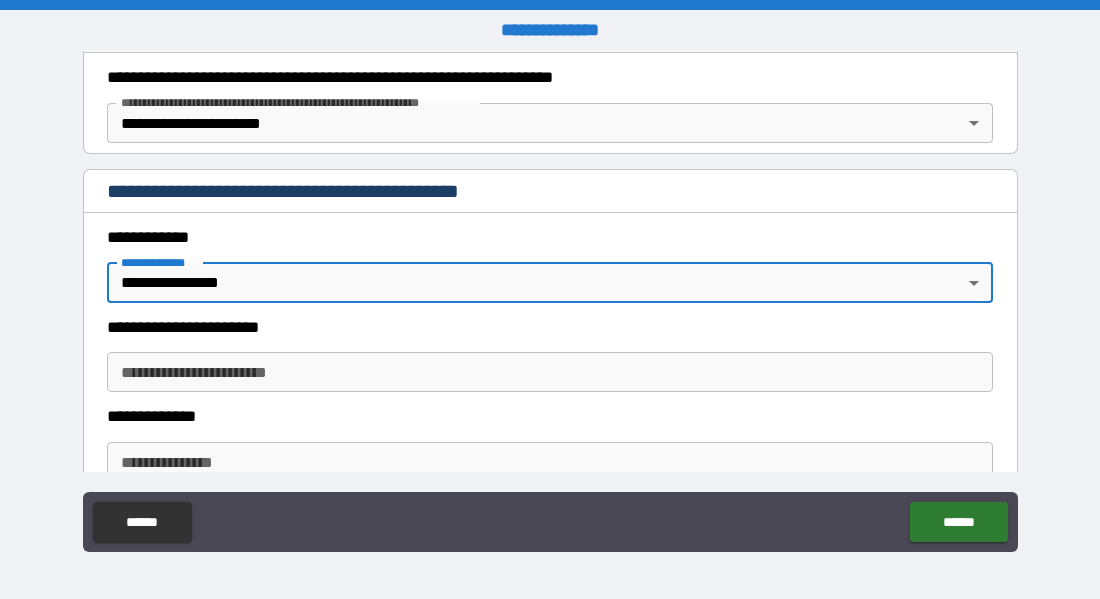 click on "**********" at bounding box center [550, 372] 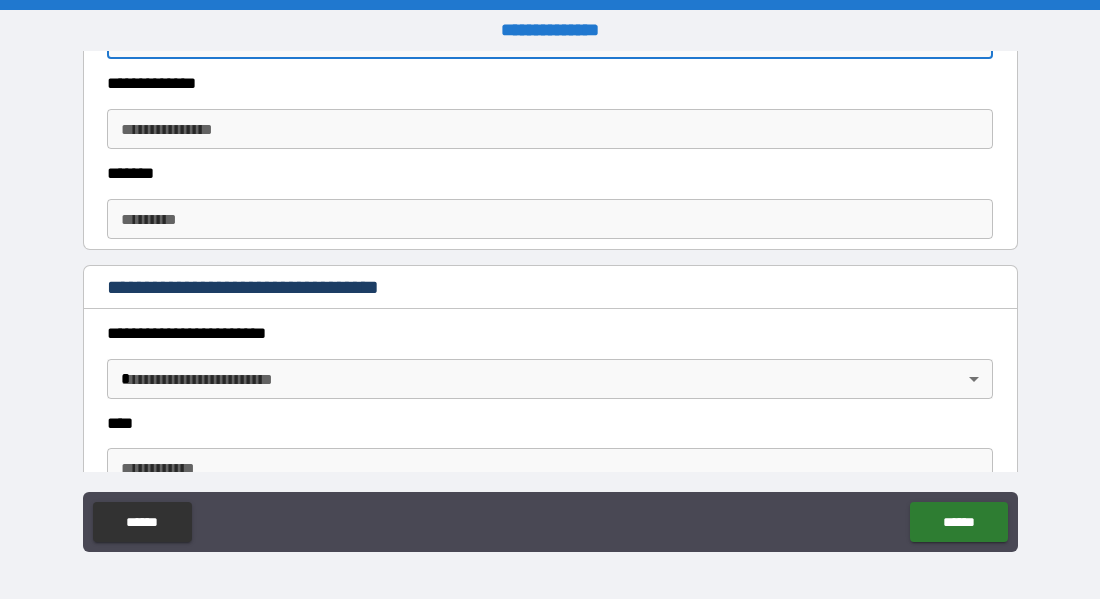 scroll, scrollTop: 716, scrollLeft: 0, axis: vertical 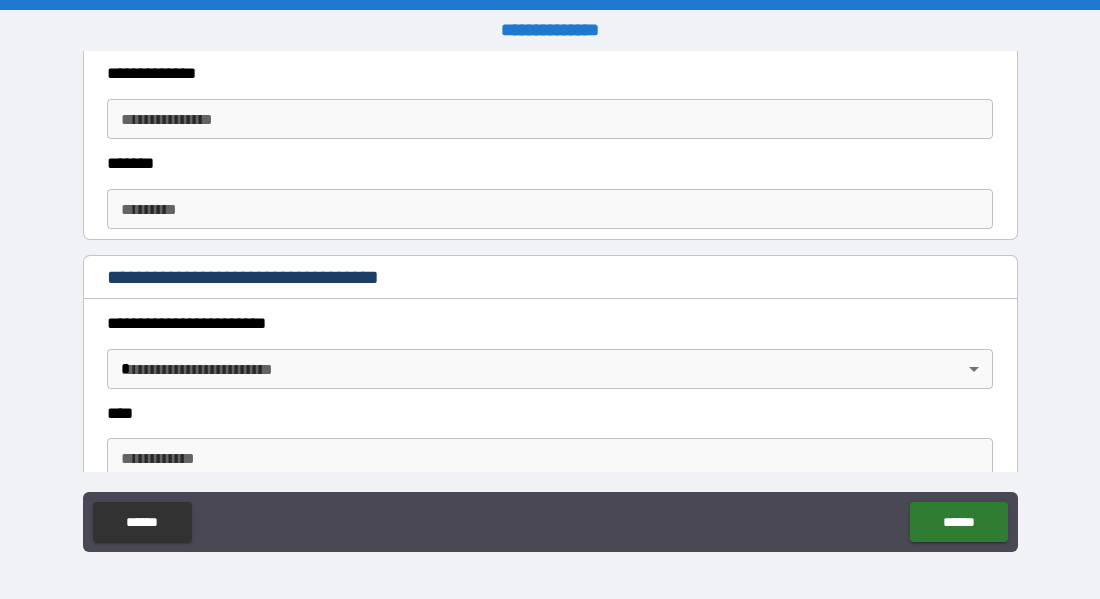 type on "*****" 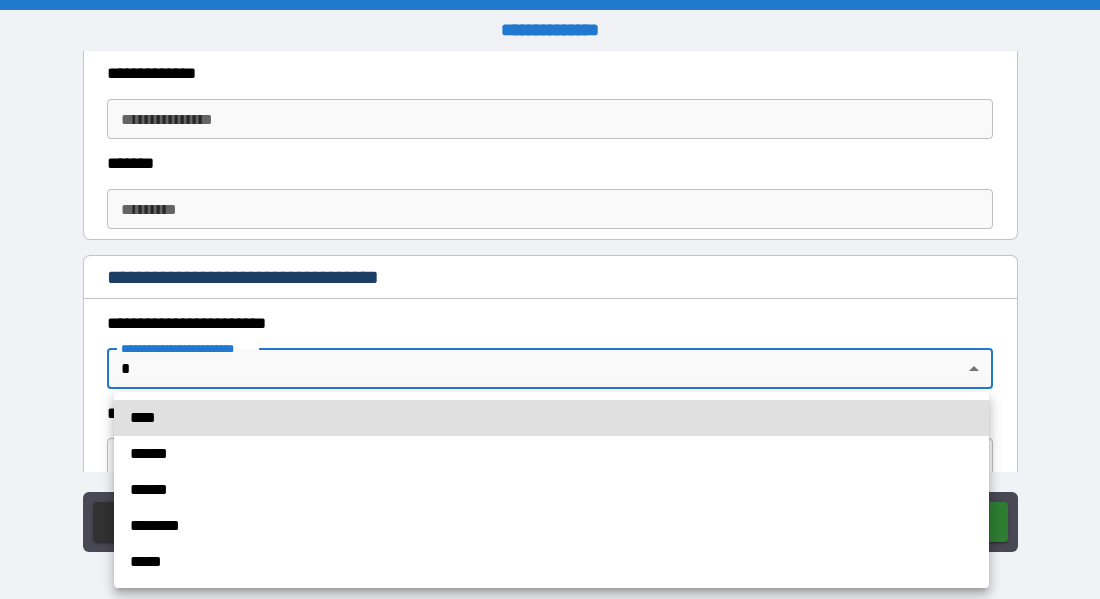 click on "******" at bounding box center (551, 490) 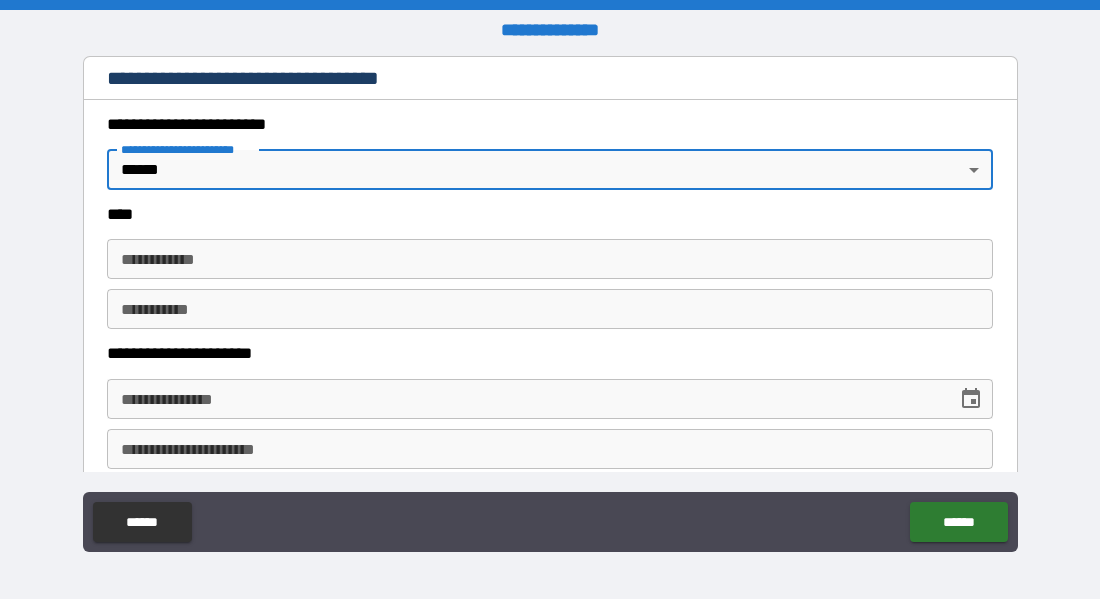 scroll, scrollTop: 915, scrollLeft: 0, axis: vertical 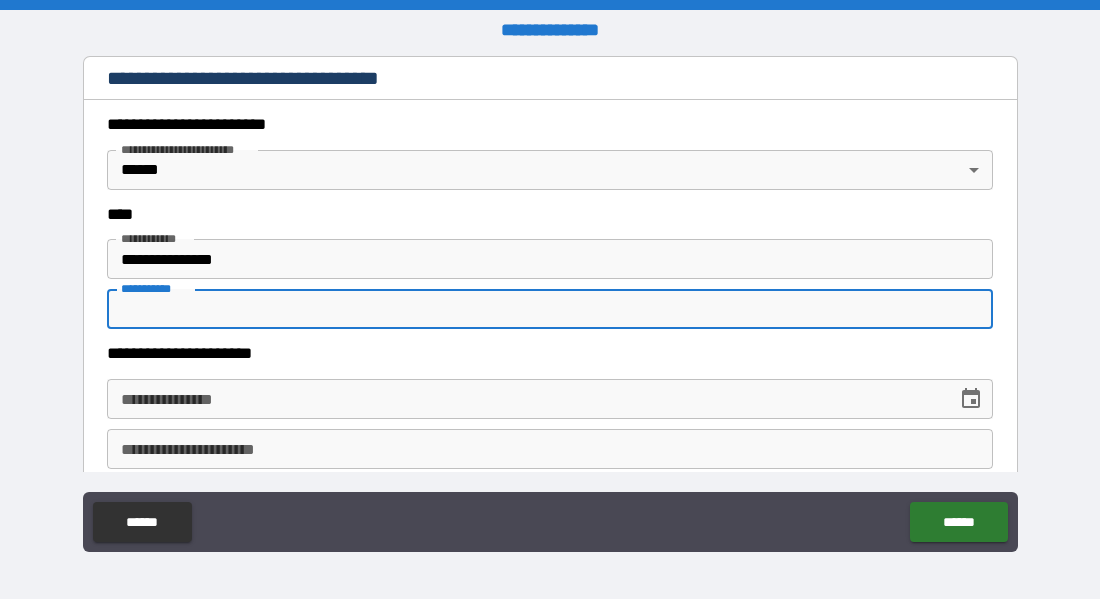 click on "**********" at bounding box center (550, 259) 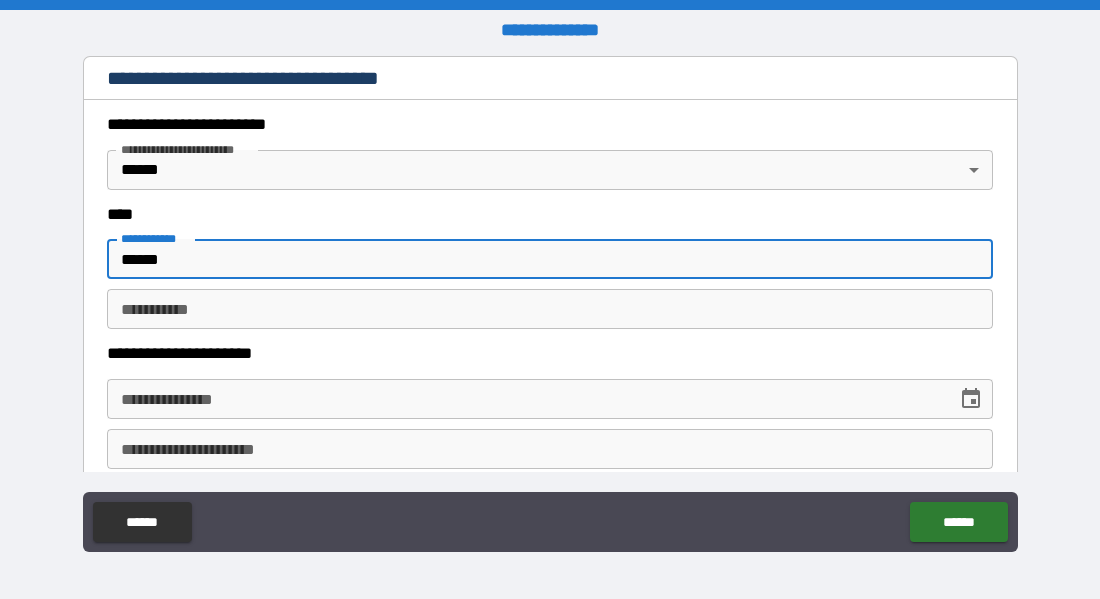 type on "*****" 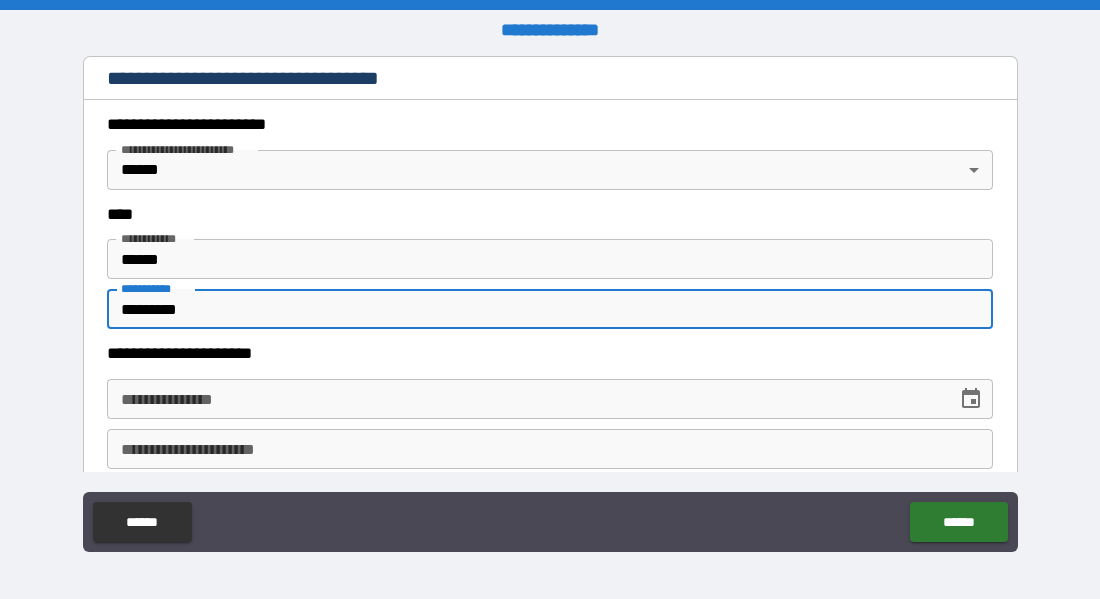 type on "*********" 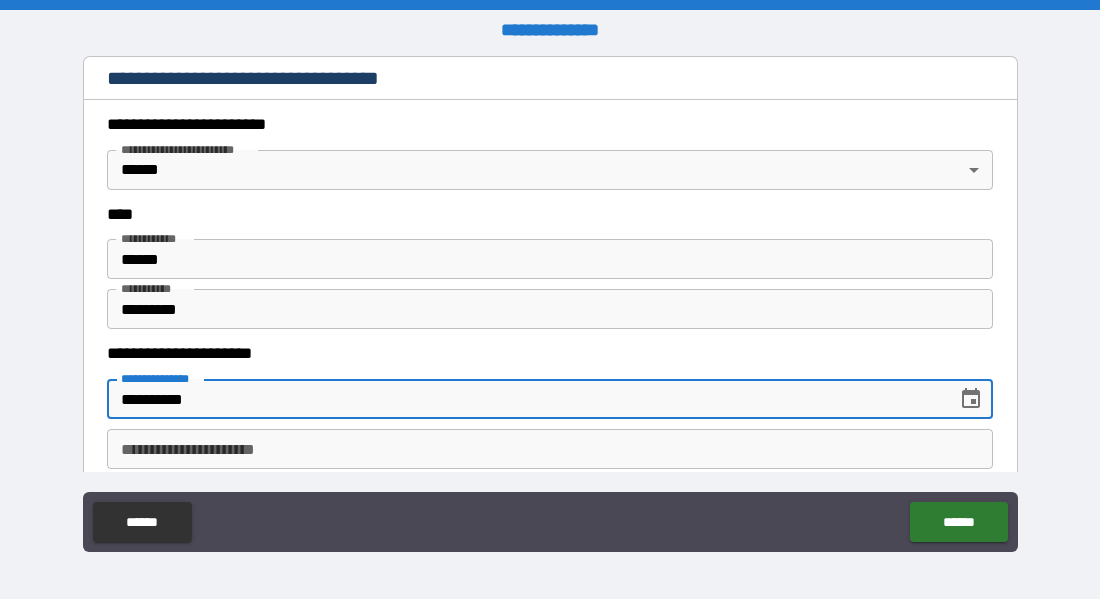 type on "**********" 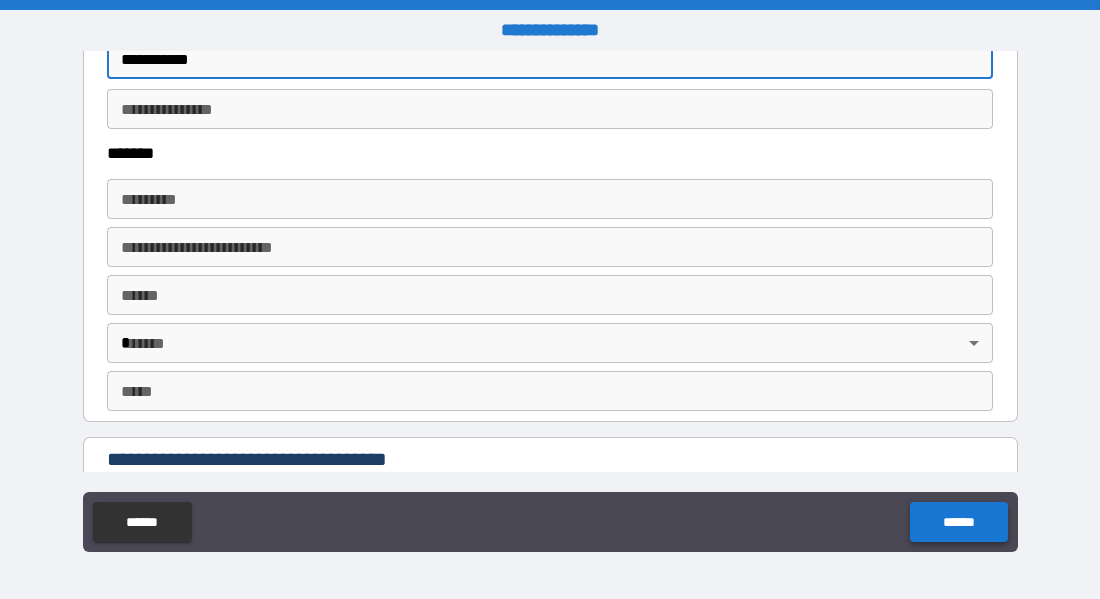scroll, scrollTop: 1308, scrollLeft: 0, axis: vertical 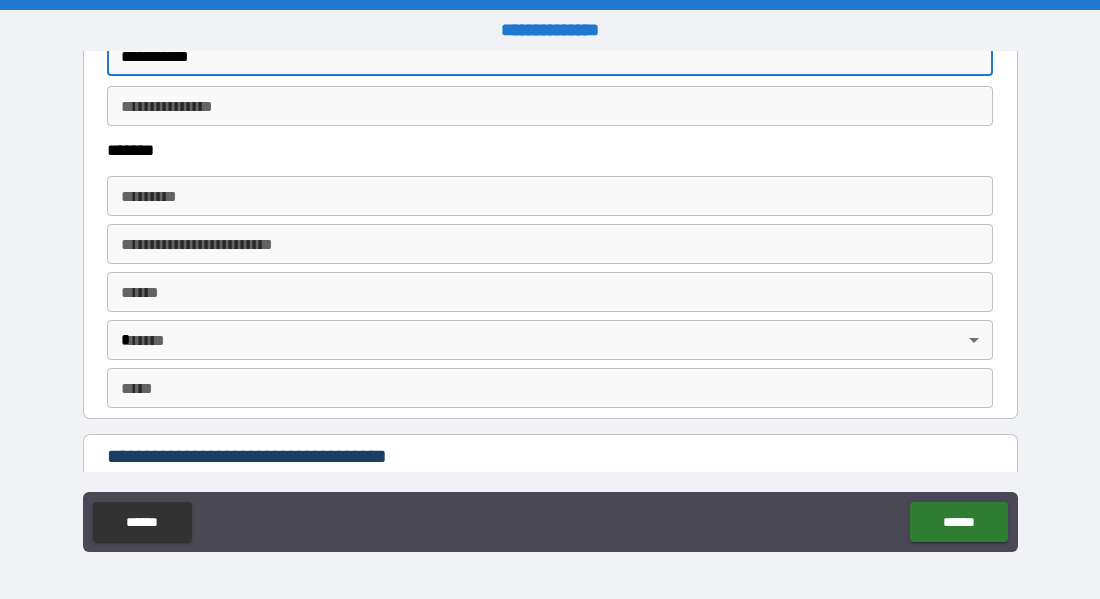 type on "**********" 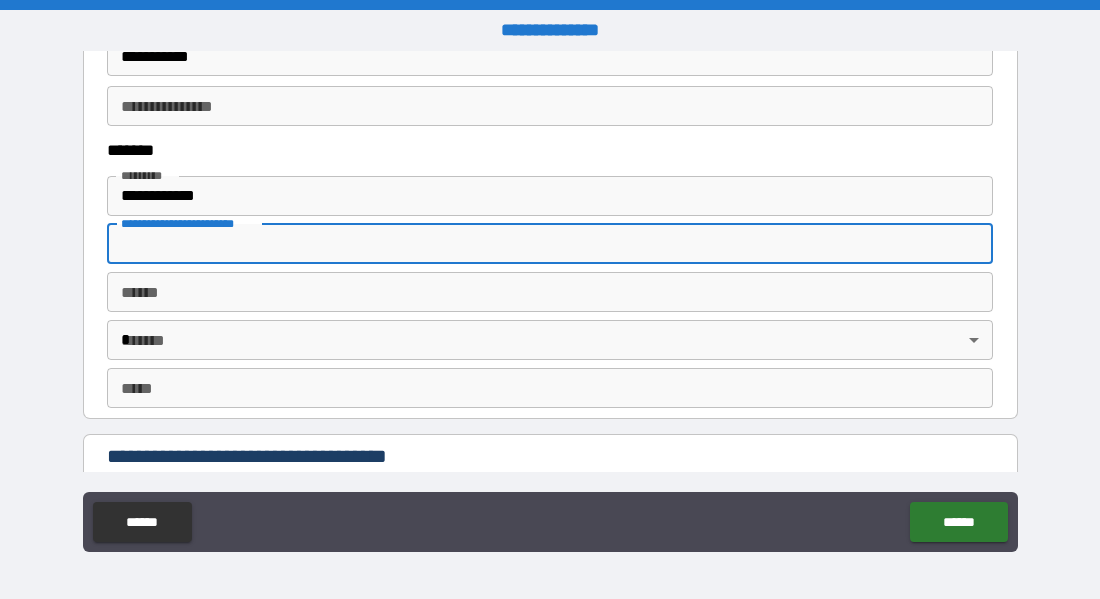 type on "**********" 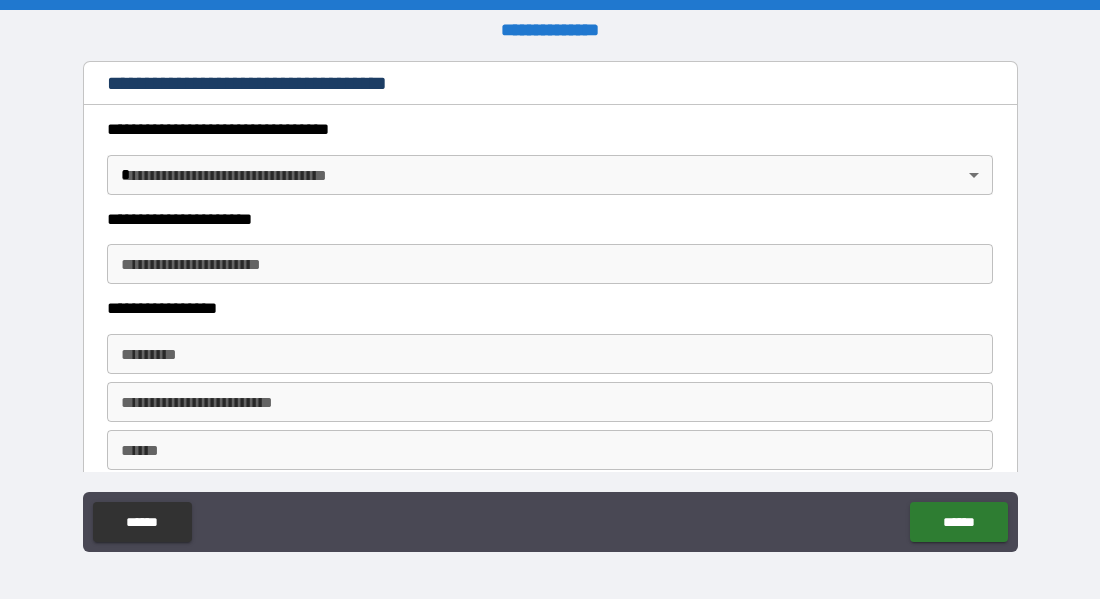 scroll, scrollTop: 1687, scrollLeft: 0, axis: vertical 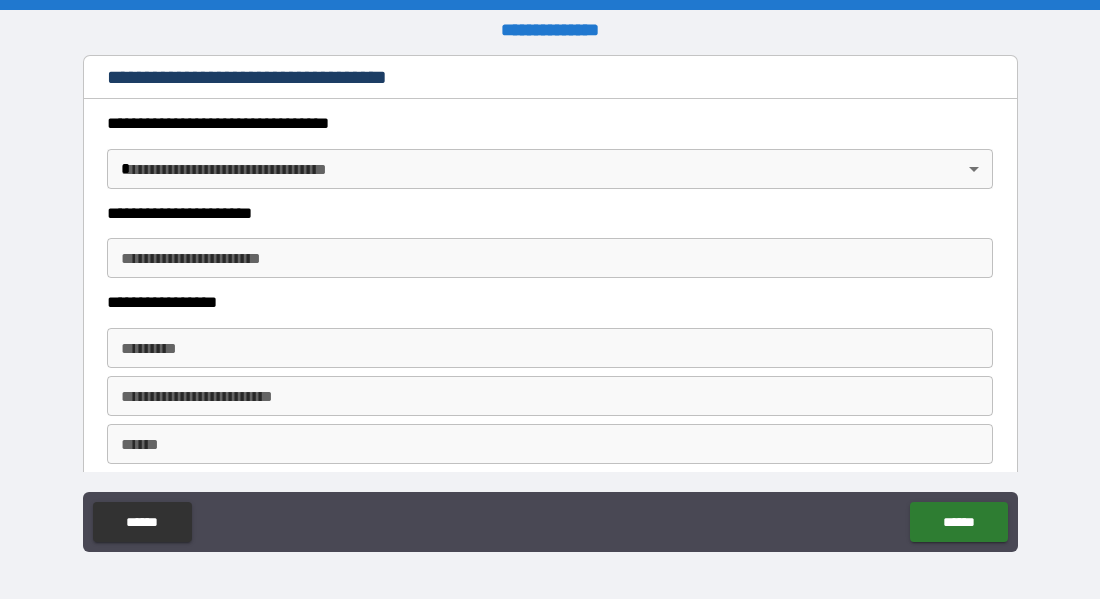 click on "**********" at bounding box center [550, 299] 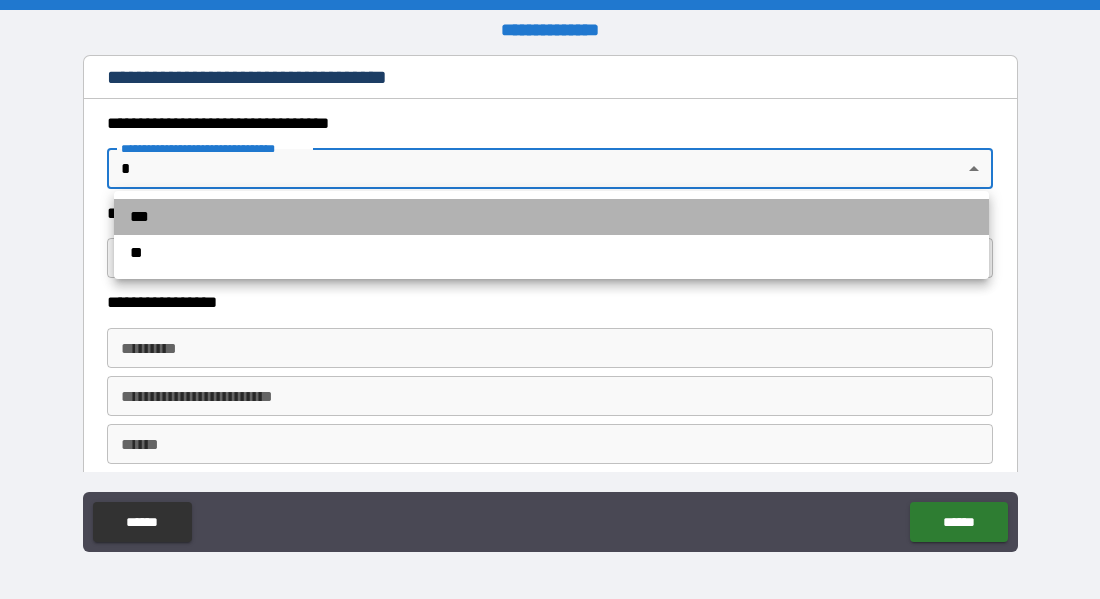 click on "***" at bounding box center (551, 217) 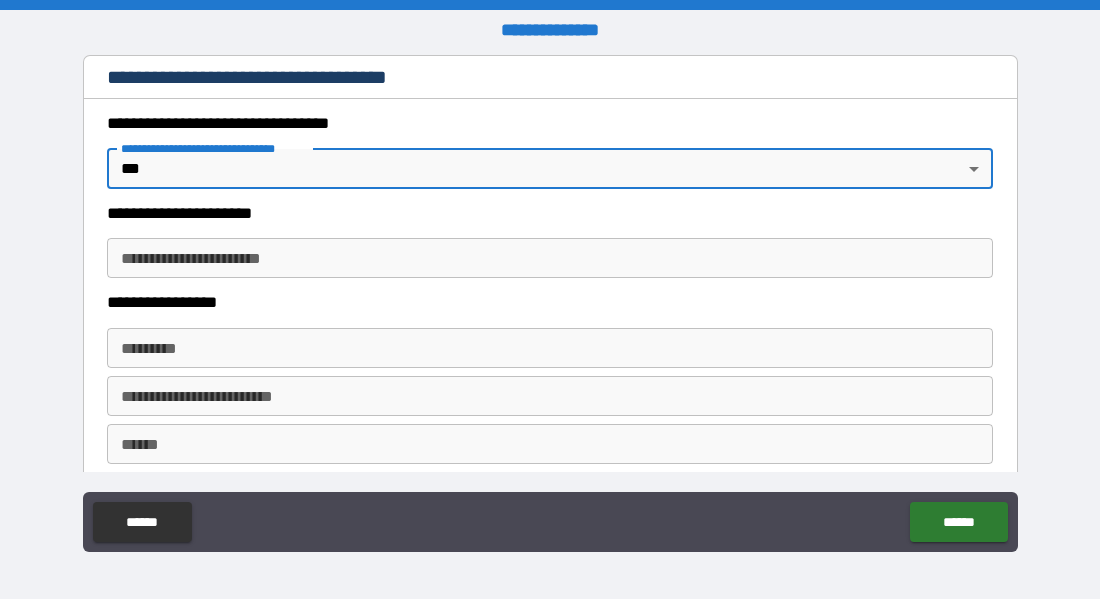 click on "**********" at bounding box center (550, 258) 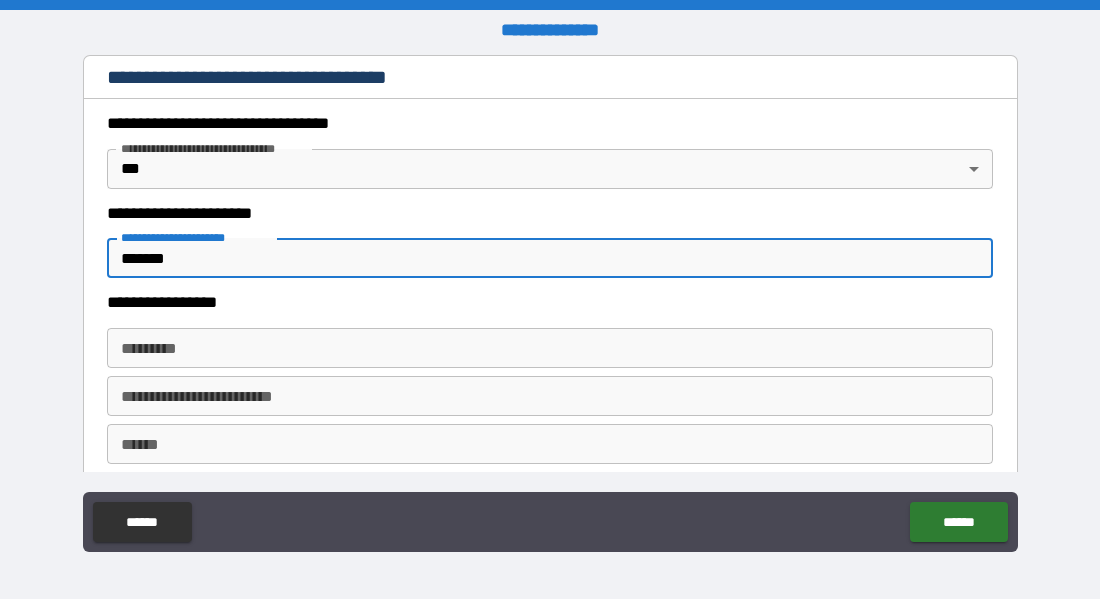 type on "*******" 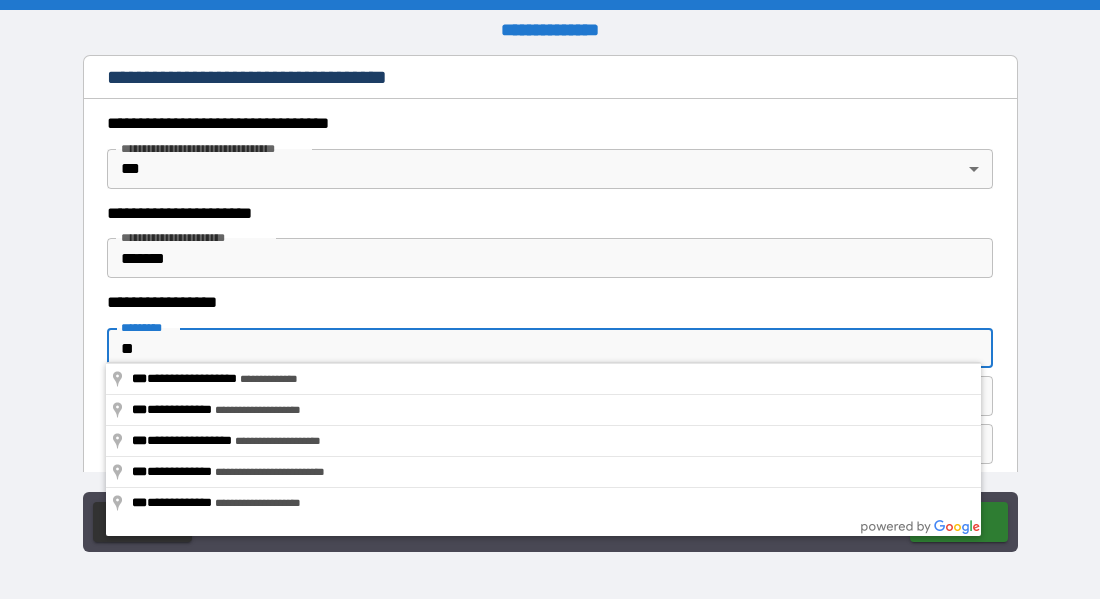 type on "*" 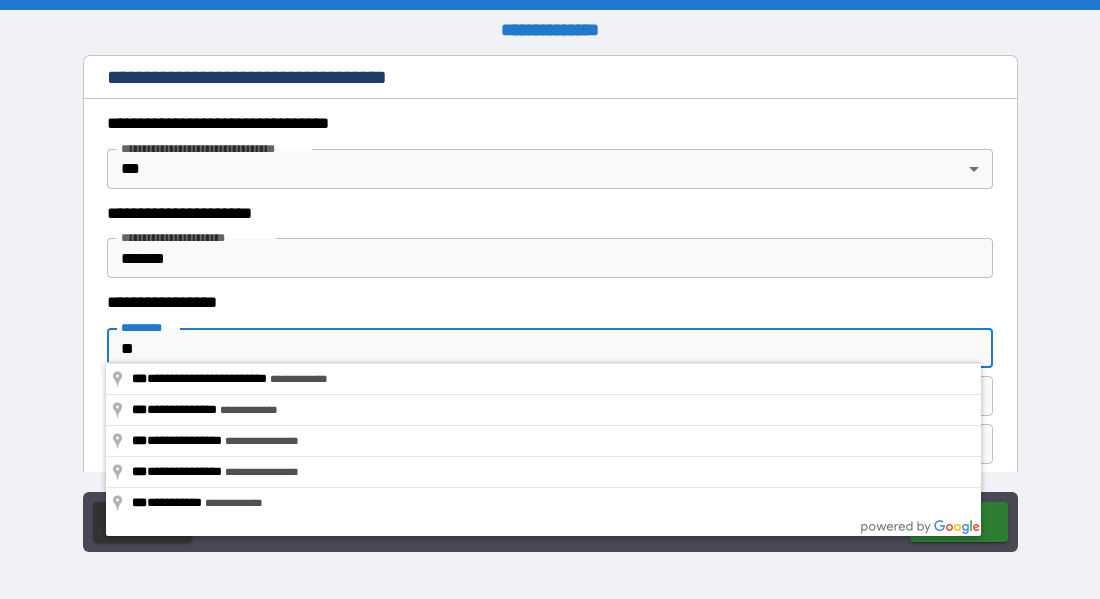 type on "*" 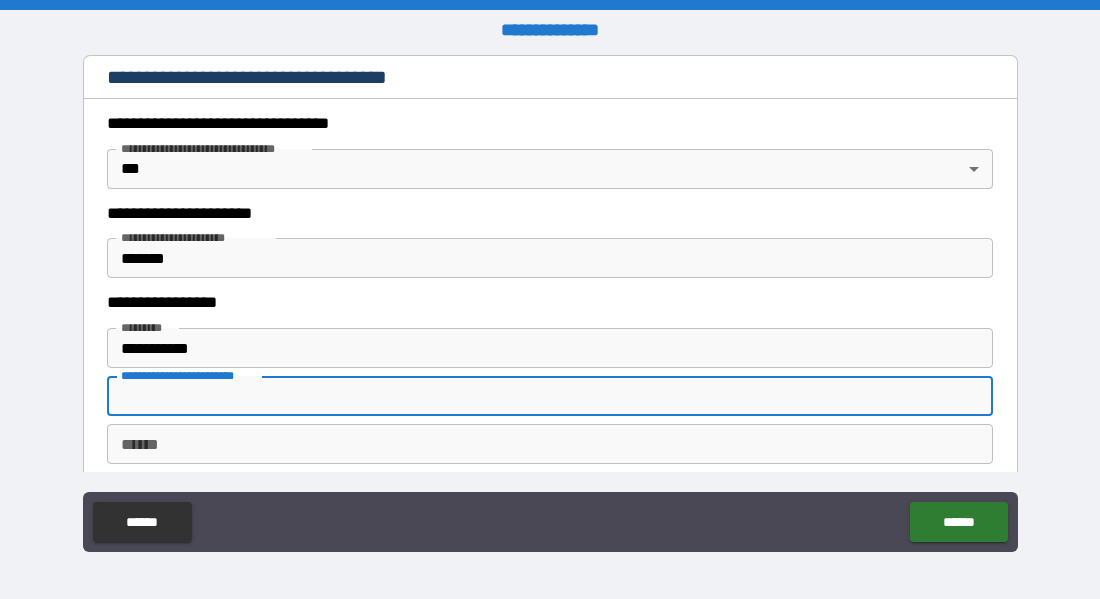 type on "**********" 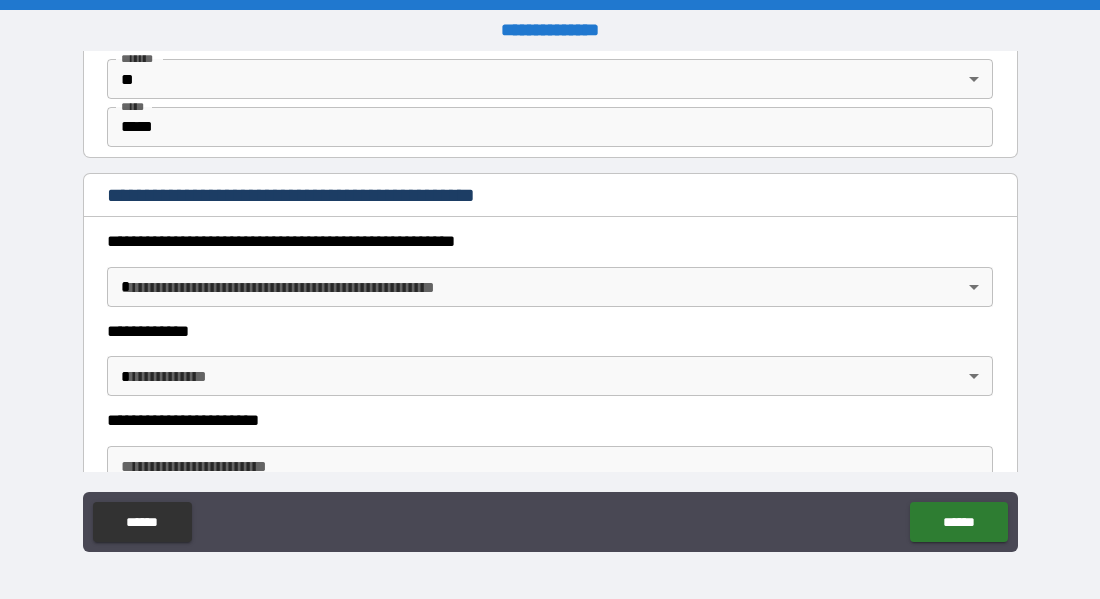 scroll, scrollTop: 2101, scrollLeft: 0, axis: vertical 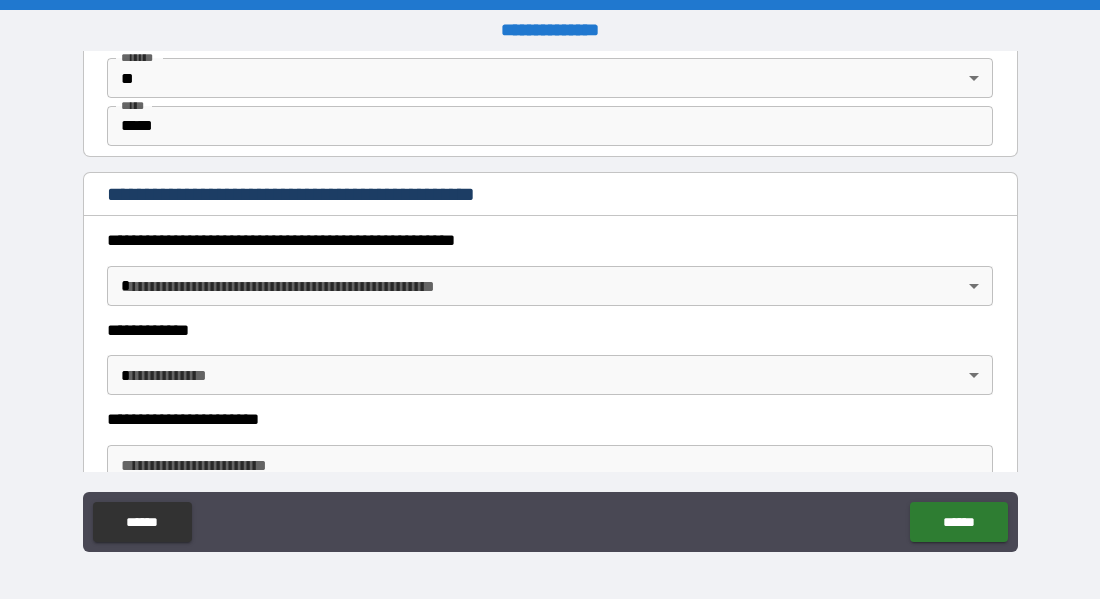click on "**********" at bounding box center [550, 299] 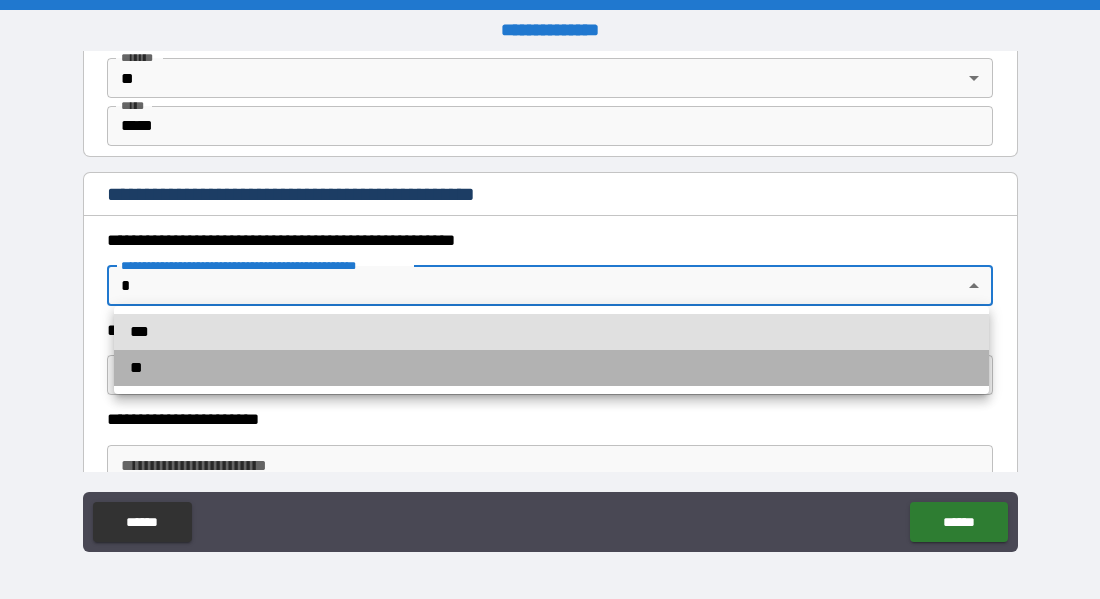 click on "**" at bounding box center [551, 368] 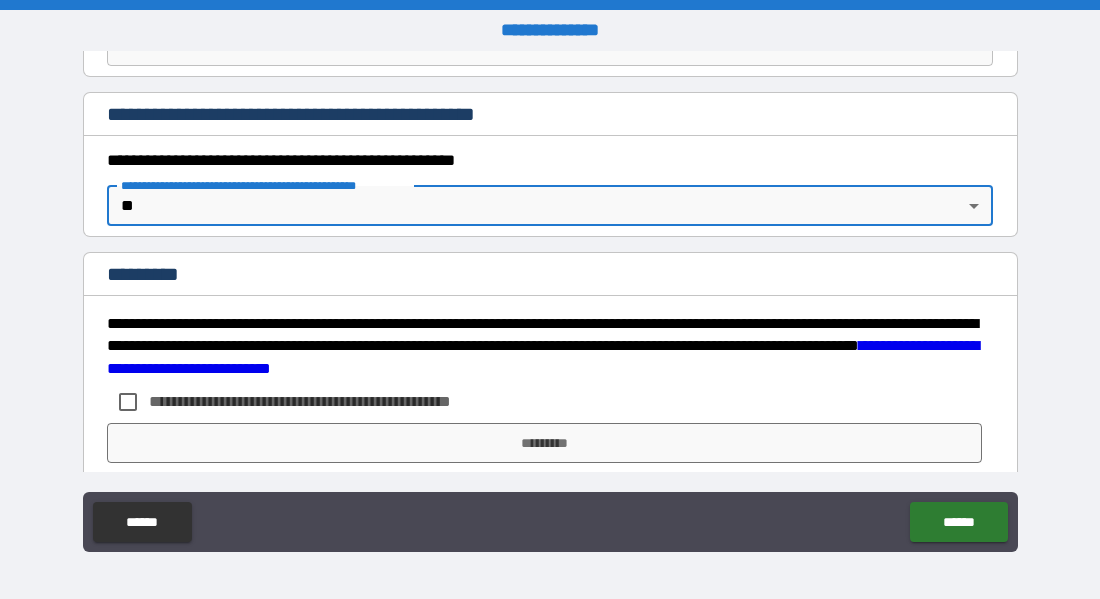 scroll, scrollTop: 2245, scrollLeft: 0, axis: vertical 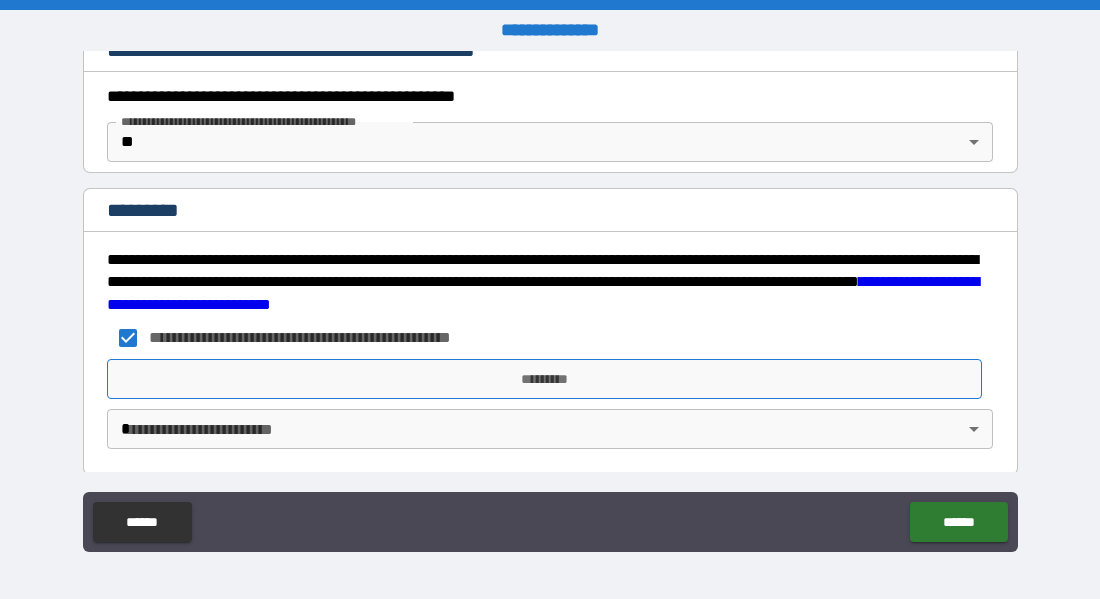 click on "*********" at bounding box center (544, 379) 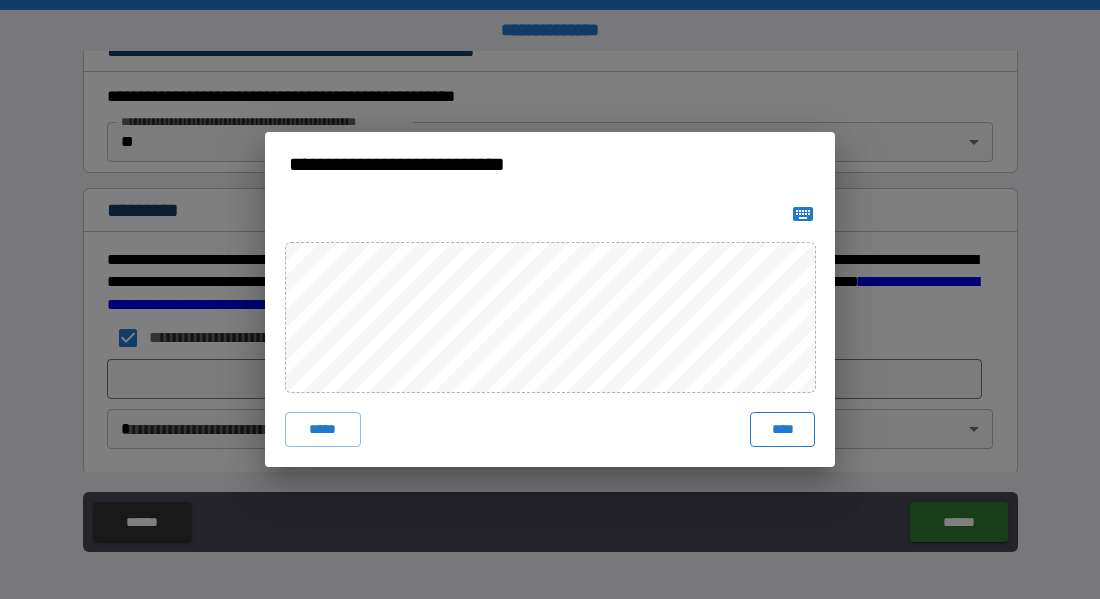 click on "****" at bounding box center [782, 430] 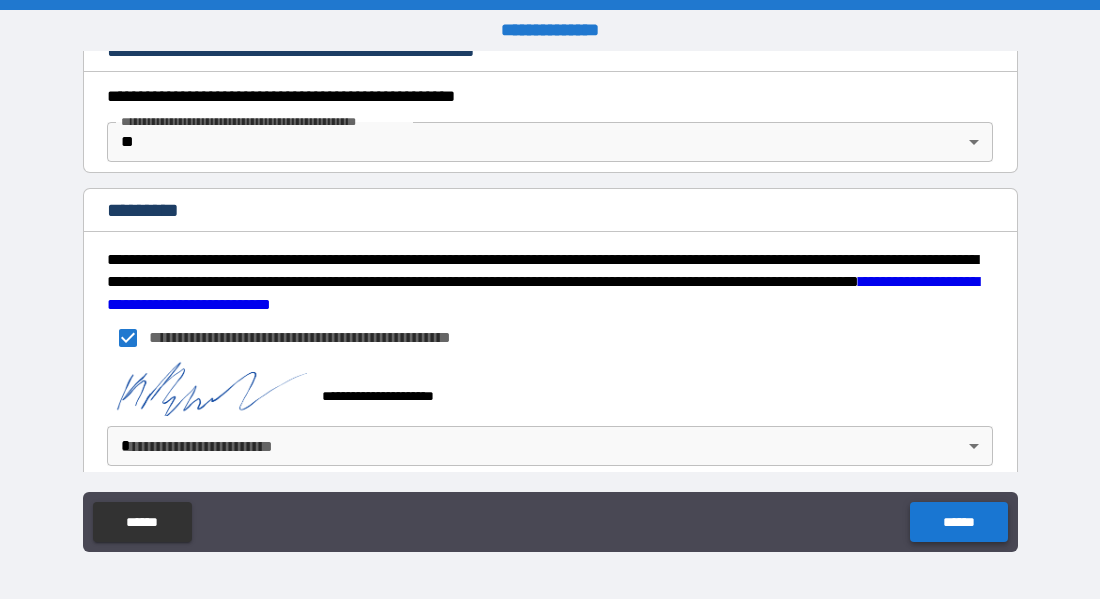 click on "******" at bounding box center (958, 522) 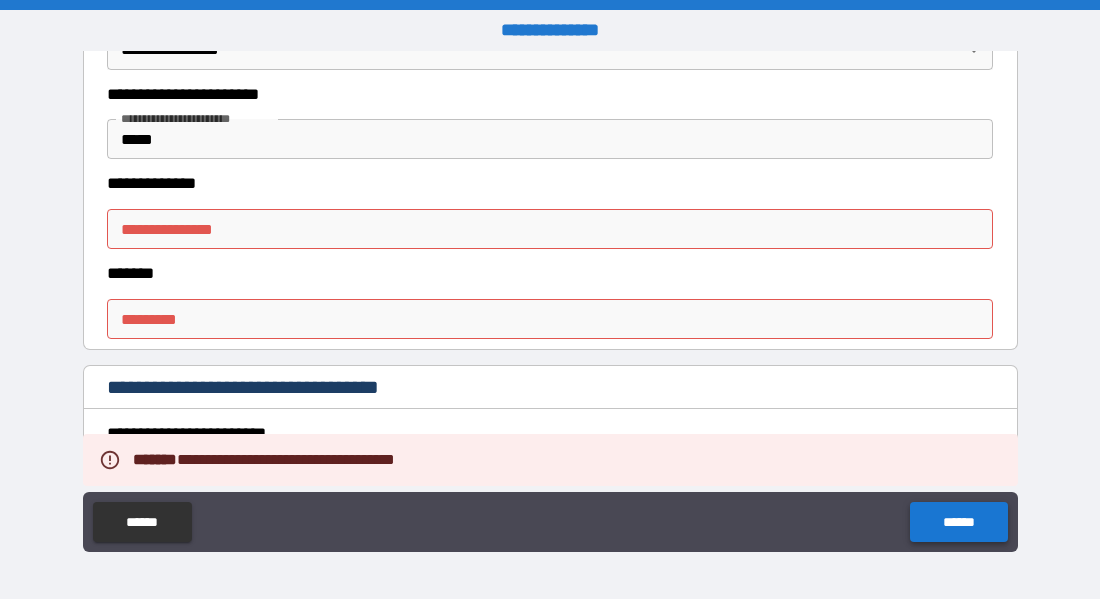 scroll, scrollTop: 579, scrollLeft: 0, axis: vertical 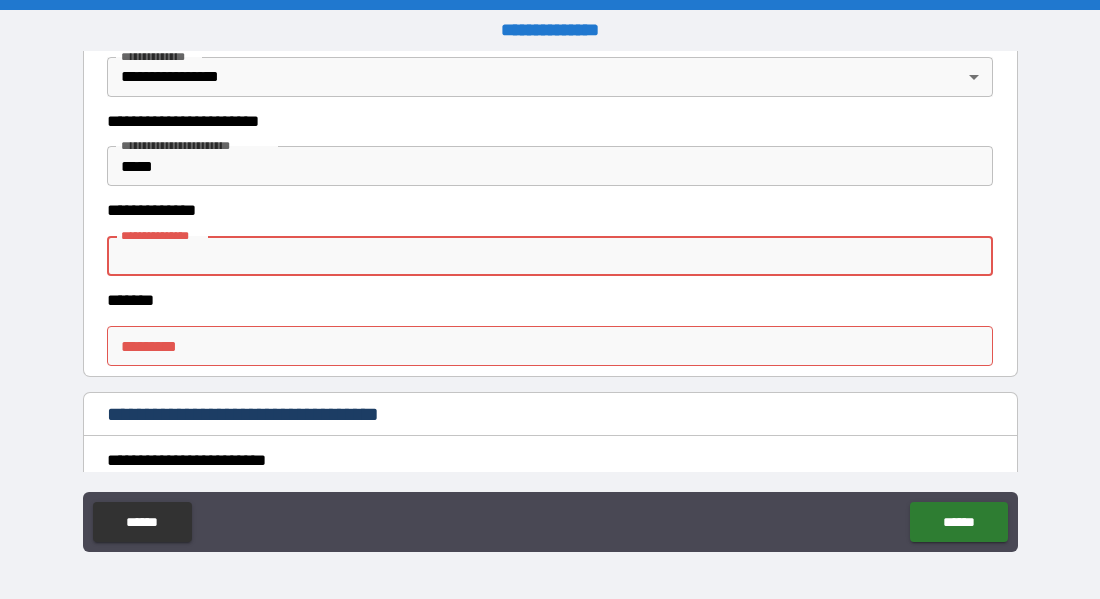 click on "**********" at bounding box center [550, 256] 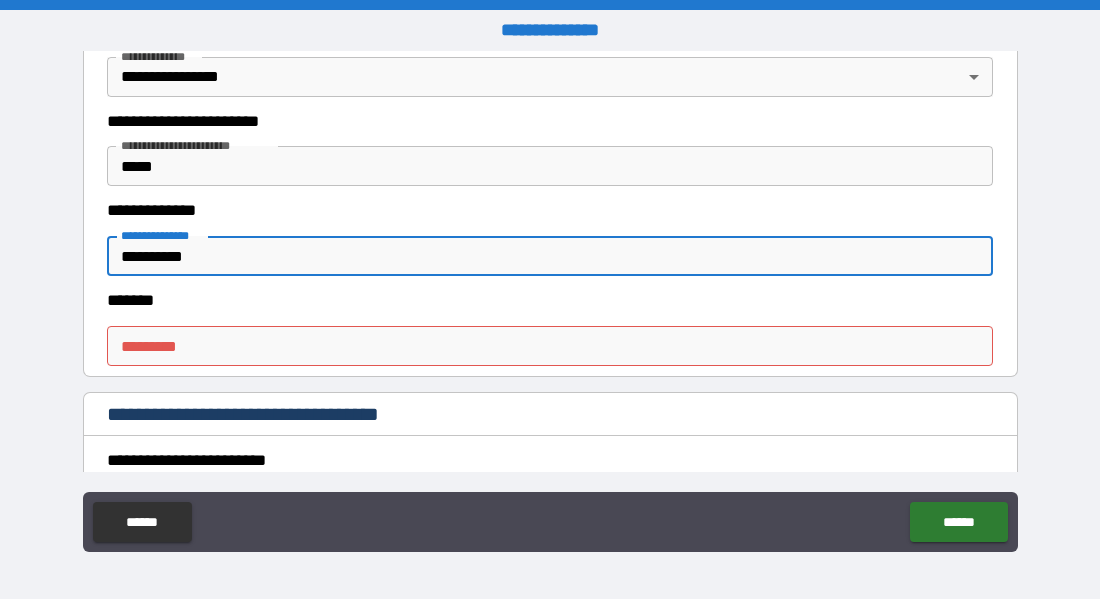 type on "**********" 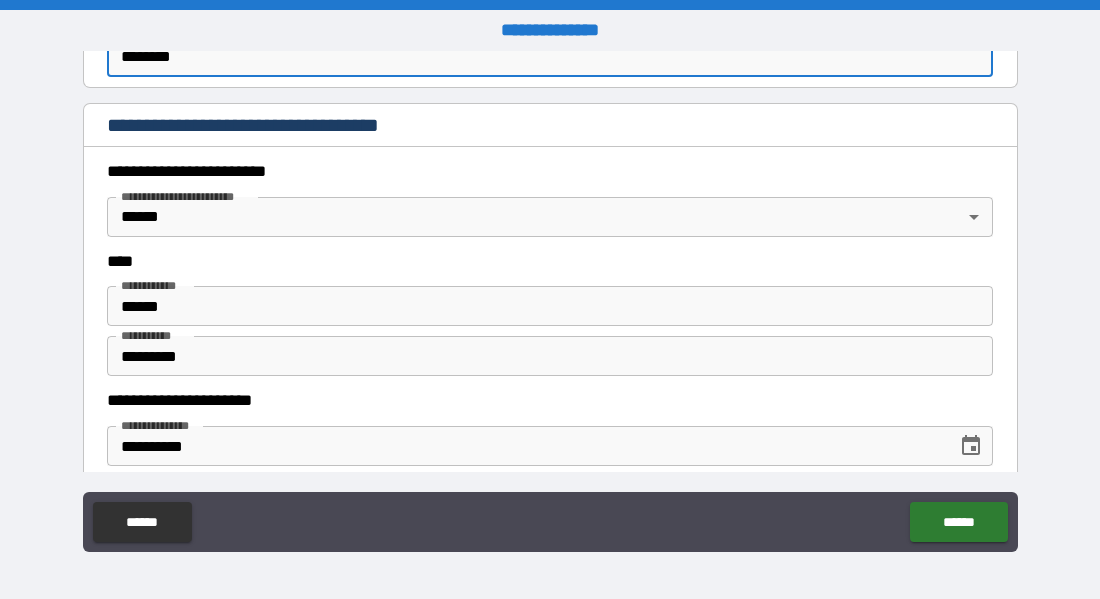 scroll, scrollTop: 873, scrollLeft: 0, axis: vertical 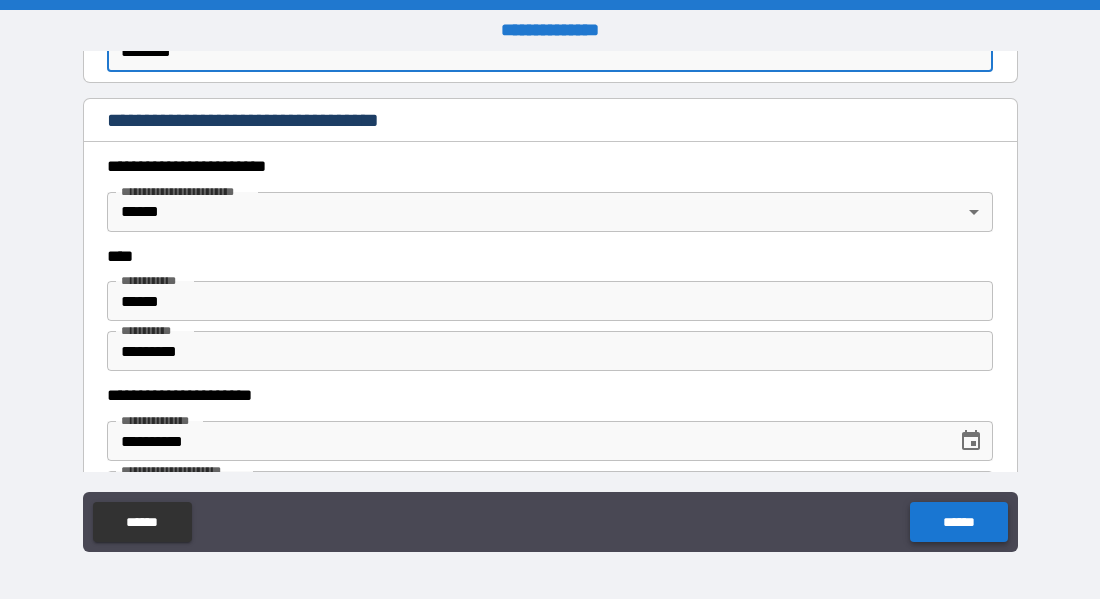 type on "********" 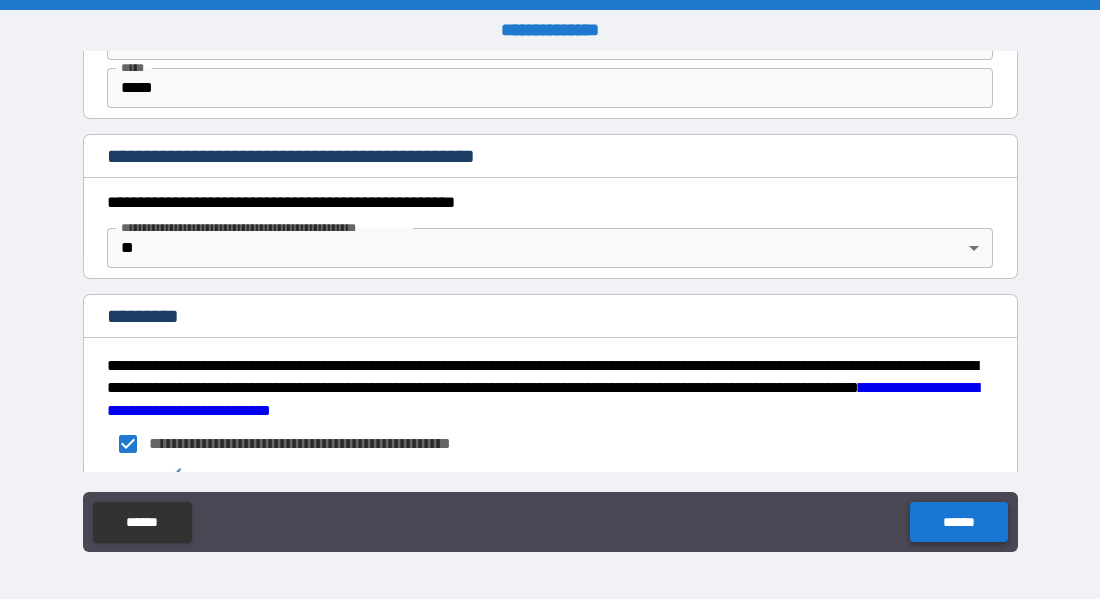 scroll, scrollTop: 2261, scrollLeft: 0, axis: vertical 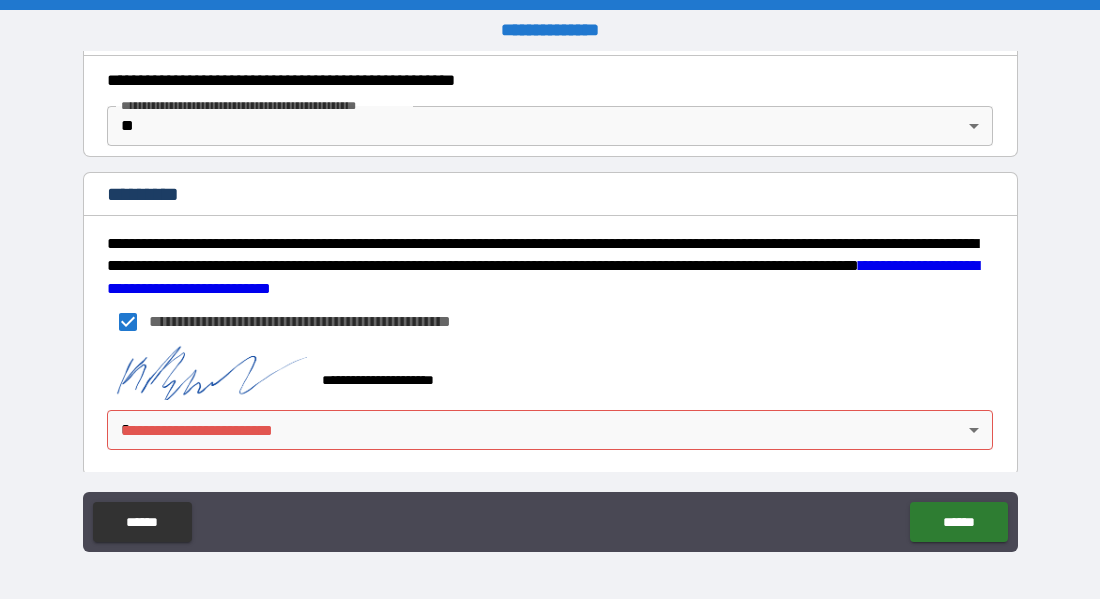click on "**********" at bounding box center (550, 299) 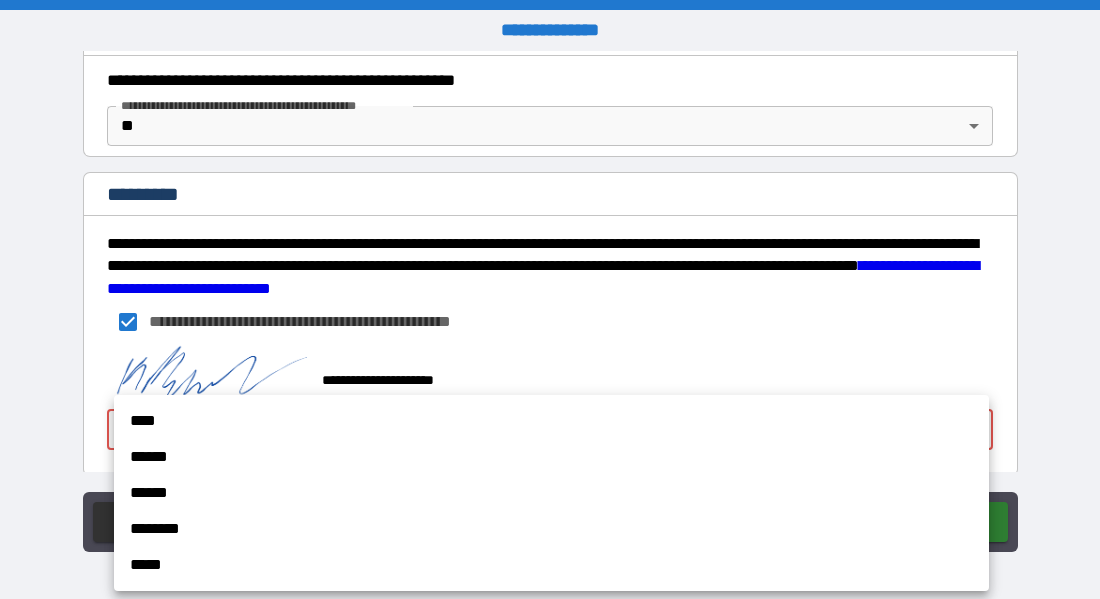 click on "****" at bounding box center [551, 421] 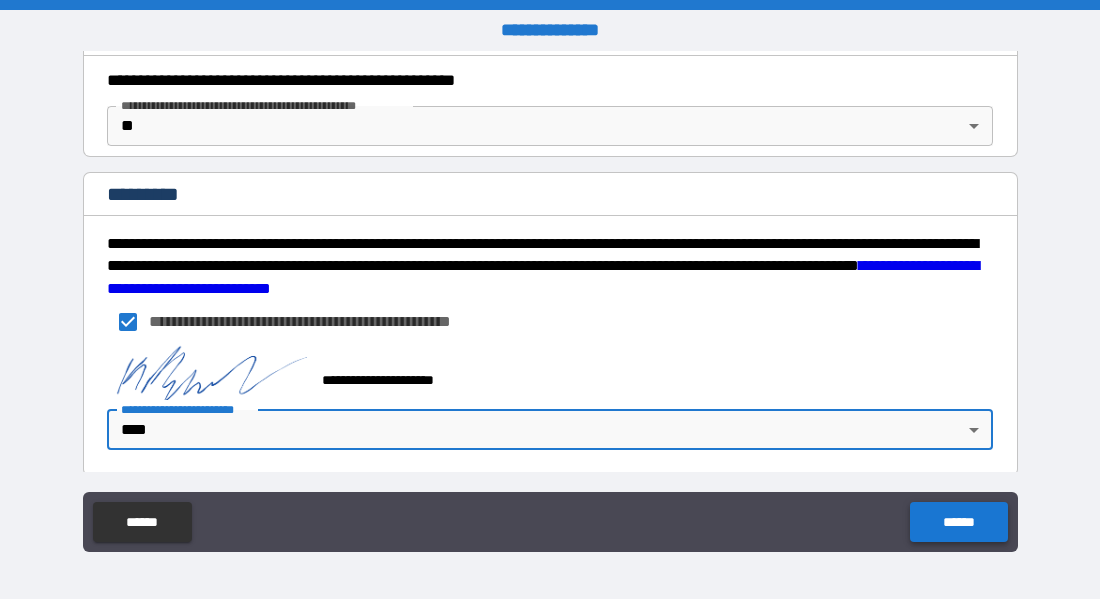 click on "******" at bounding box center [958, 522] 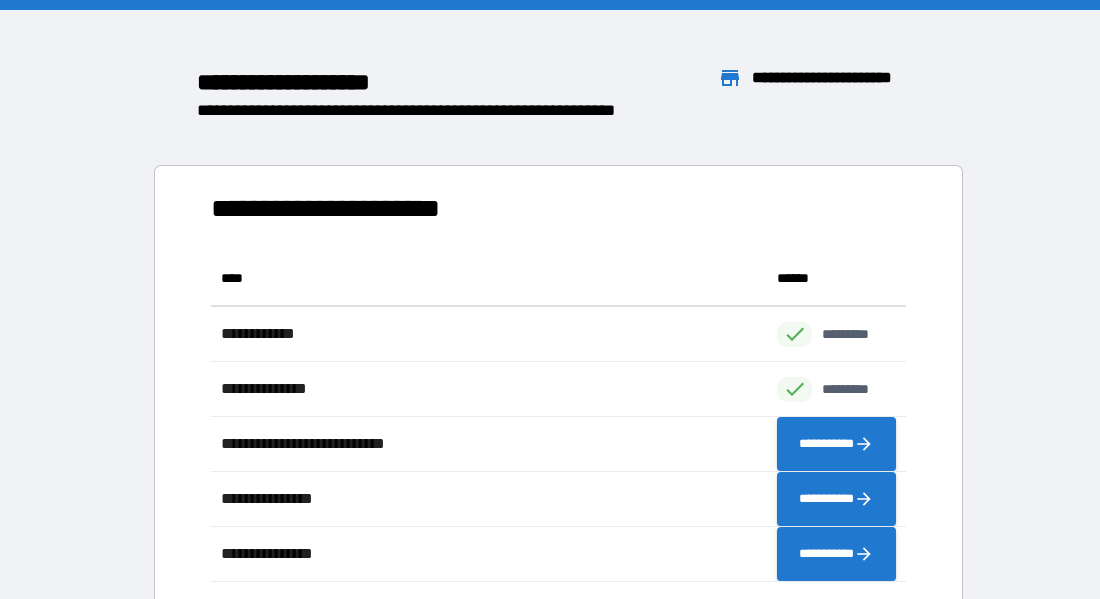 scroll, scrollTop: 0, scrollLeft: 1, axis: horizontal 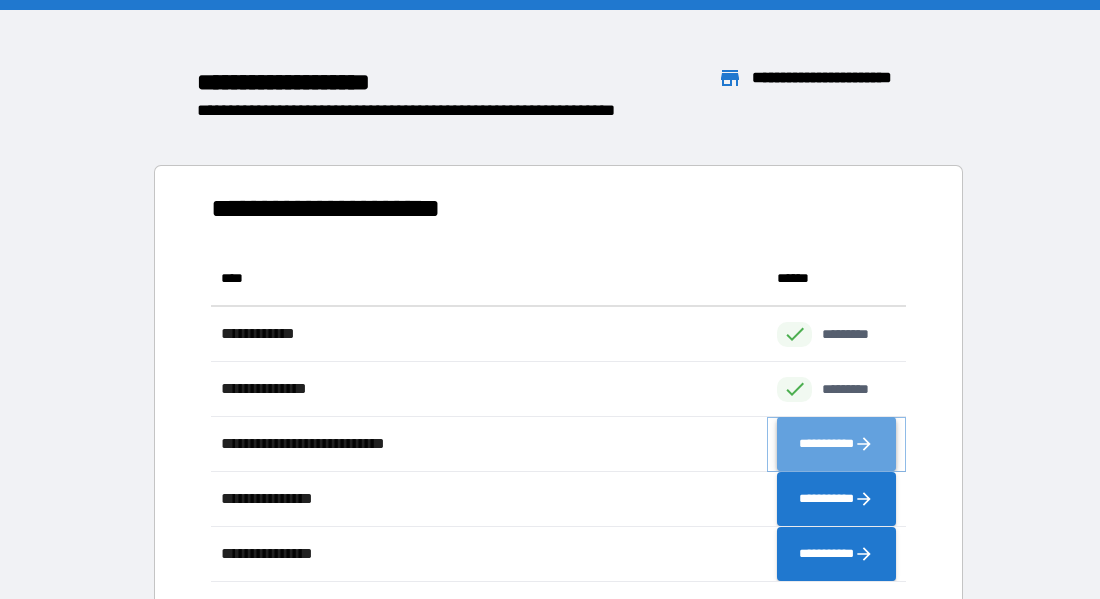 click on "**********" at bounding box center (836, 443) 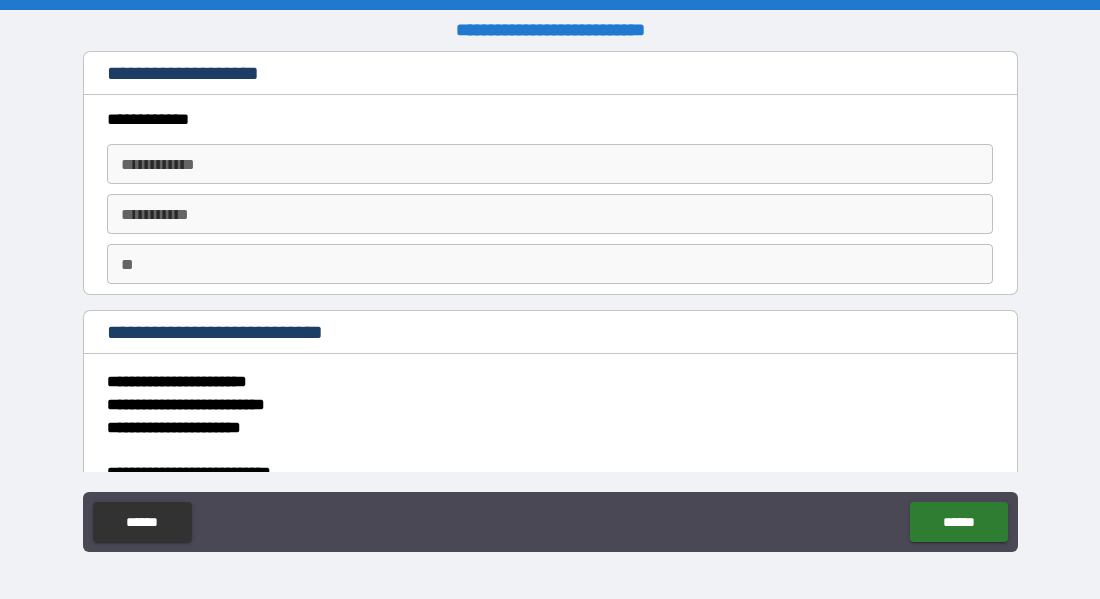 click on "**********" at bounding box center (550, 164) 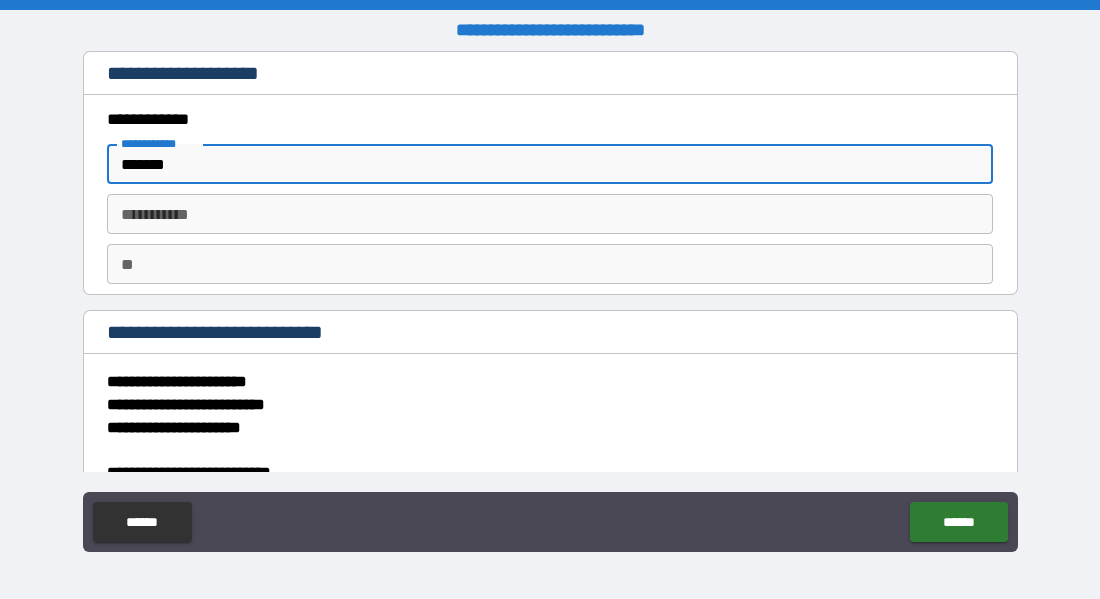 type on "*******" 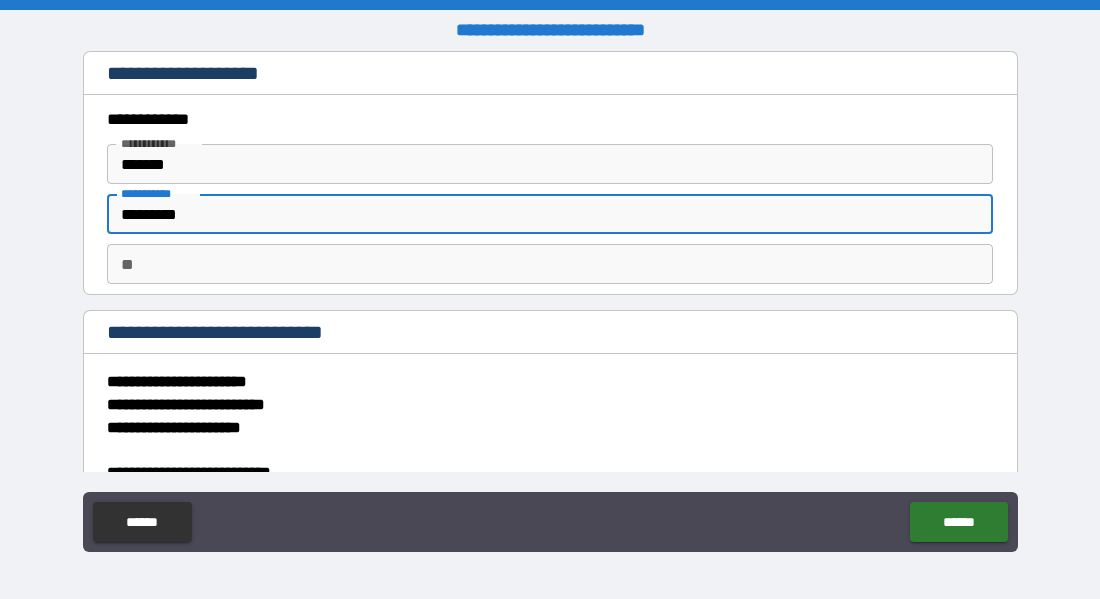 type on "*********" 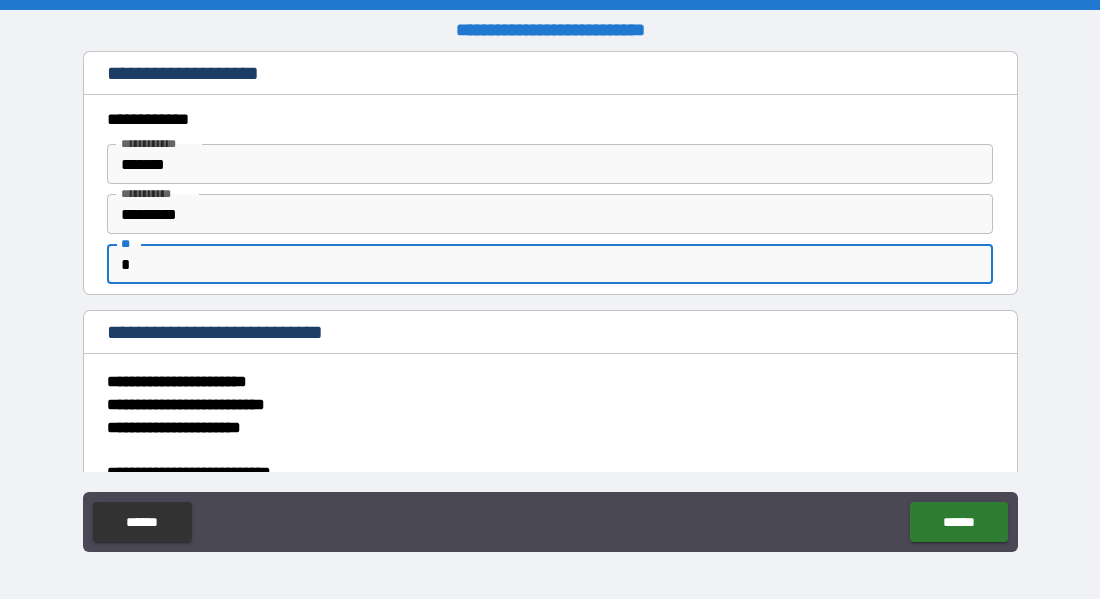 type on "*" 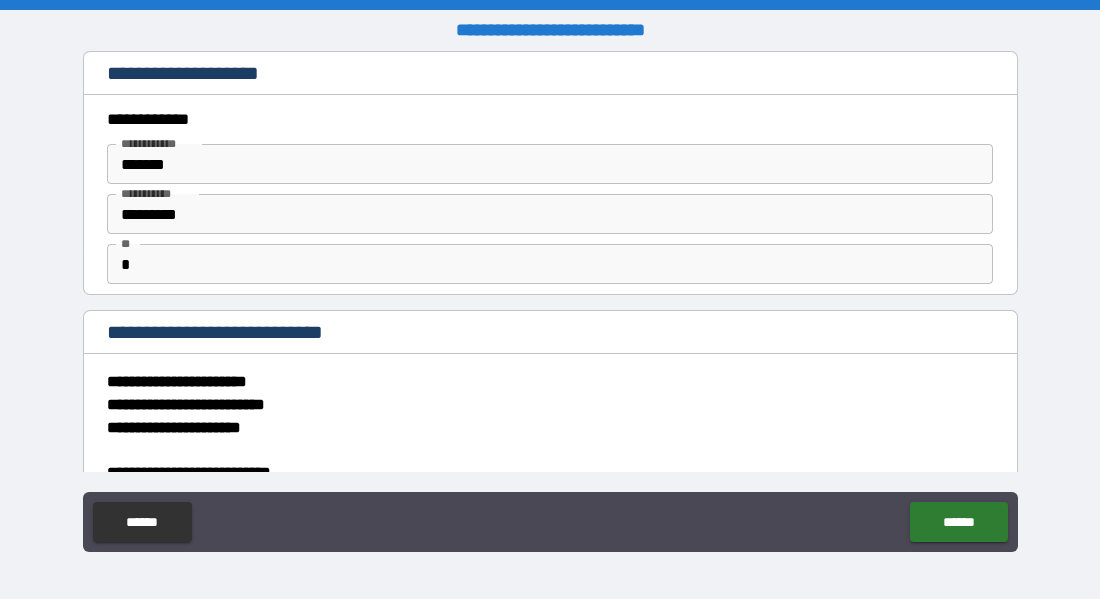 type on "*****" 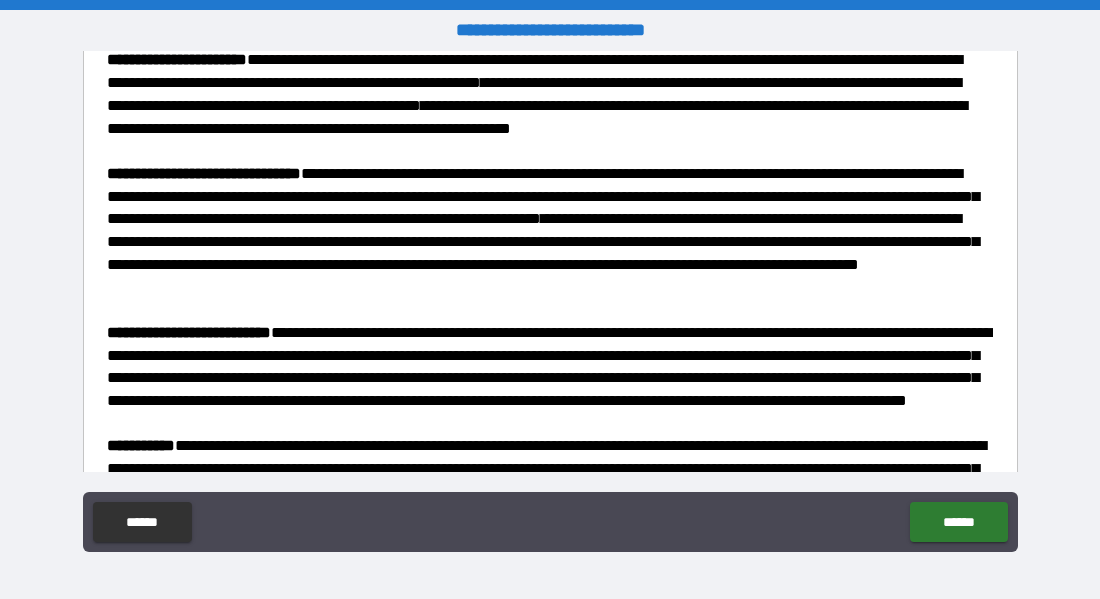 scroll, scrollTop: 3705, scrollLeft: 0, axis: vertical 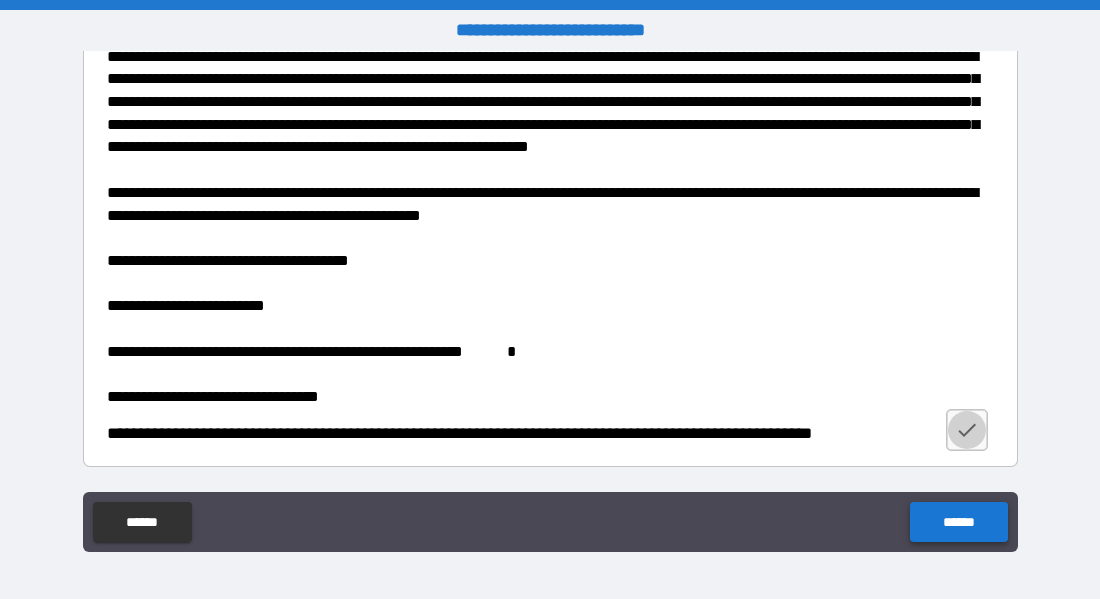 click on "******" at bounding box center [958, 522] 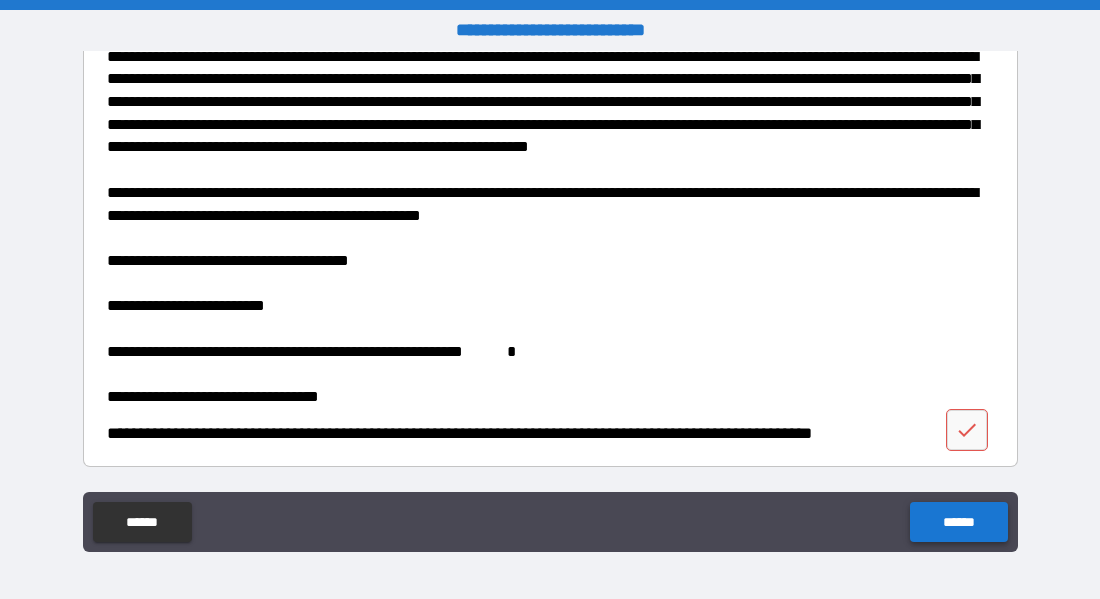 scroll, scrollTop: 3705, scrollLeft: 0, axis: vertical 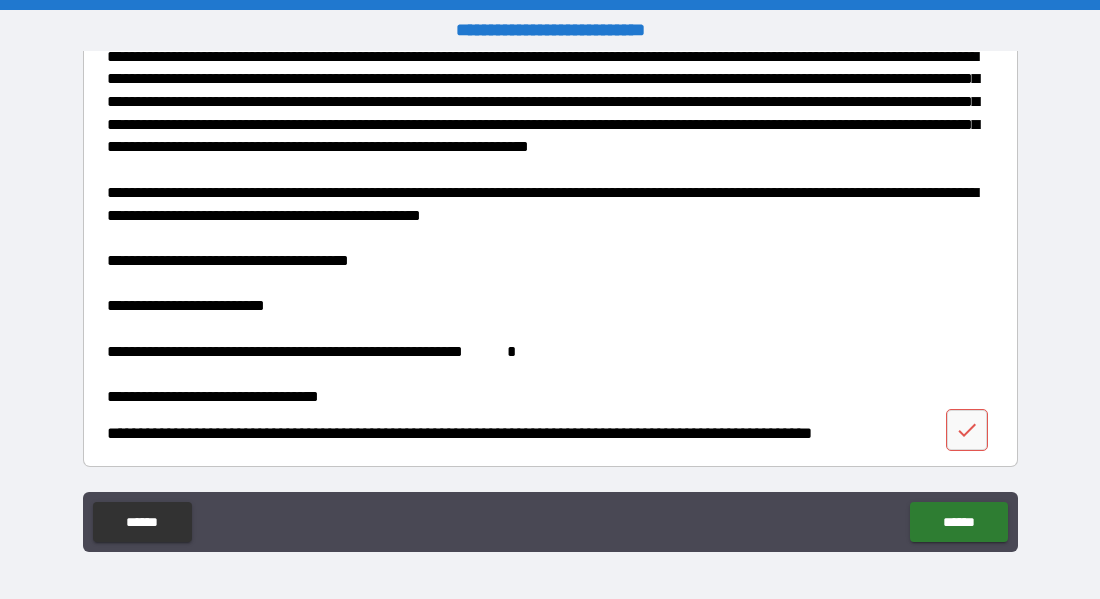 click on "**********" at bounding box center (499, 434) 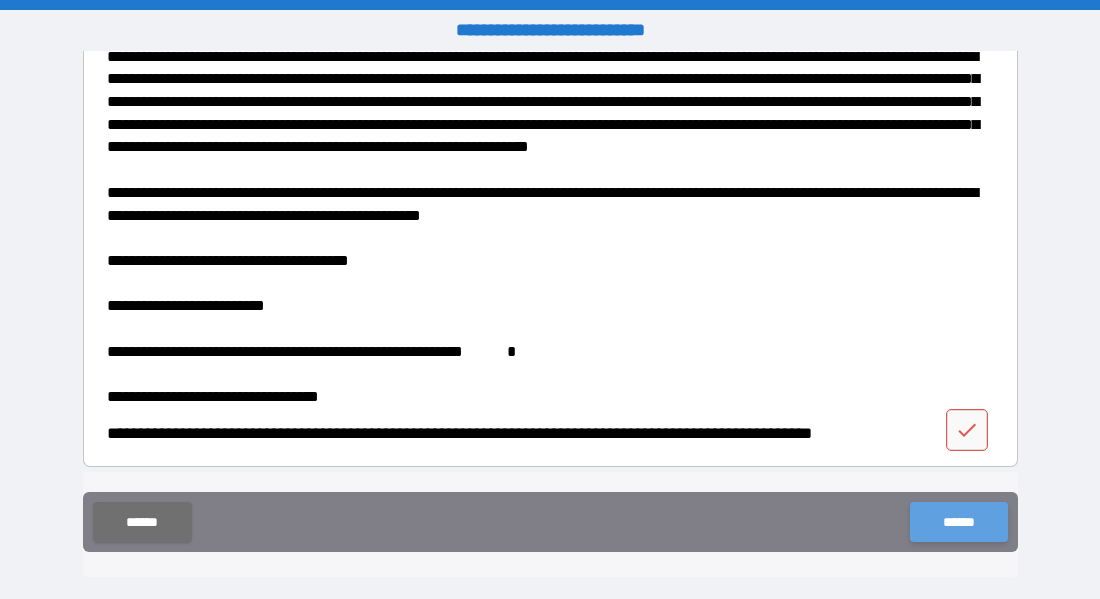 click on "******" at bounding box center (958, 522) 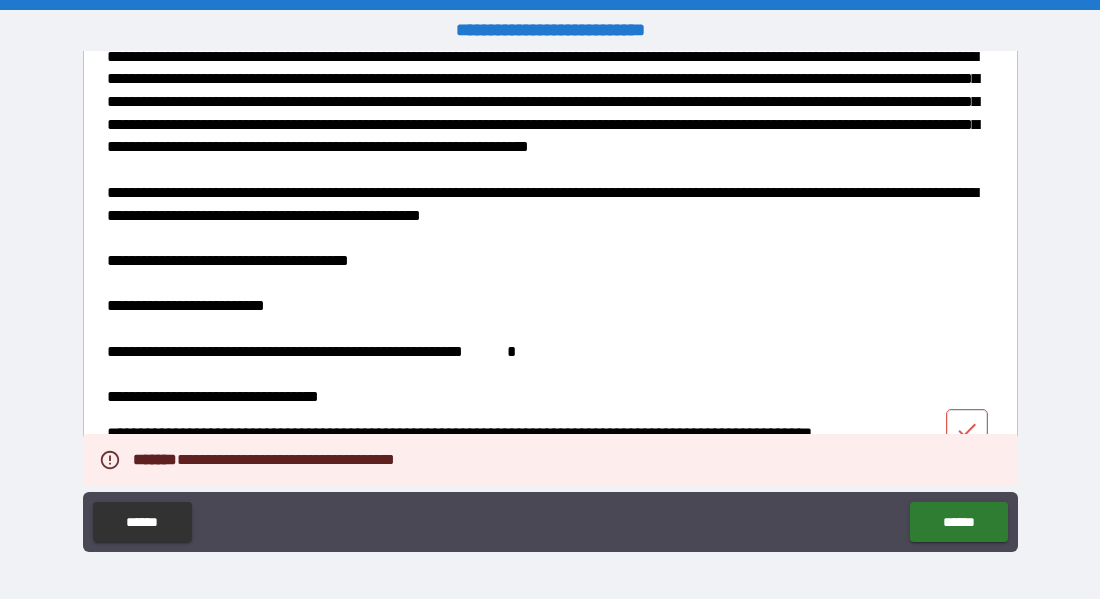 click 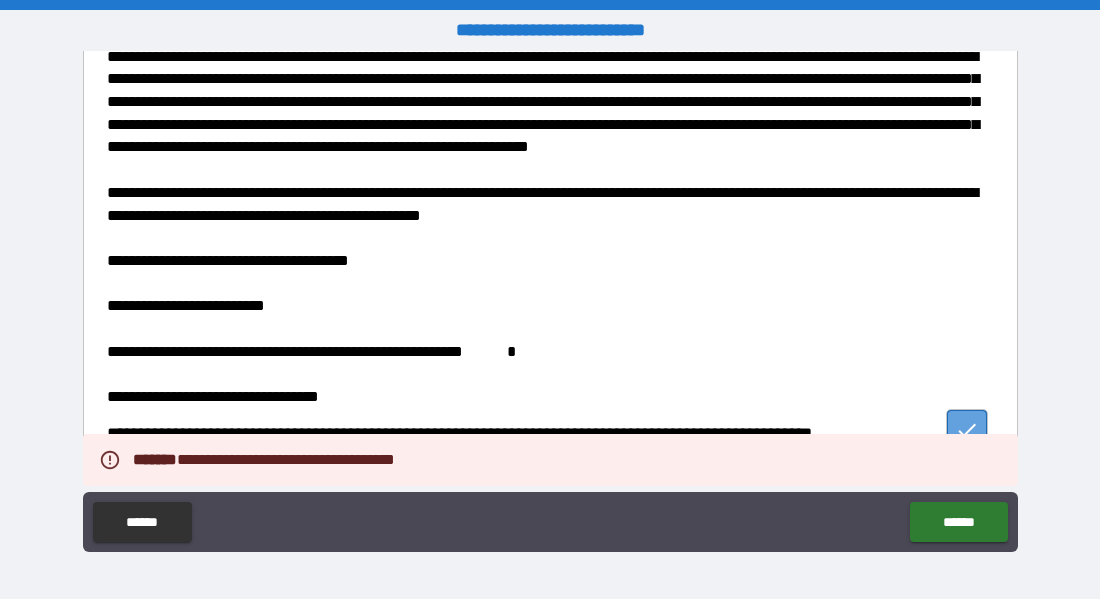 click 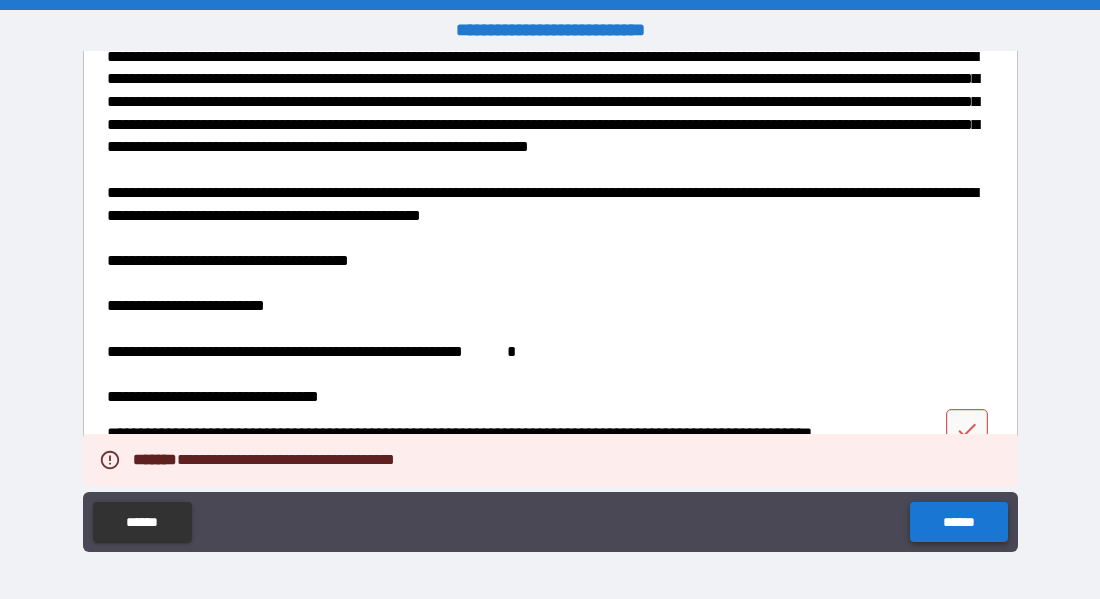 click on "******" at bounding box center (958, 522) 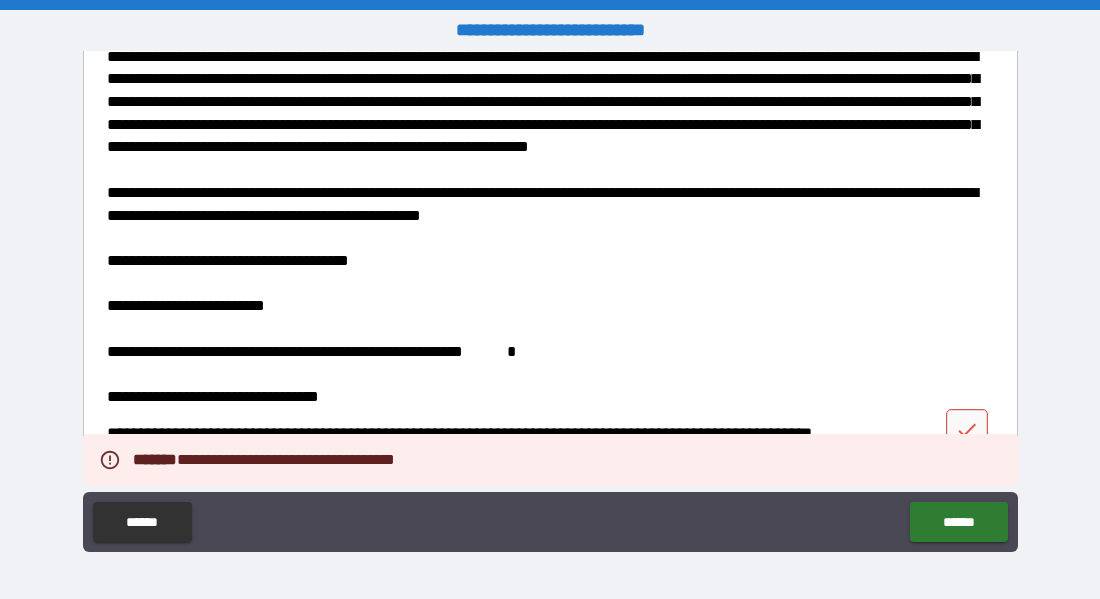 click on "**********" at bounding box center (550, 438) 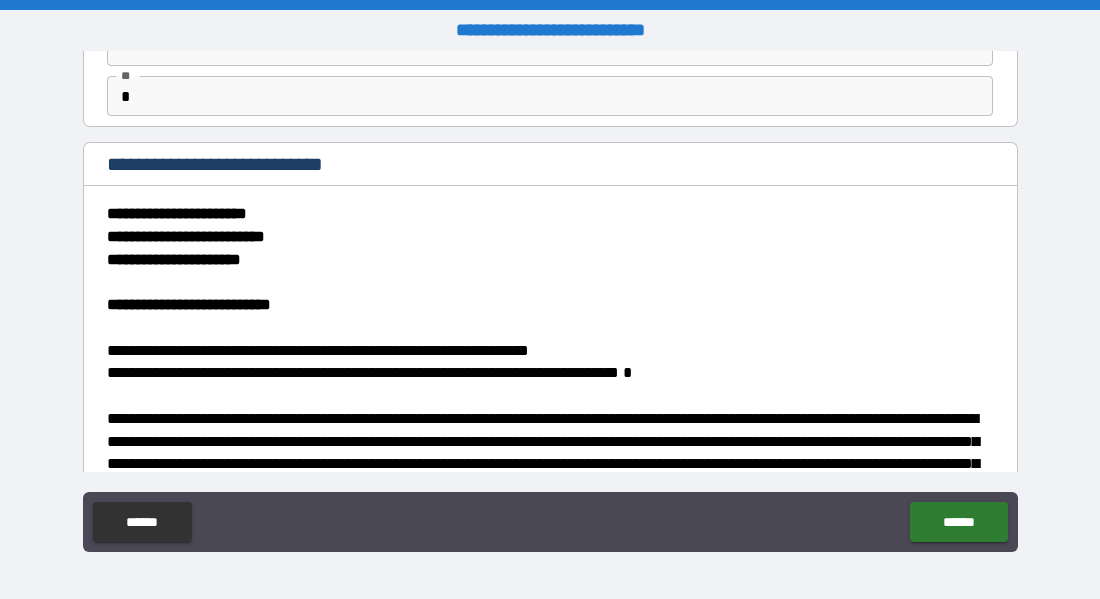 scroll, scrollTop: 0, scrollLeft: 0, axis: both 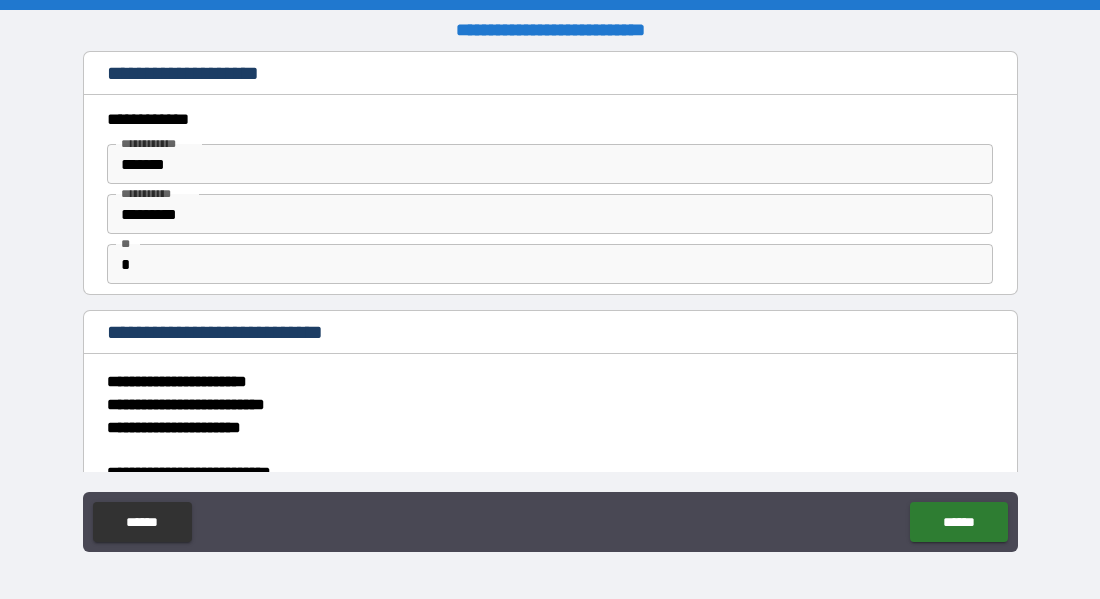 click on "*" at bounding box center [550, 264] 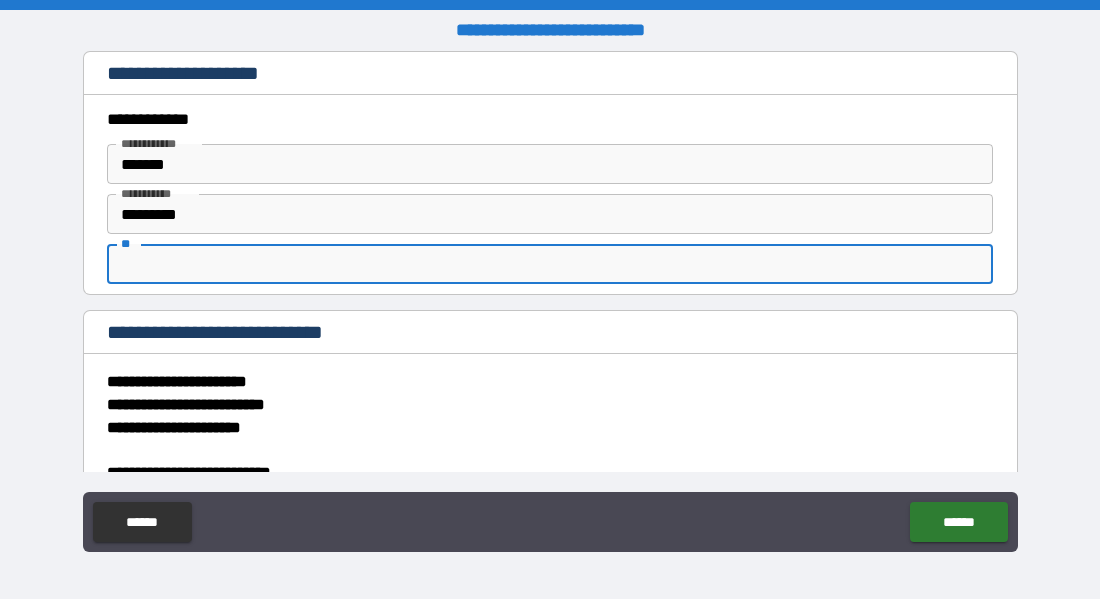 type on "*" 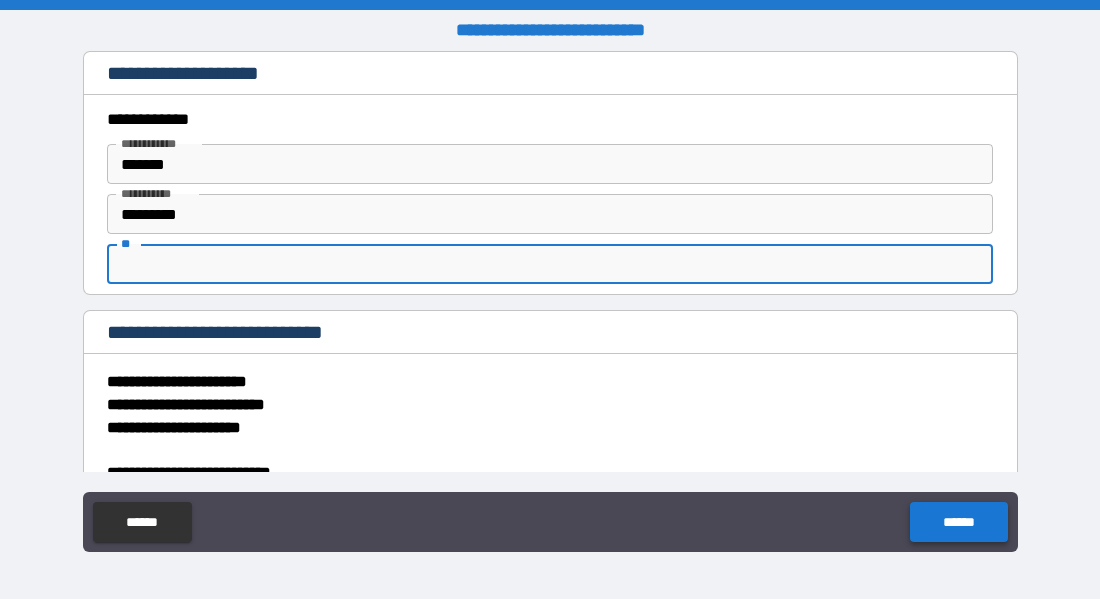 click on "******" at bounding box center (958, 522) 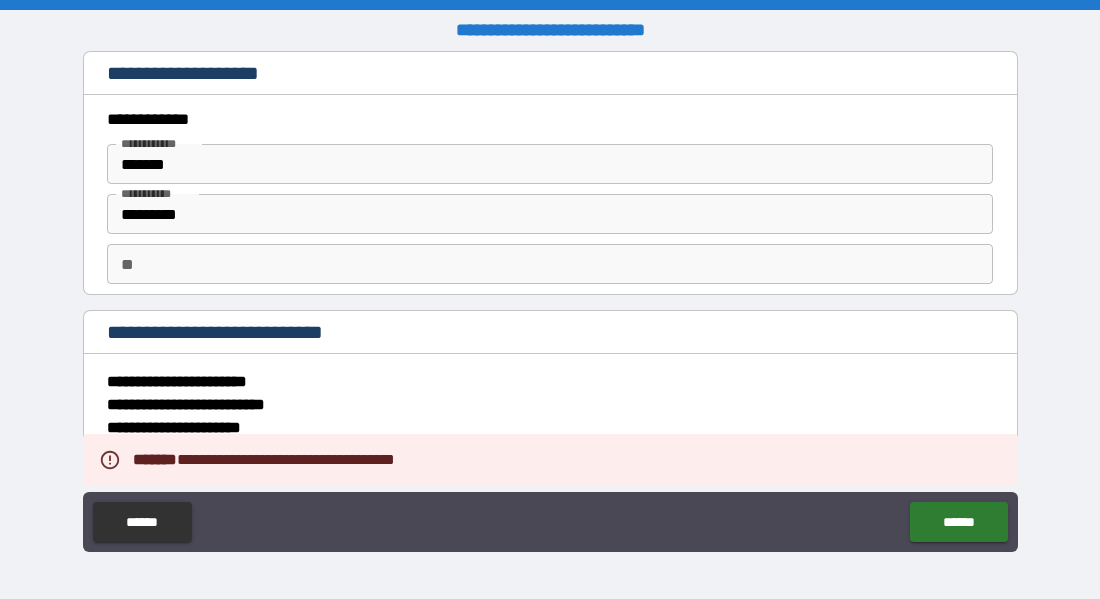 click on "**" at bounding box center (550, 264) 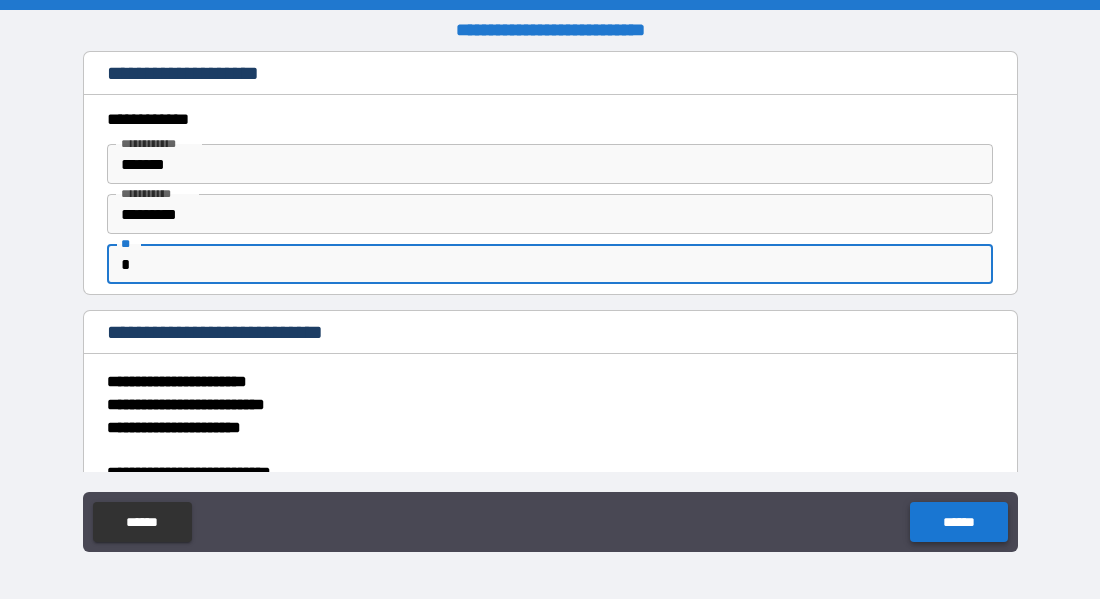 type on "*" 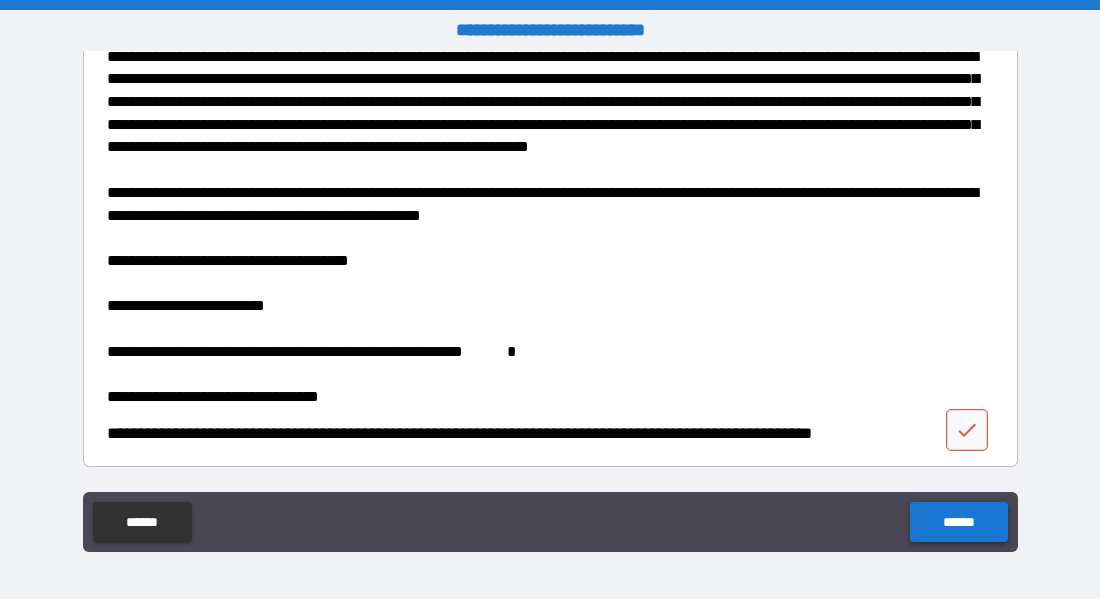 scroll, scrollTop: 3705, scrollLeft: 0, axis: vertical 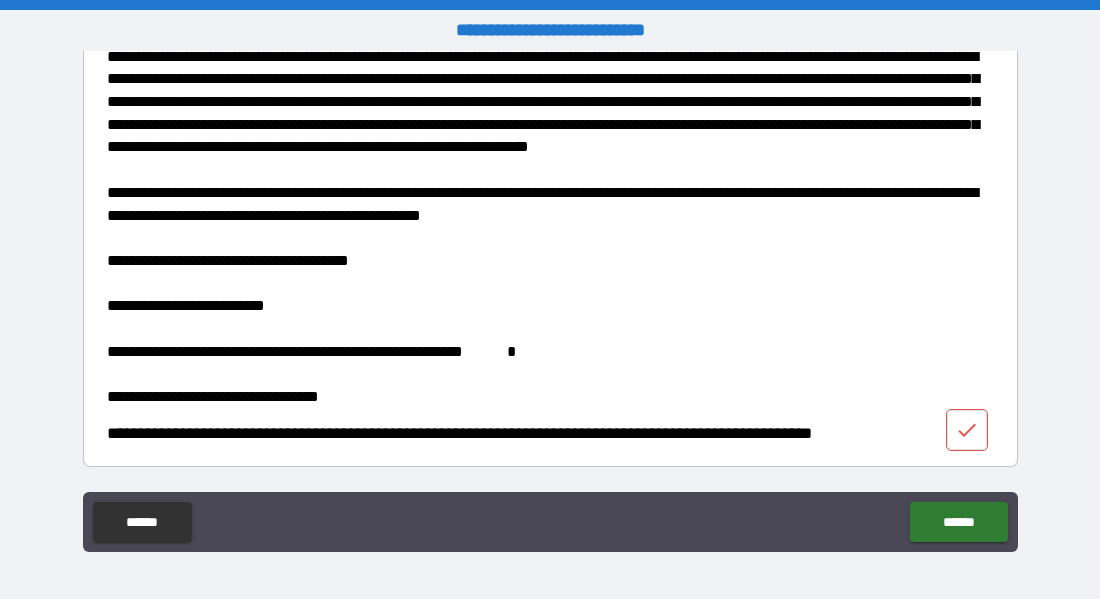 click 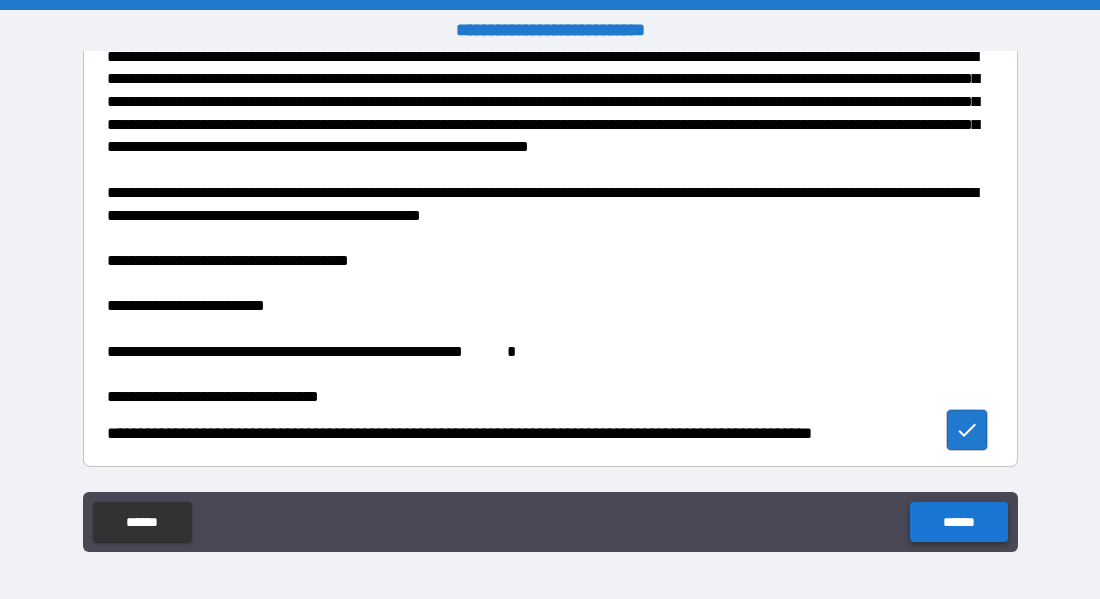 click on "******" at bounding box center [958, 522] 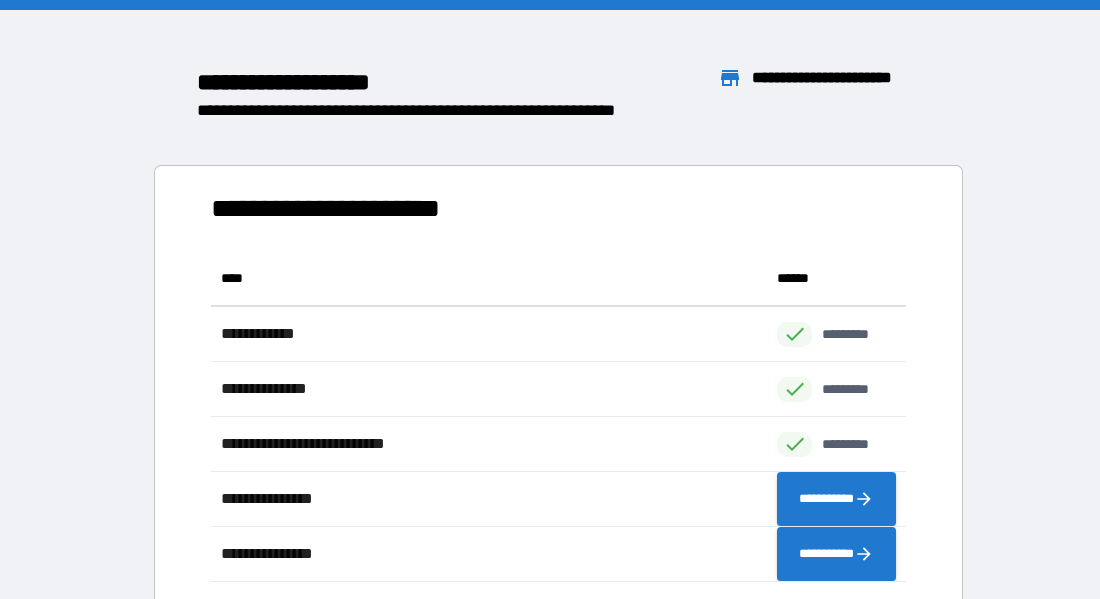 scroll, scrollTop: 0, scrollLeft: 1, axis: horizontal 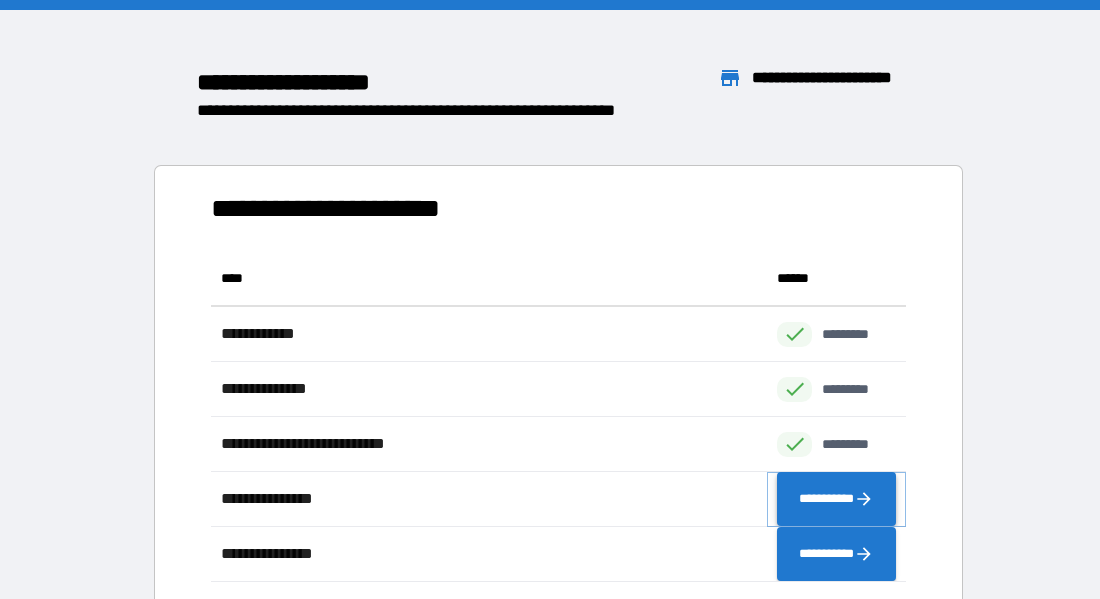 click on "**********" at bounding box center [836, 498] 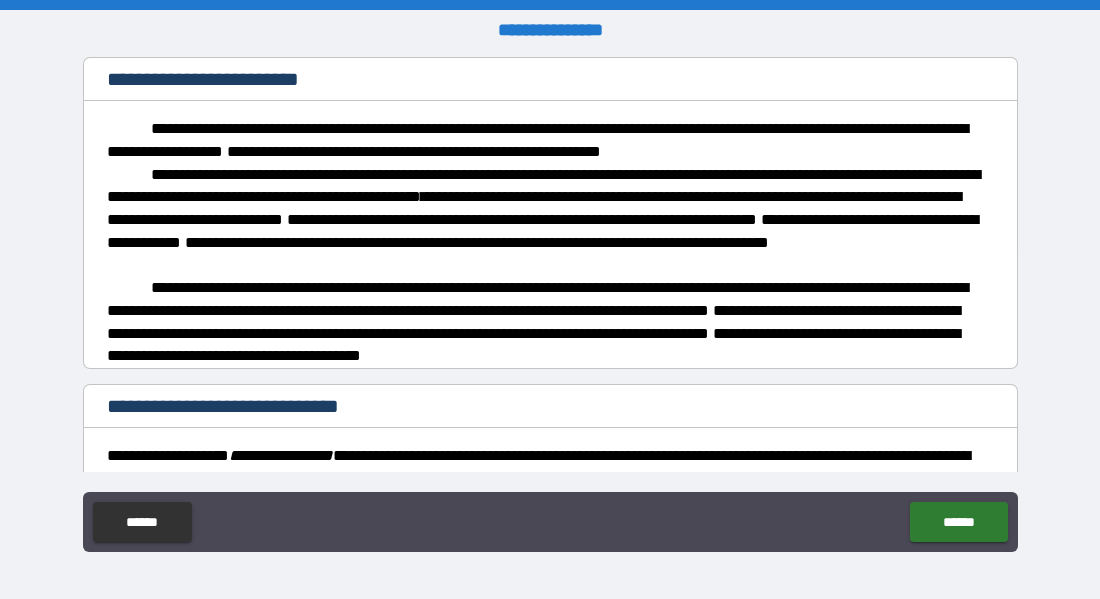 scroll, scrollTop: 334, scrollLeft: 0, axis: vertical 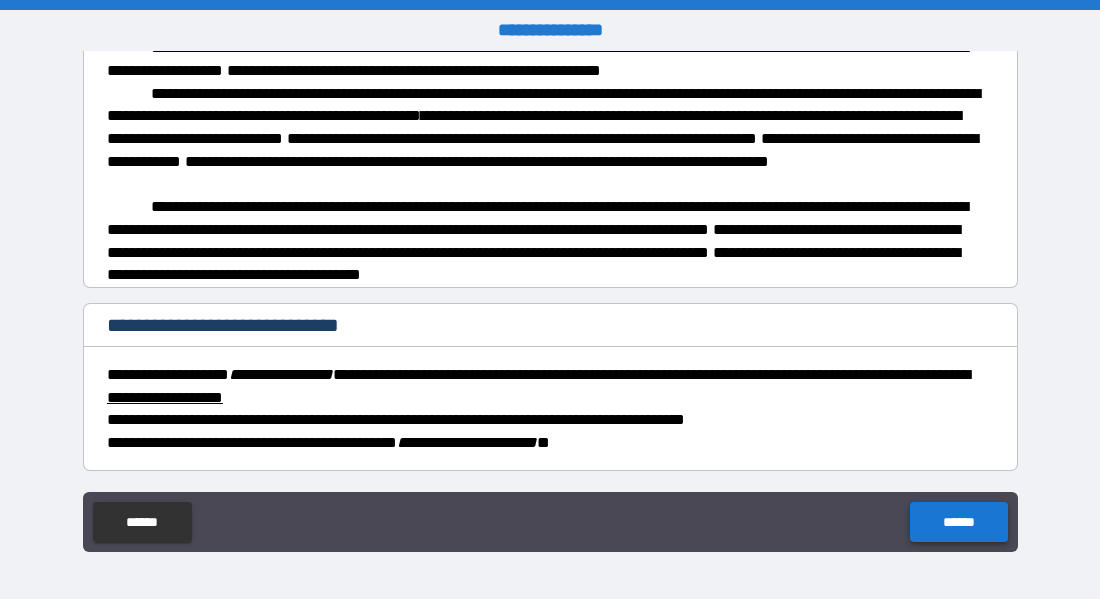 click on "******" at bounding box center (958, 522) 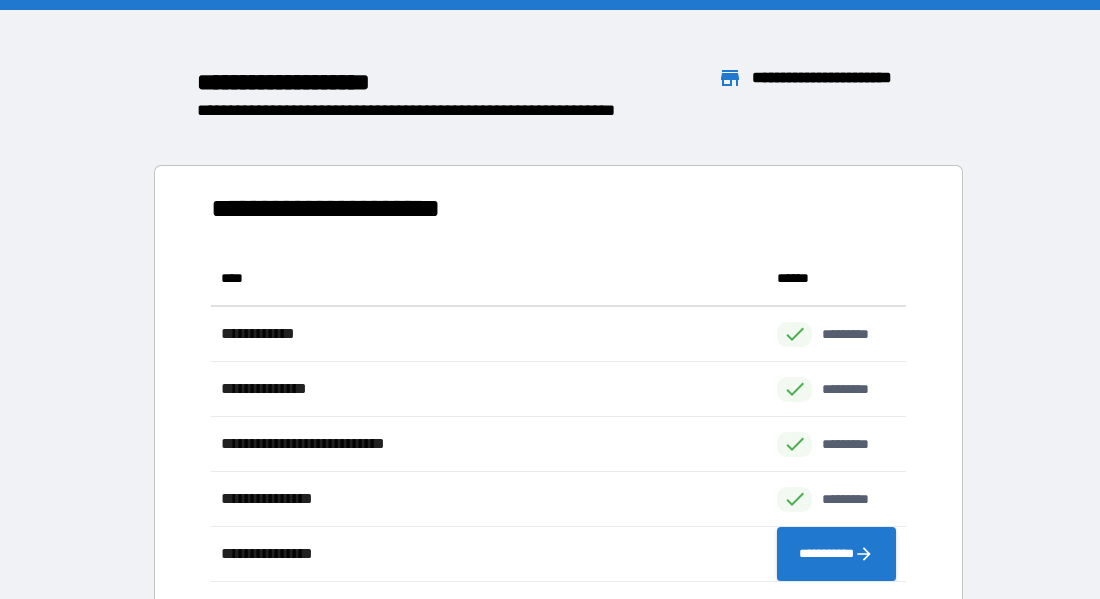 scroll, scrollTop: 0, scrollLeft: 1, axis: horizontal 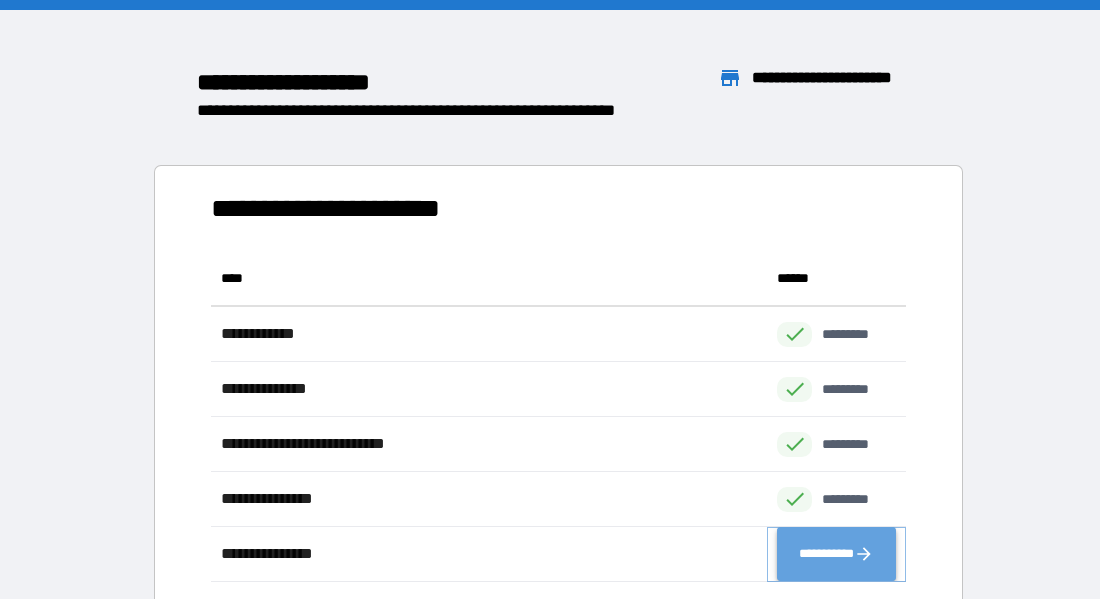 click on "**********" at bounding box center (836, 553) 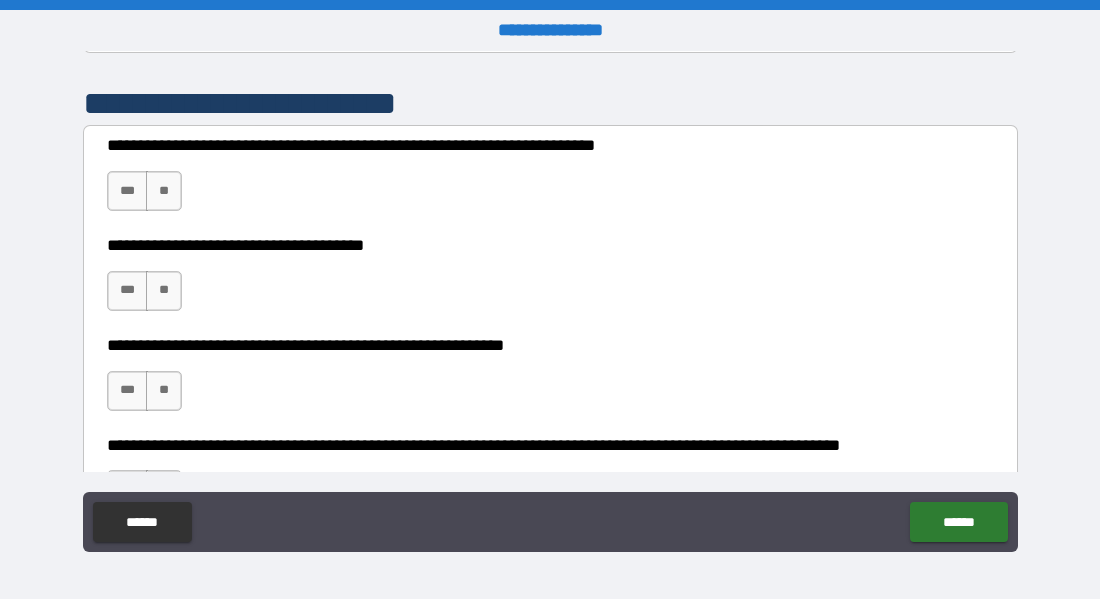 scroll, scrollTop: 402, scrollLeft: 0, axis: vertical 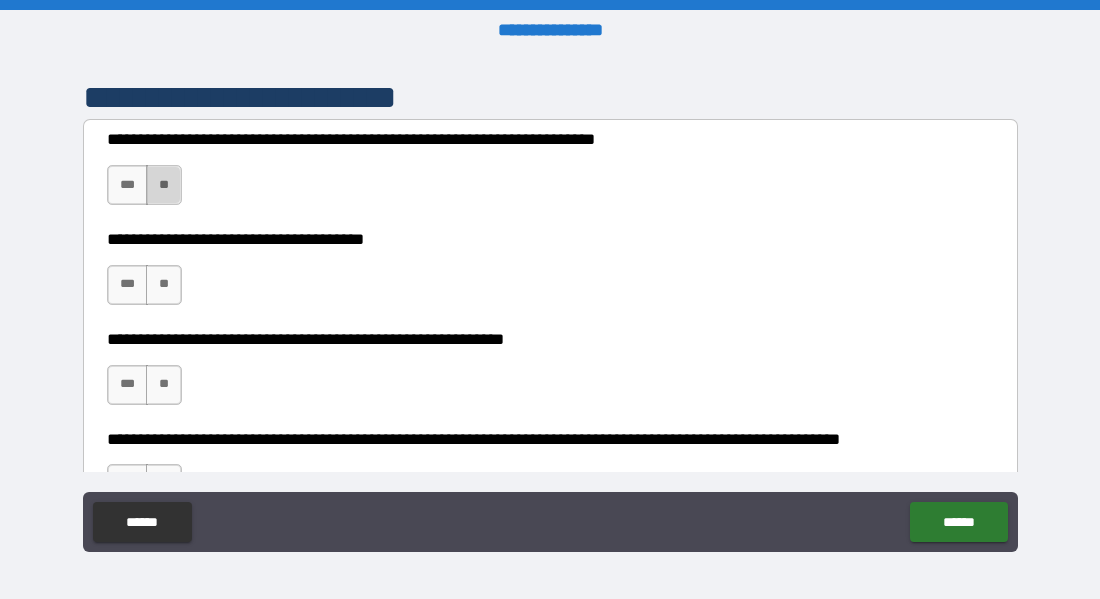click on "**" at bounding box center [164, 185] 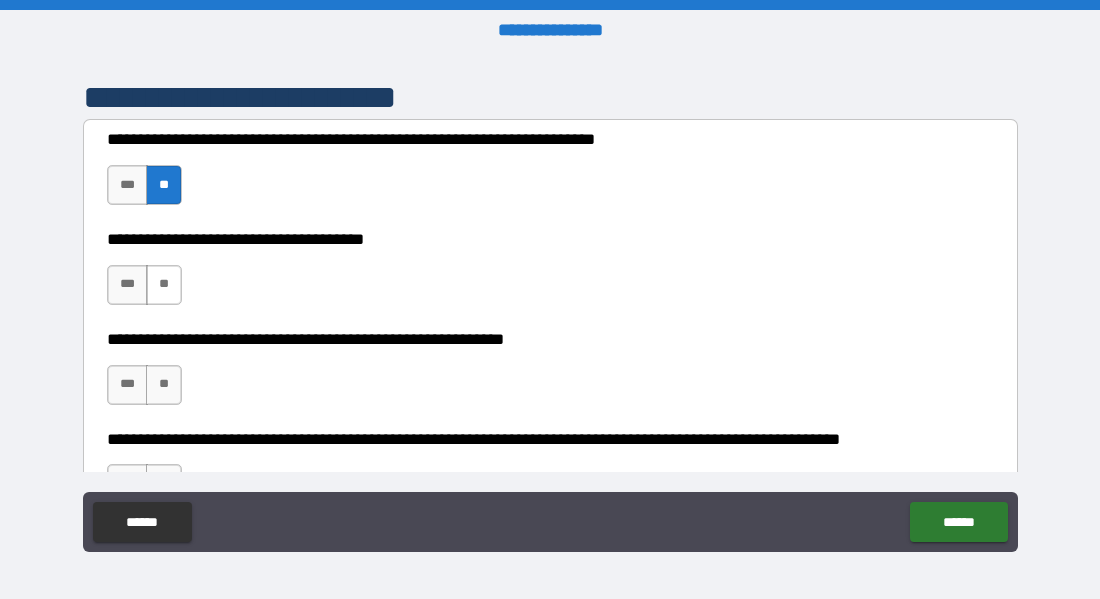 click on "**" at bounding box center (164, 285) 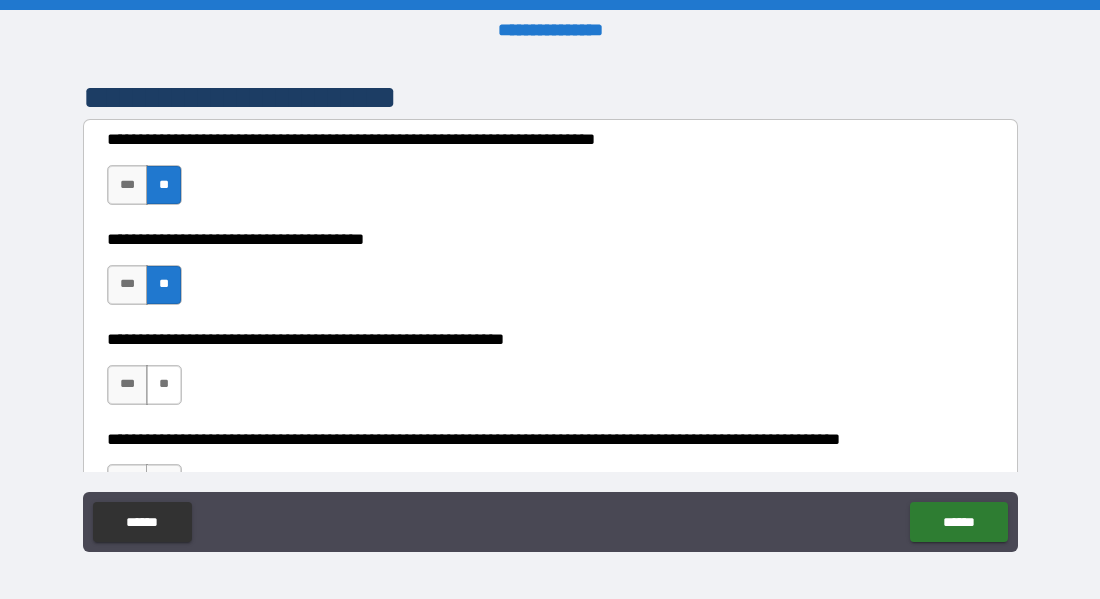 click on "**" at bounding box center (164, 385) 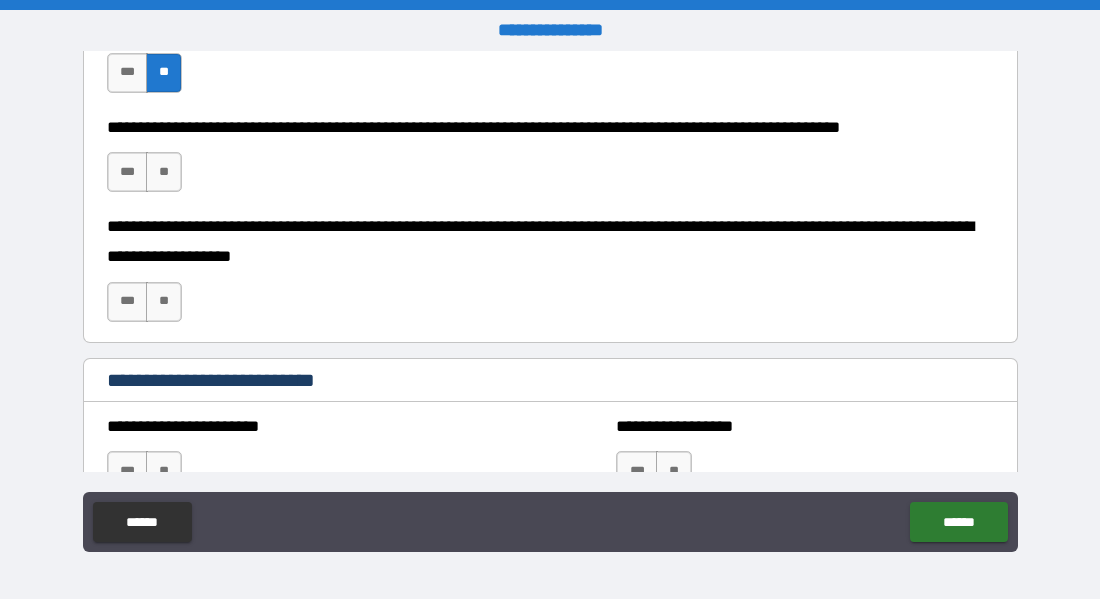 scroll, scrollTop: 734, scrollLeft: 0, axis: vertical 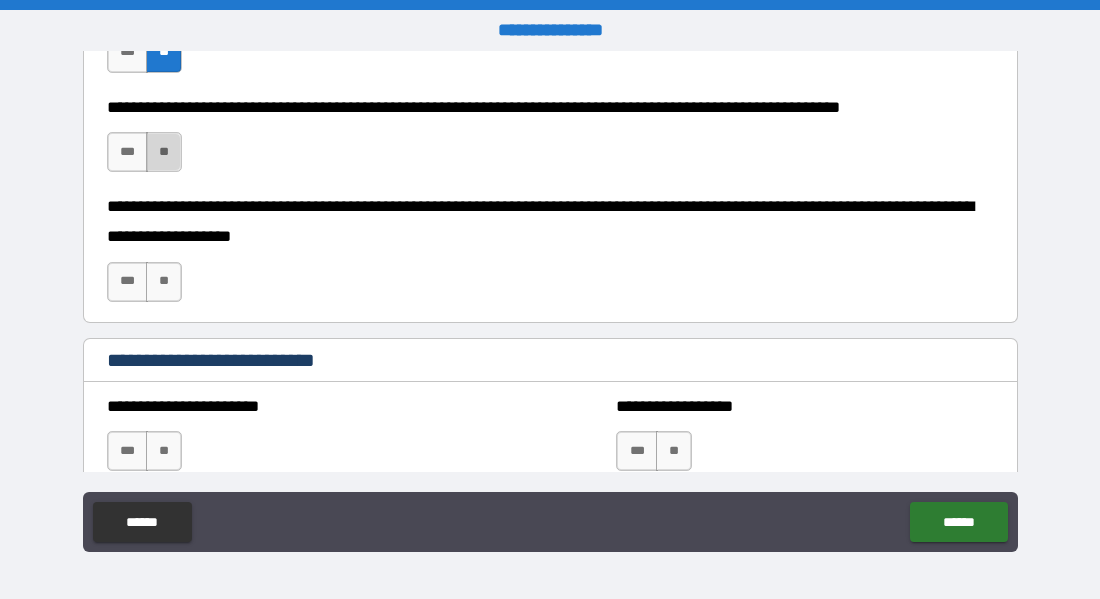 click on "**" at bounding box center (164, 152) 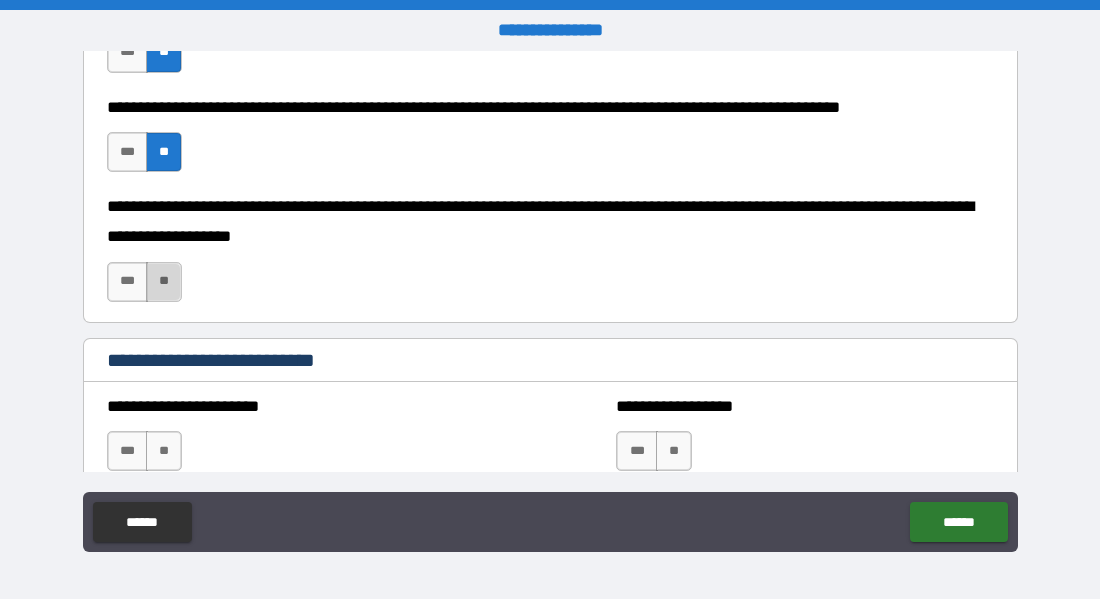click on "**" at bounding box center (164, 282) 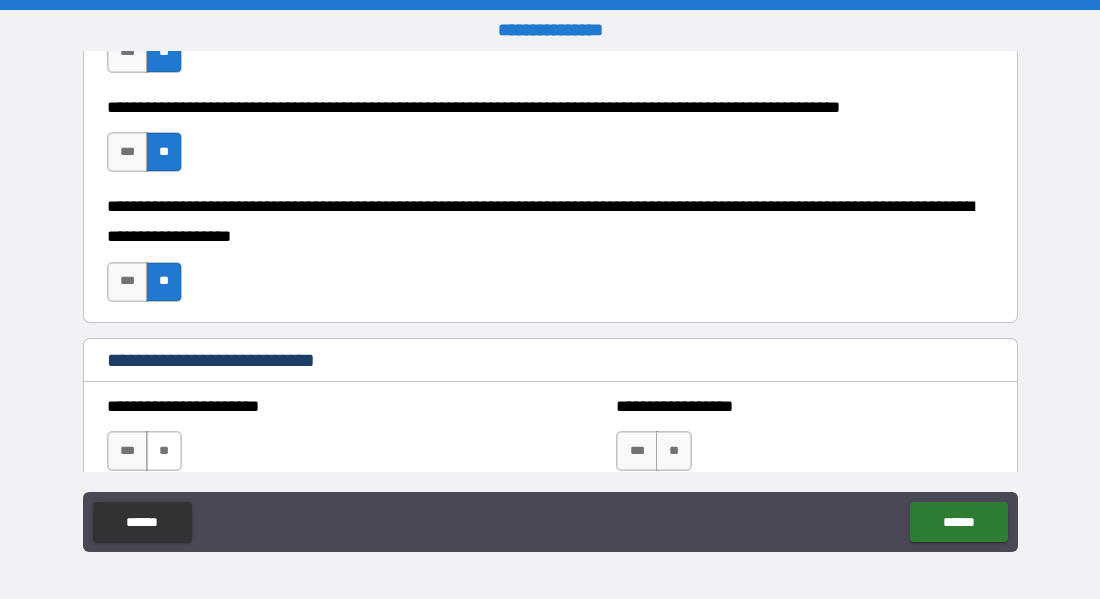 click on "**" at bounding box center (164, 451) 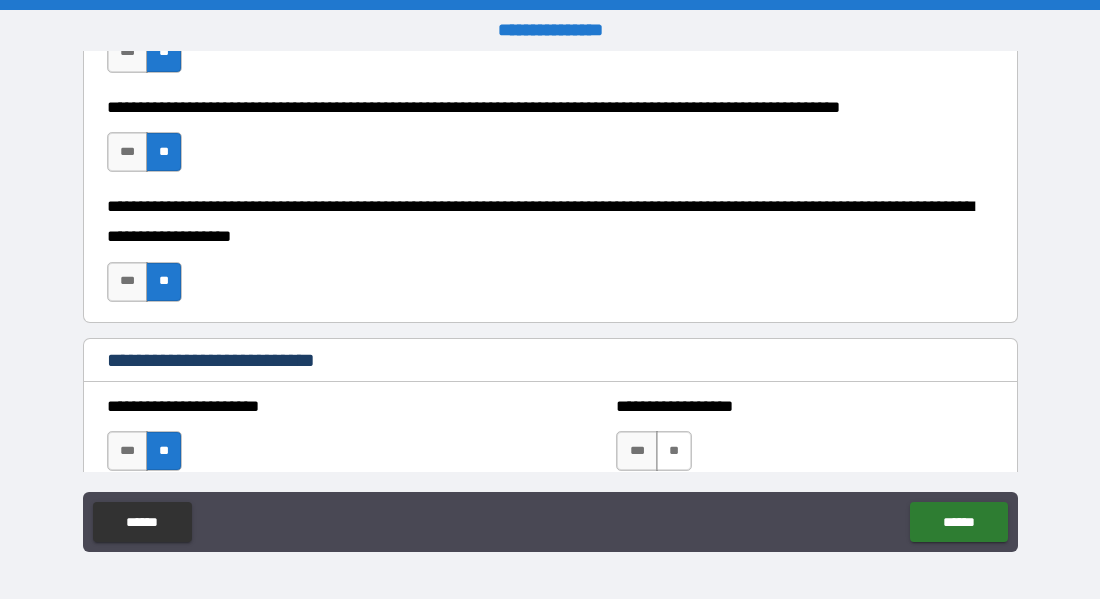 click on "**" at bounding box center (674, 451) 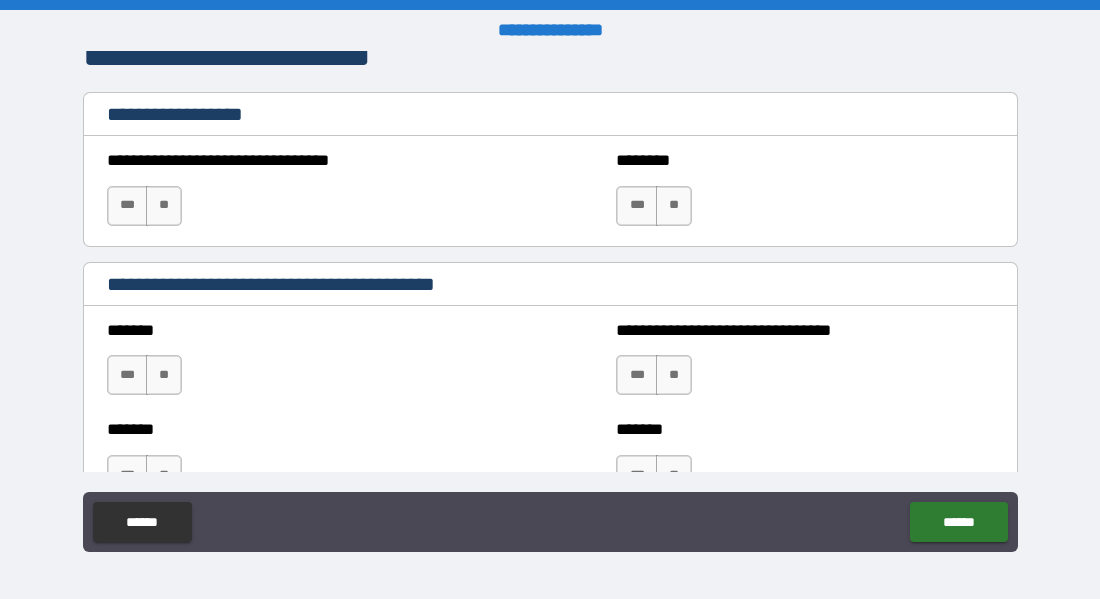 scroll, scrollTop: 1432, scrollLeft: 0, axis: vertical 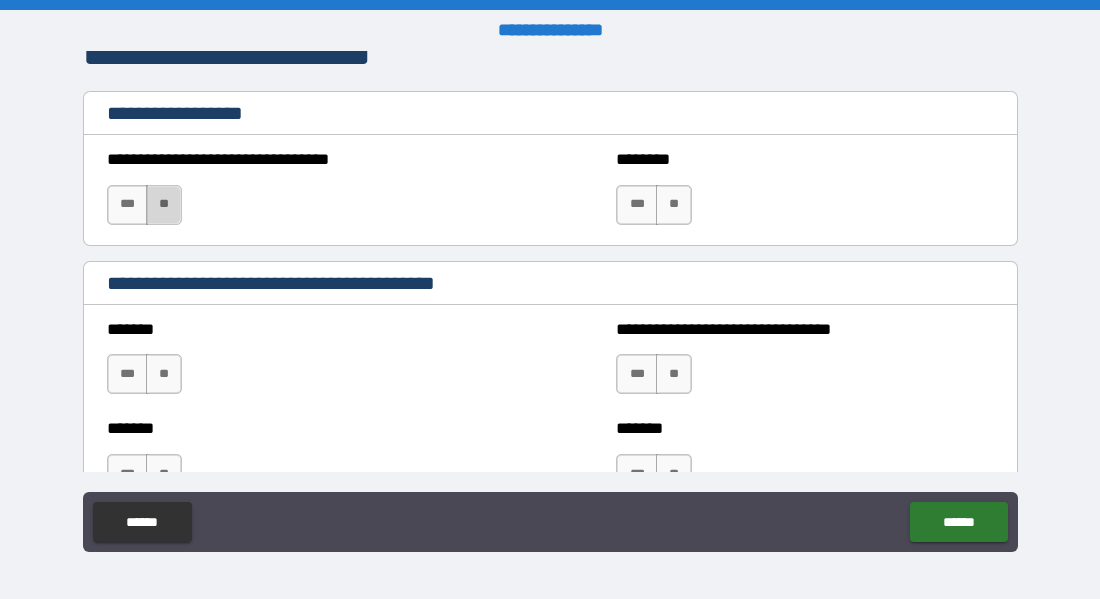 click on "**" at bounding box center (164, 205) 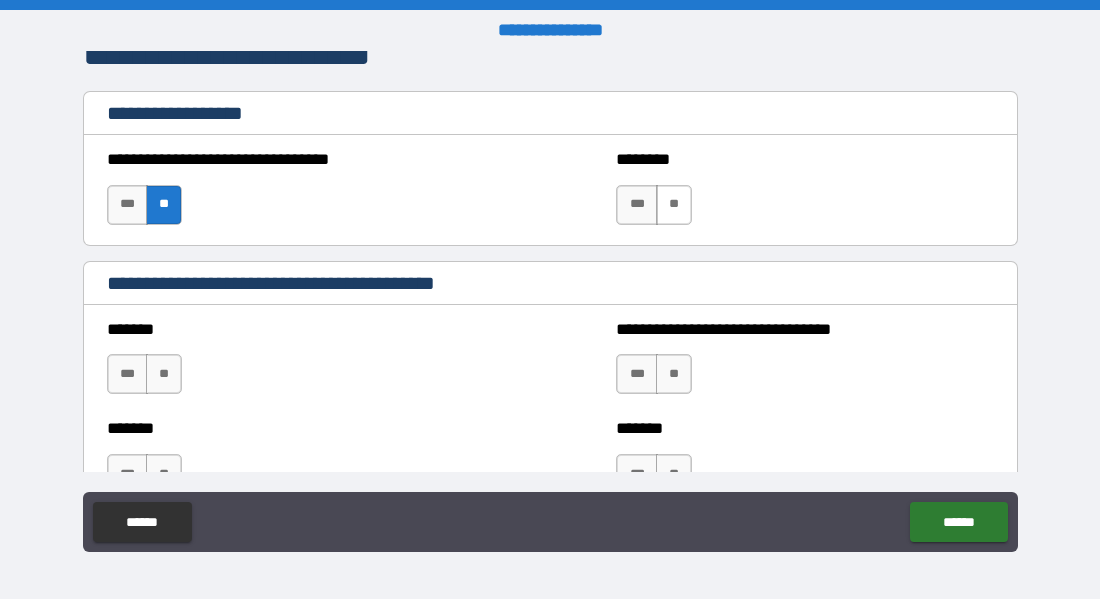 click on "**" at bounding box center [674, 205] 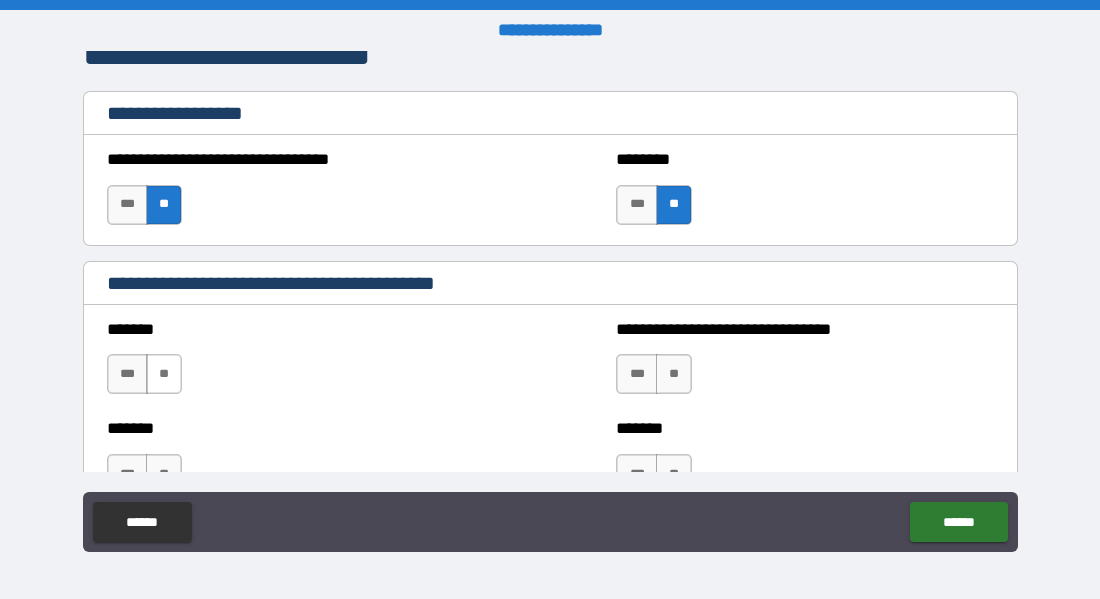 click on "**" at bounding box center [164, 374] 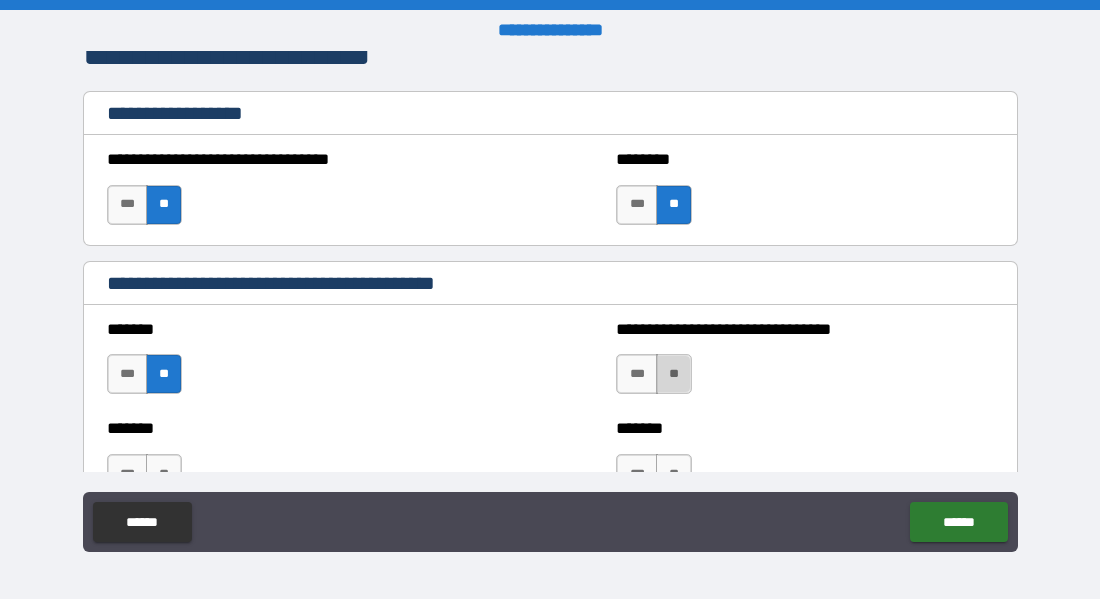 click on "**" at bounding box center [674, 374] 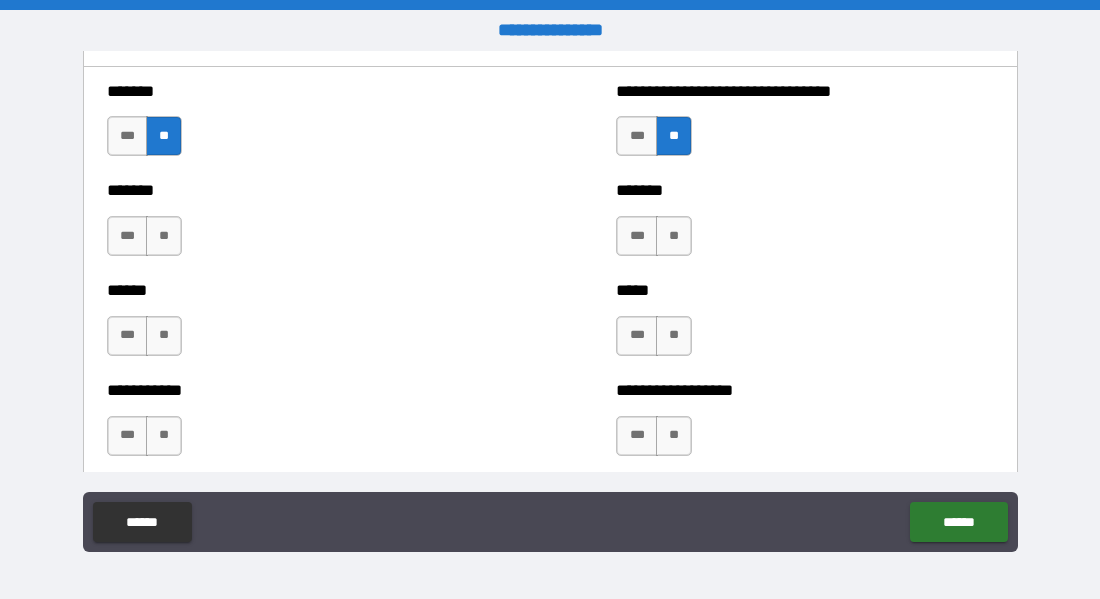 scroll, scrollTop: 1678, scrollLeft: 0, axis: vertical 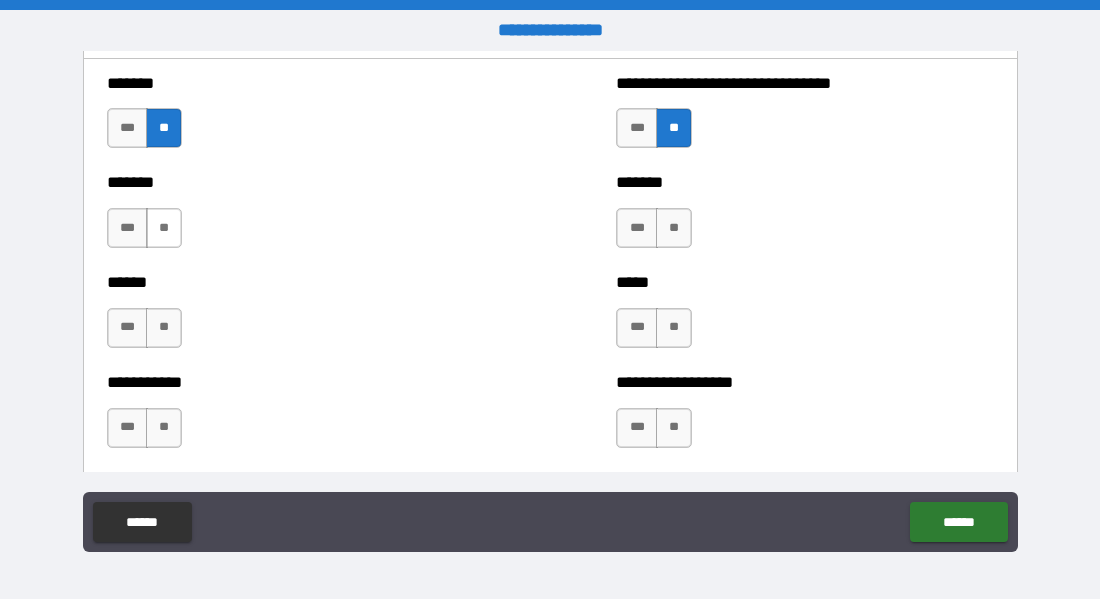click on "**" at bounding box center [164, 228] 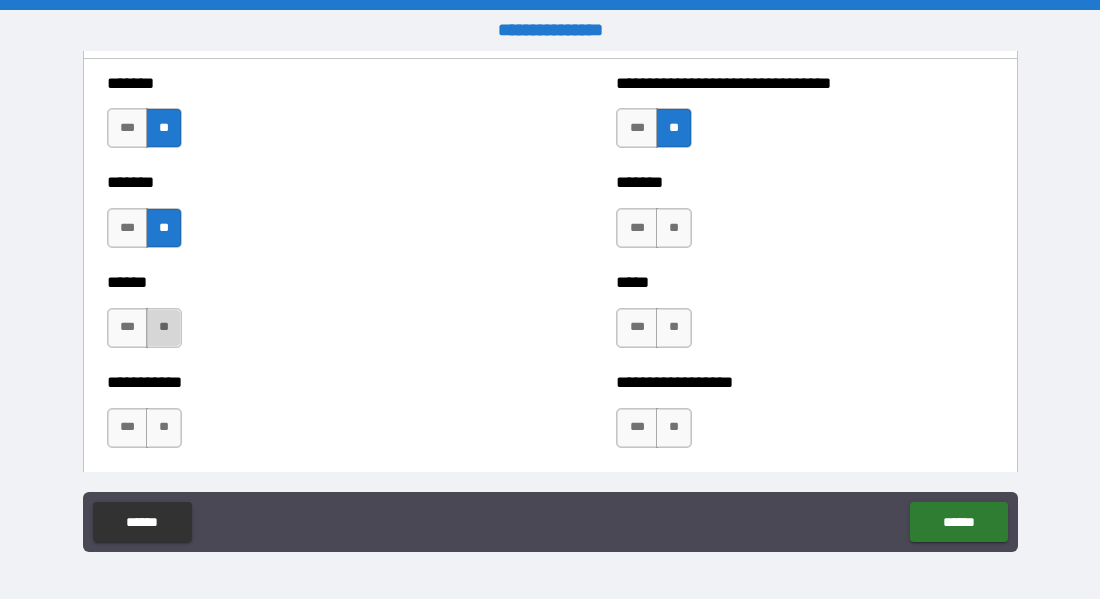 click on "**" at bounding box center (164, 328) 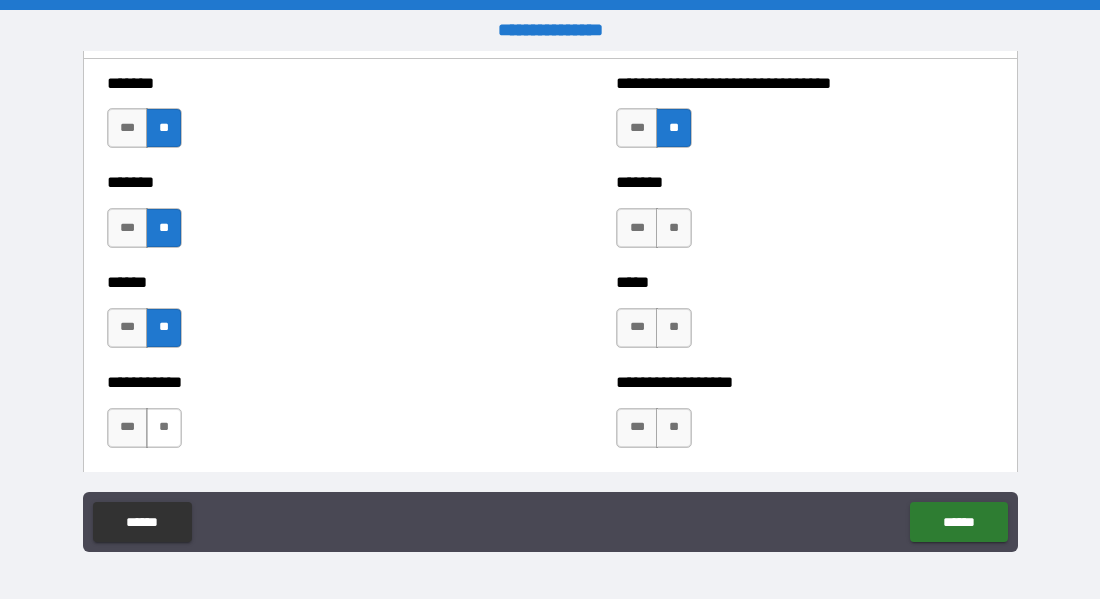 click on "**" at bounding box center (164, 428) 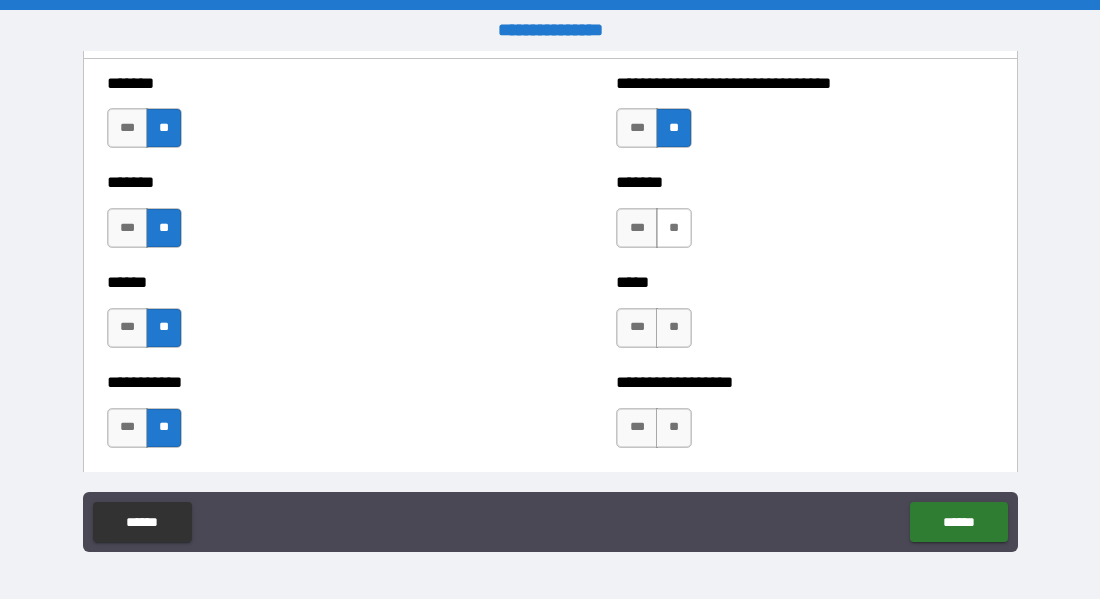 click on "**" at bounding box center [674, 228] 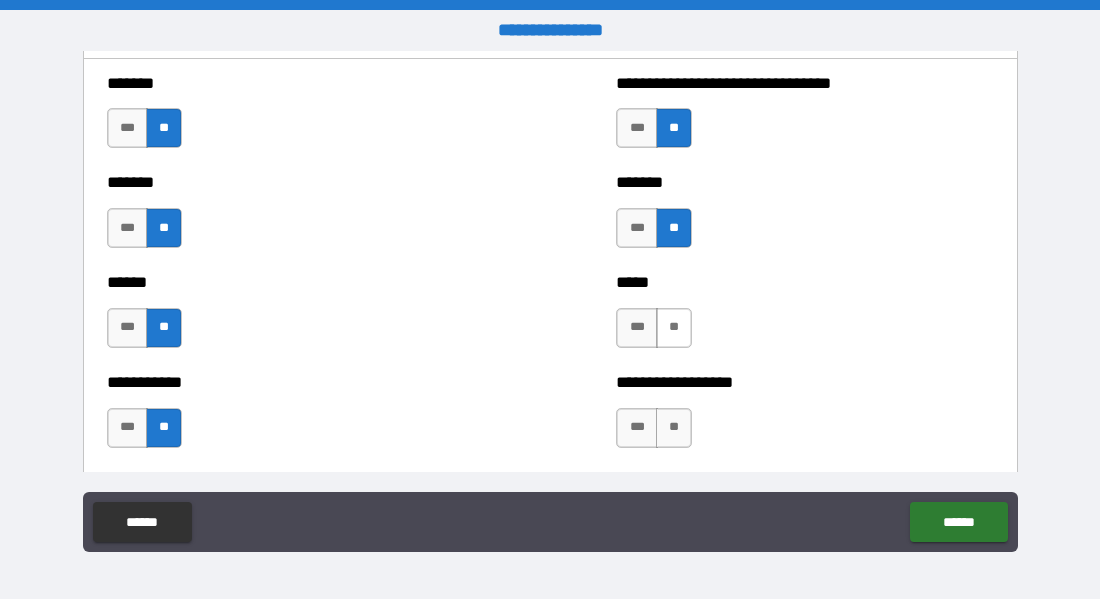 click on "**" at bounding box center (674, 328) 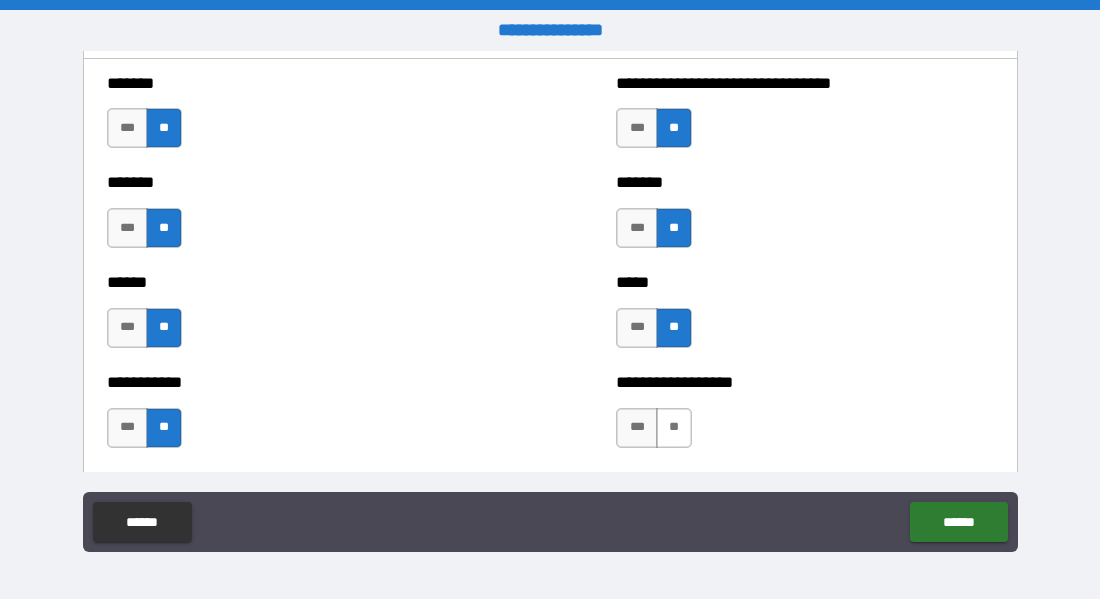 click on "**" at bounding box center (674, 428) 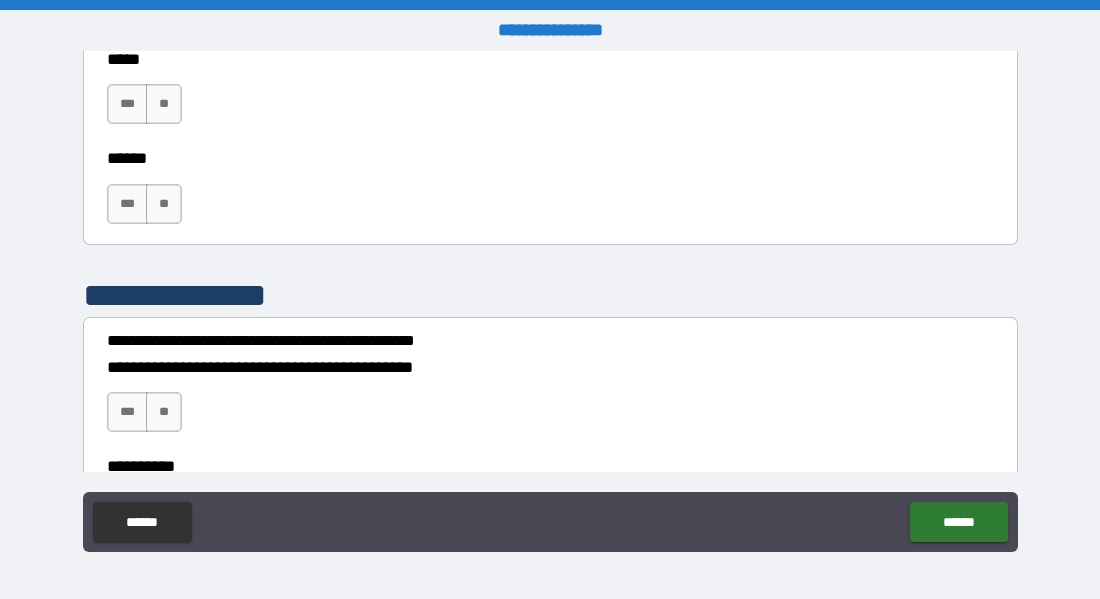 scroll, scrollTop: 2108, scrollLeft: 0, axis: vertical 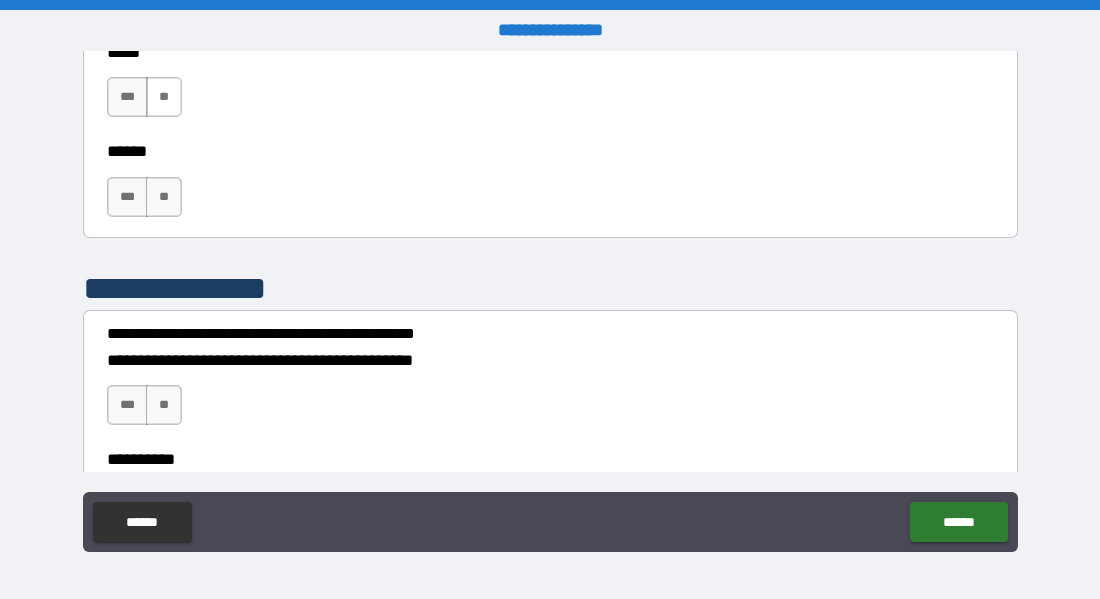 click on "**" at bounding box center (164, 97) 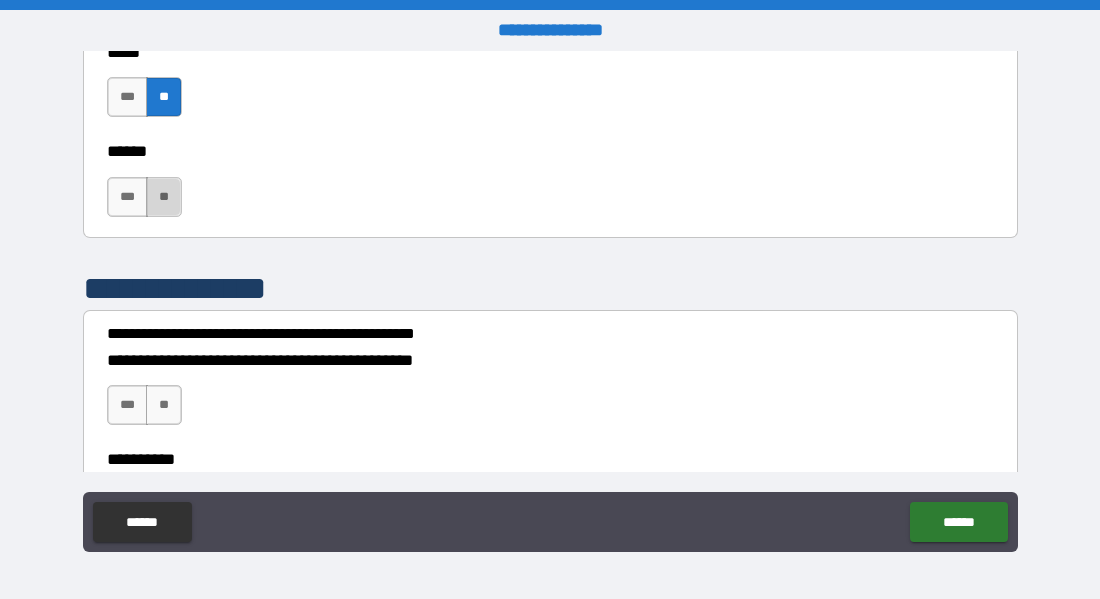 click on "**" at bounding box center [164, 197] 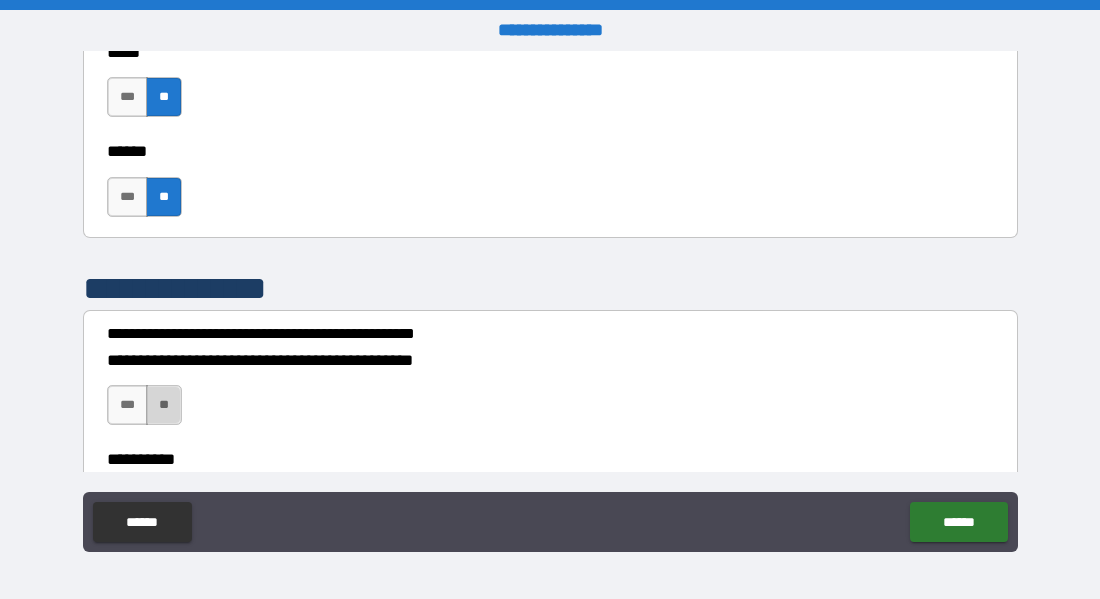click on "**" at bounding box center [164, 405] 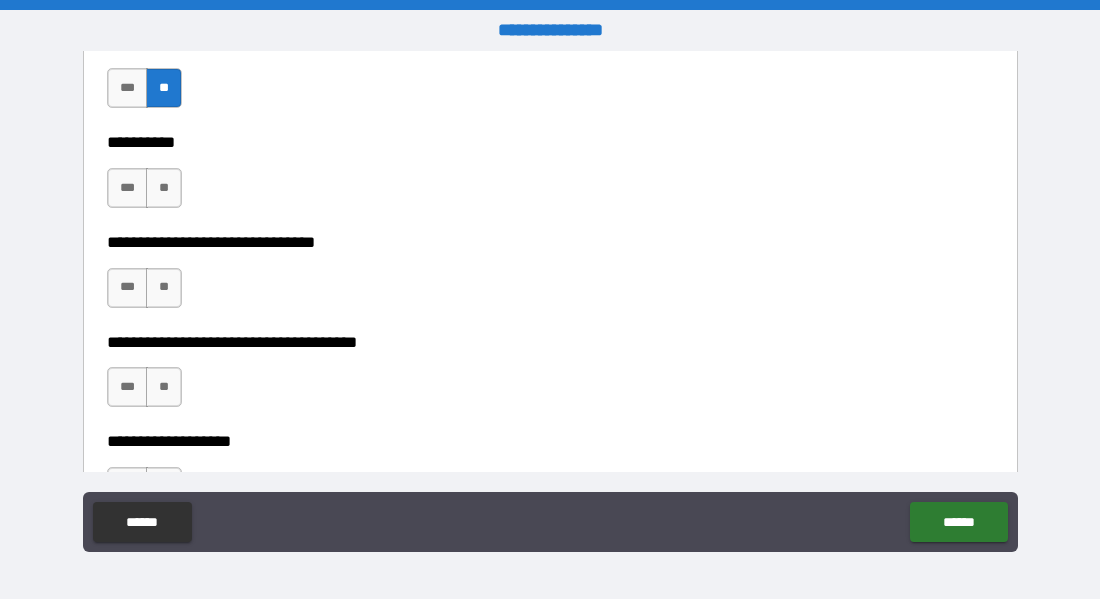scroll, scrollTop: 2428, scrollLeft: 0, axis: vertical 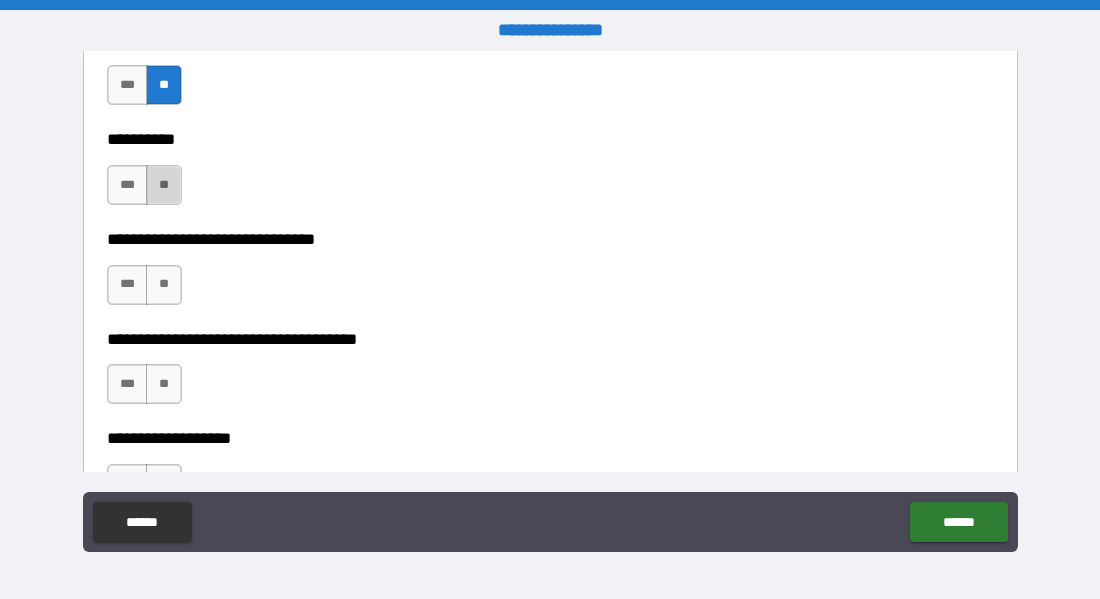 click on "**" at bounding box center [164, 185] 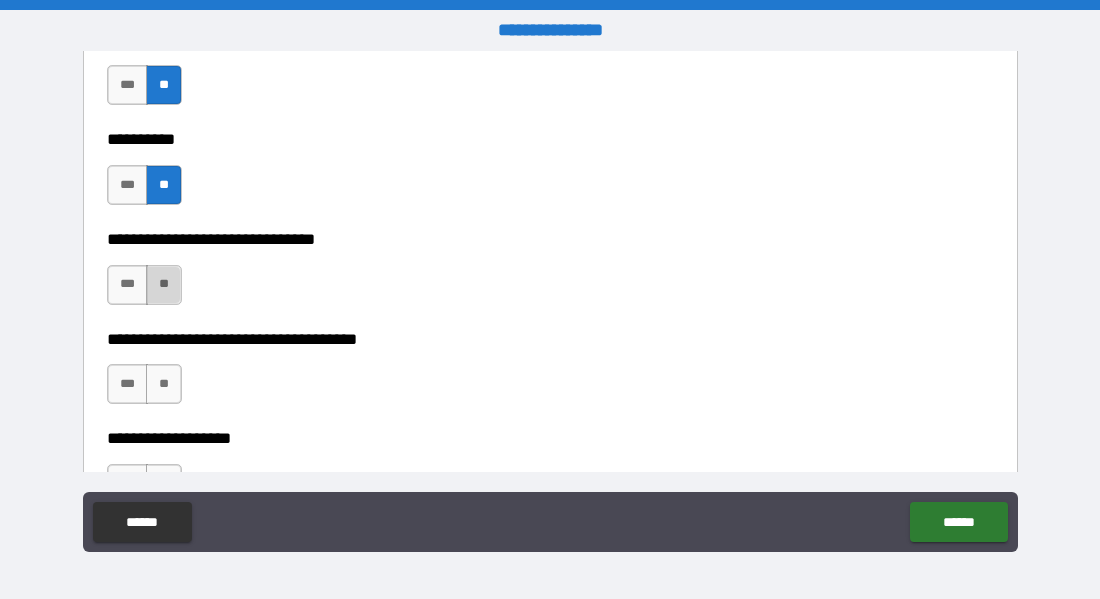 click on "**" at bounding box center [164, 285] 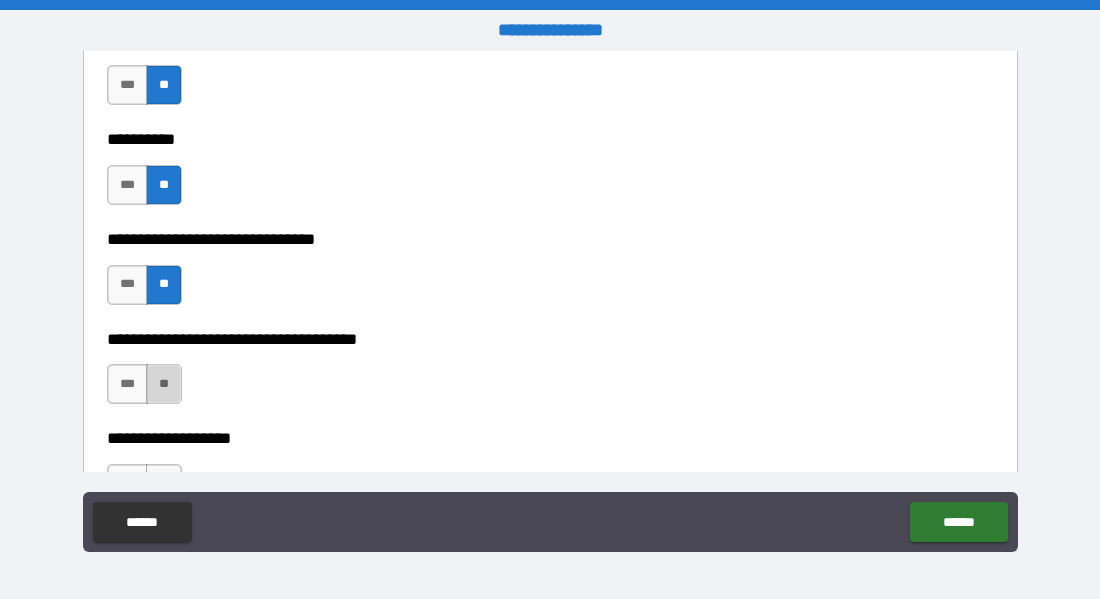 click on "**" at bounding box center [164, 384] 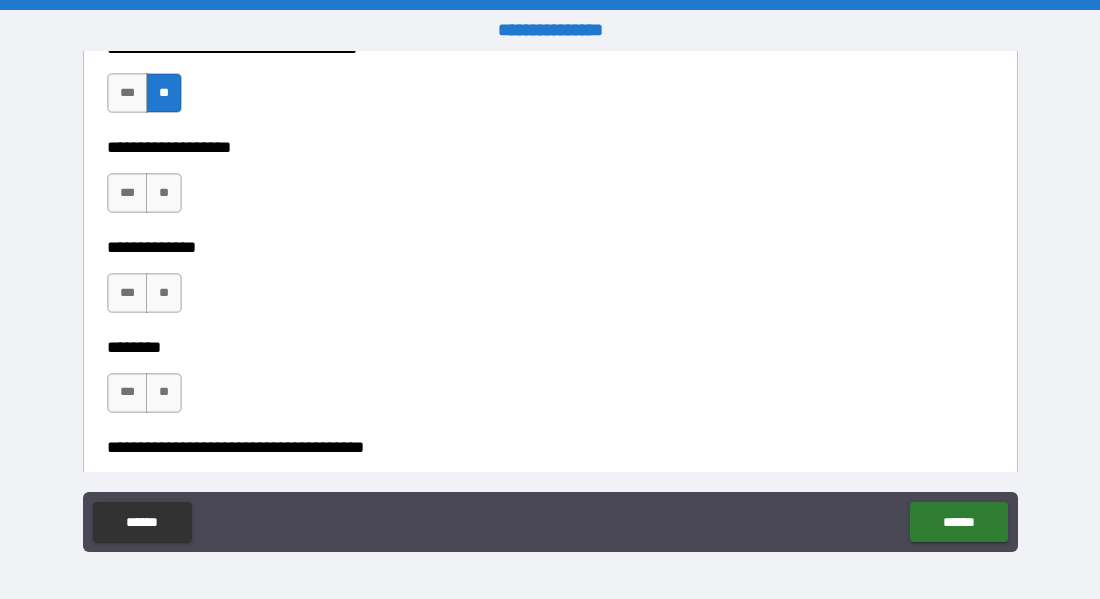 scroll, scrollTop: 2726, scrollLeft: 0, axis: vertical 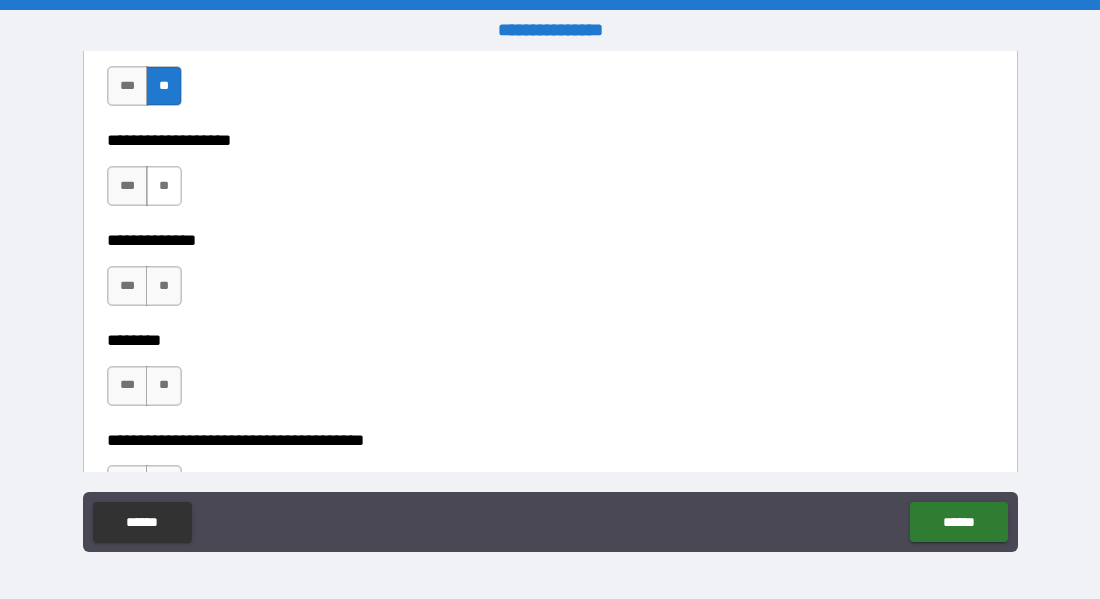 click on "**" at bounding box center (164, 186) 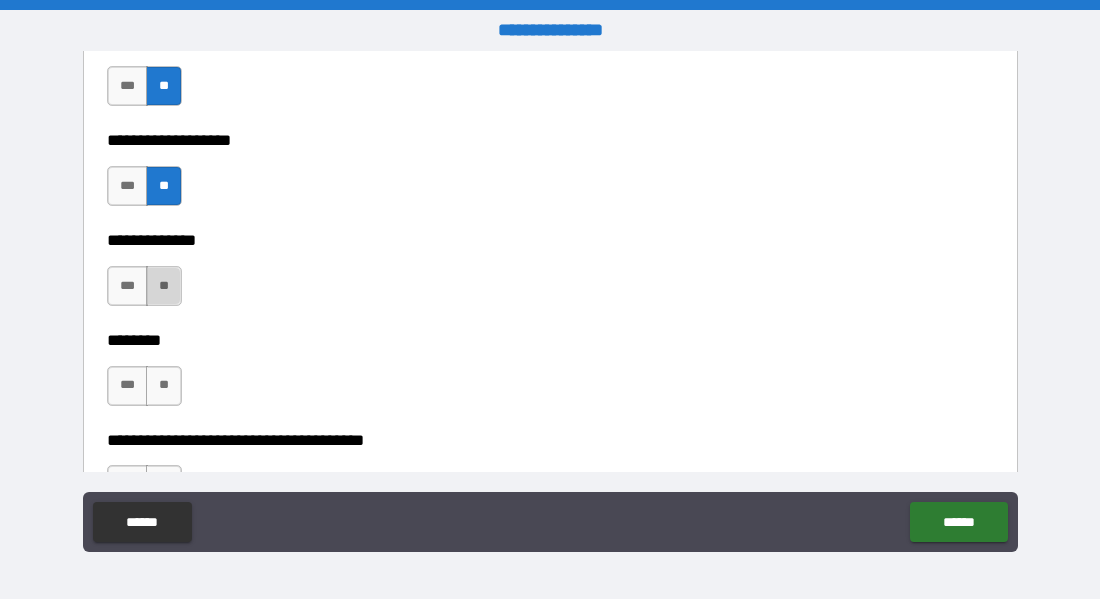 click on "**" at bounding box center (164, 286) 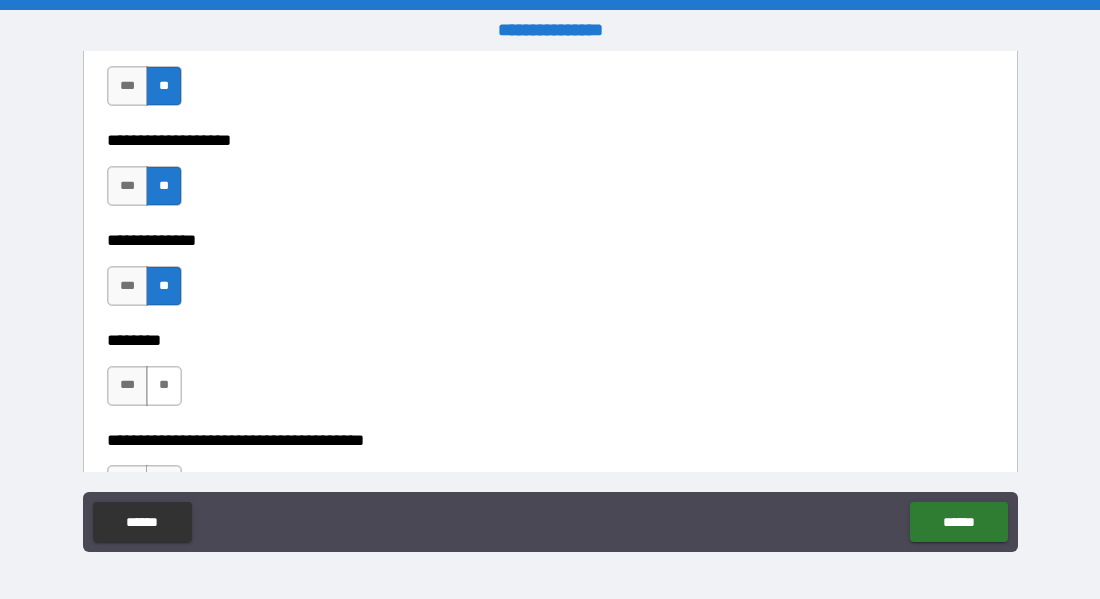 click on "**" at bounding box center [164, 386] 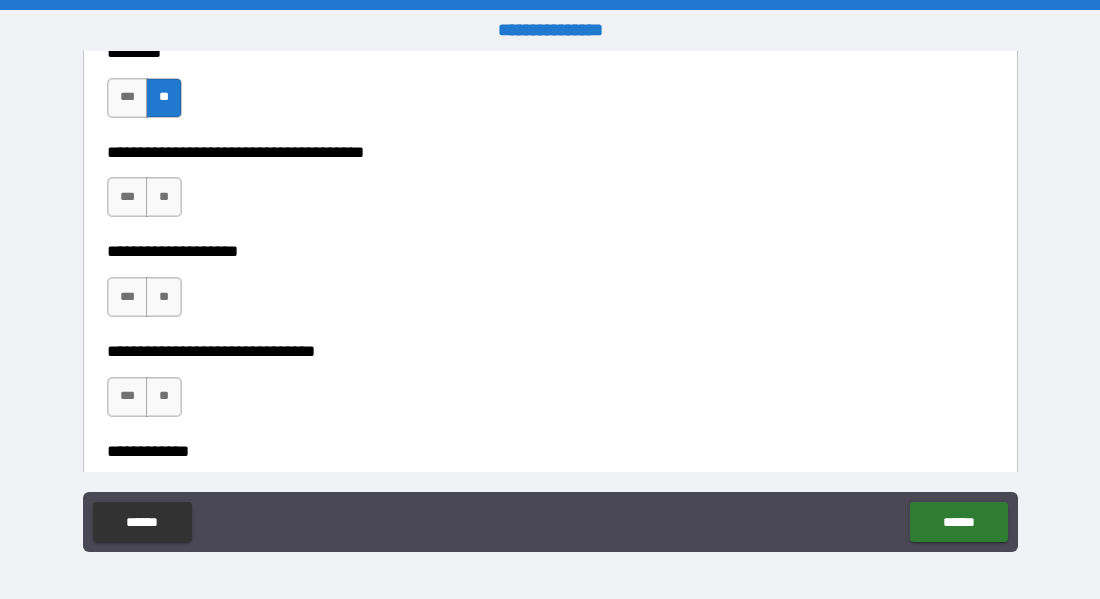 scroll, scrollTop: 3010, scrollLeft: 0, axis: vertical 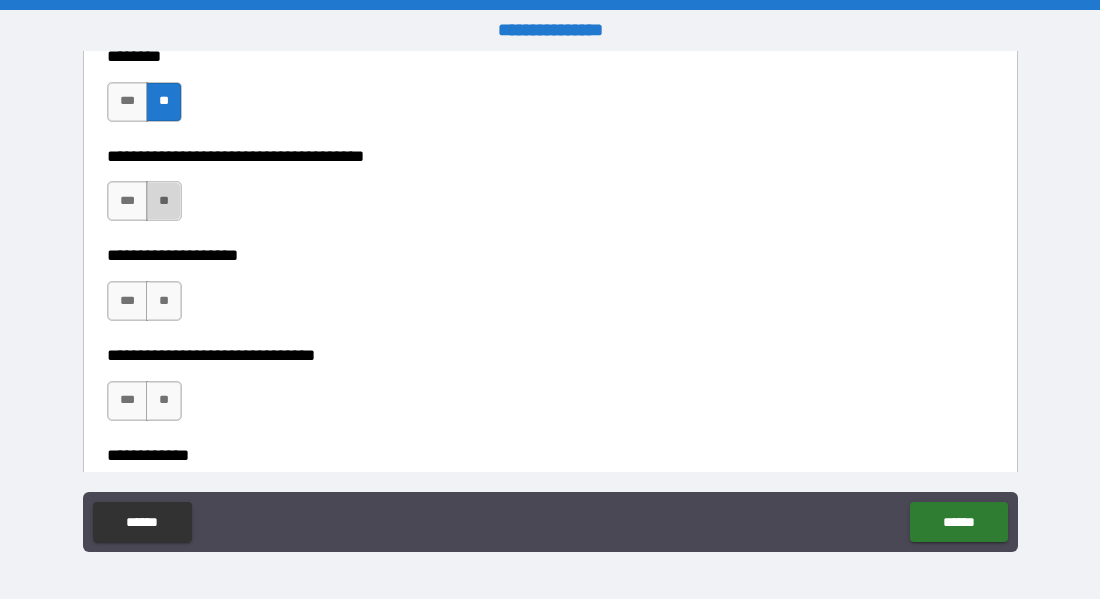 click on "**" at bounding box center (164, 201) 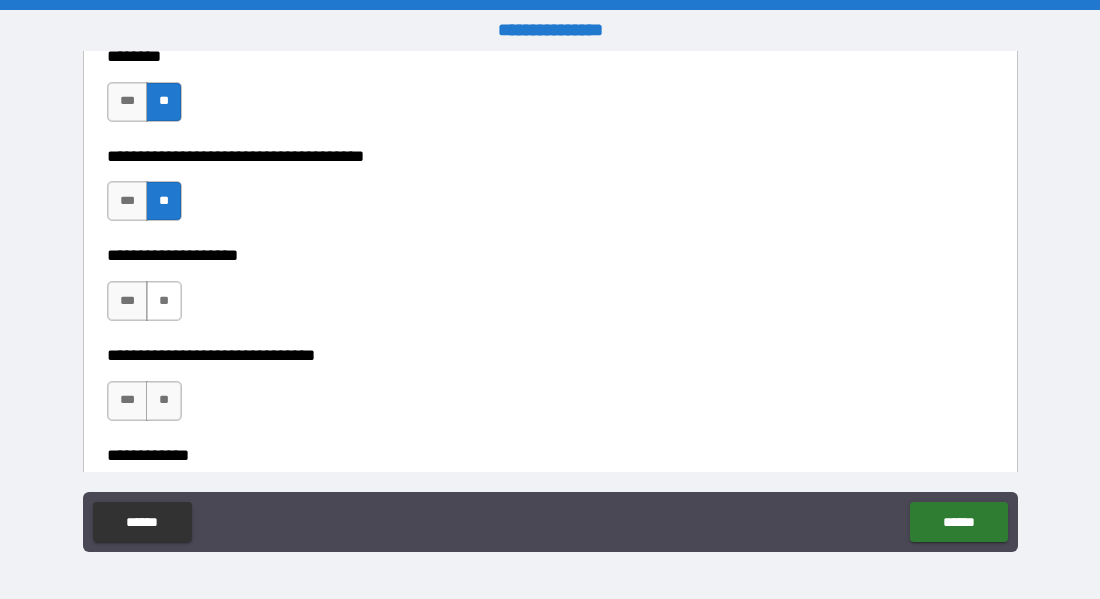 click on "**" at bounding box center (164, 301) 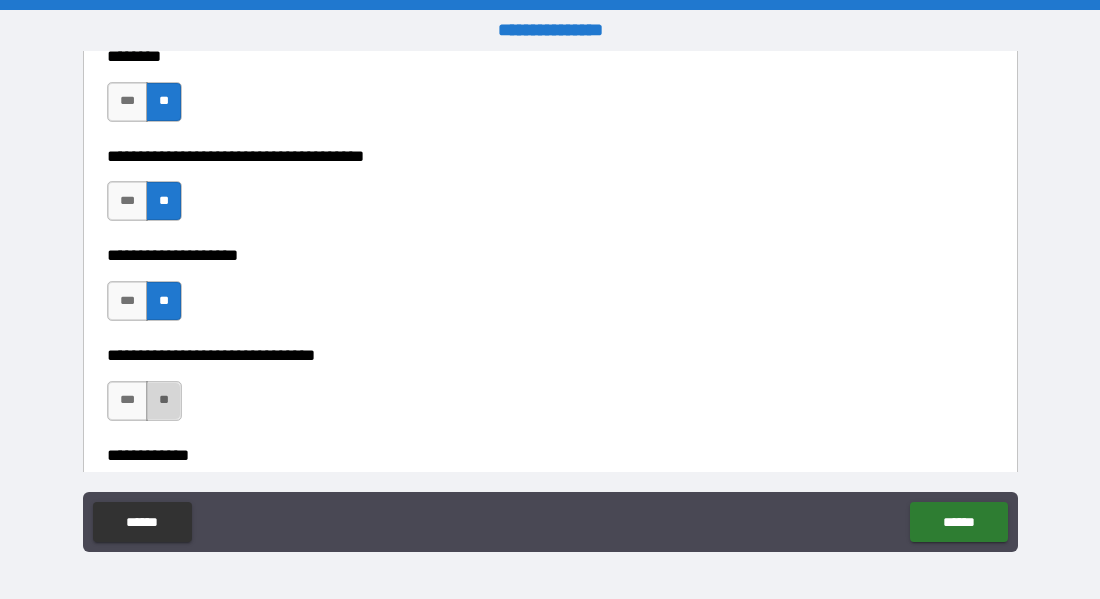 click on "**" at bounding box center [164, 401] 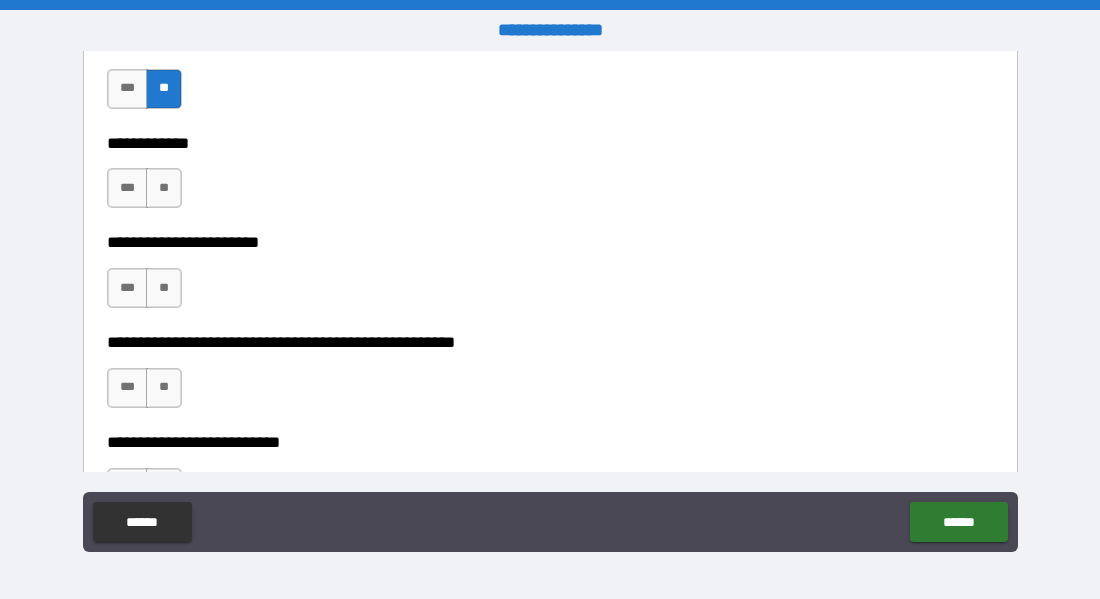 scroll, scrollTop: 3326, scrollLeft: 0, axis: vertical 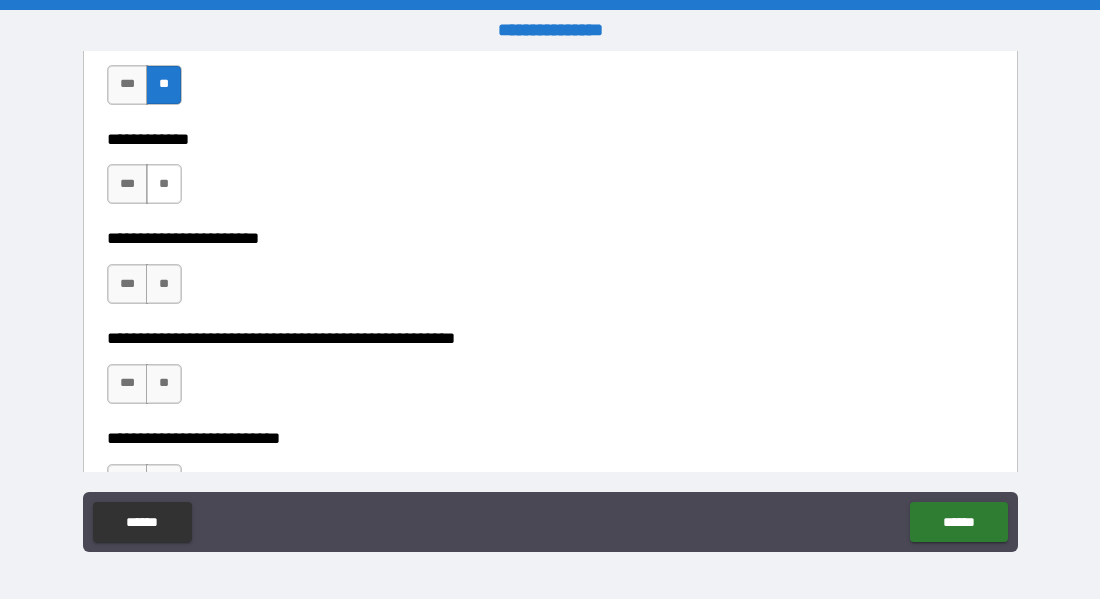 click on "**" at bounding box center [164, 184] 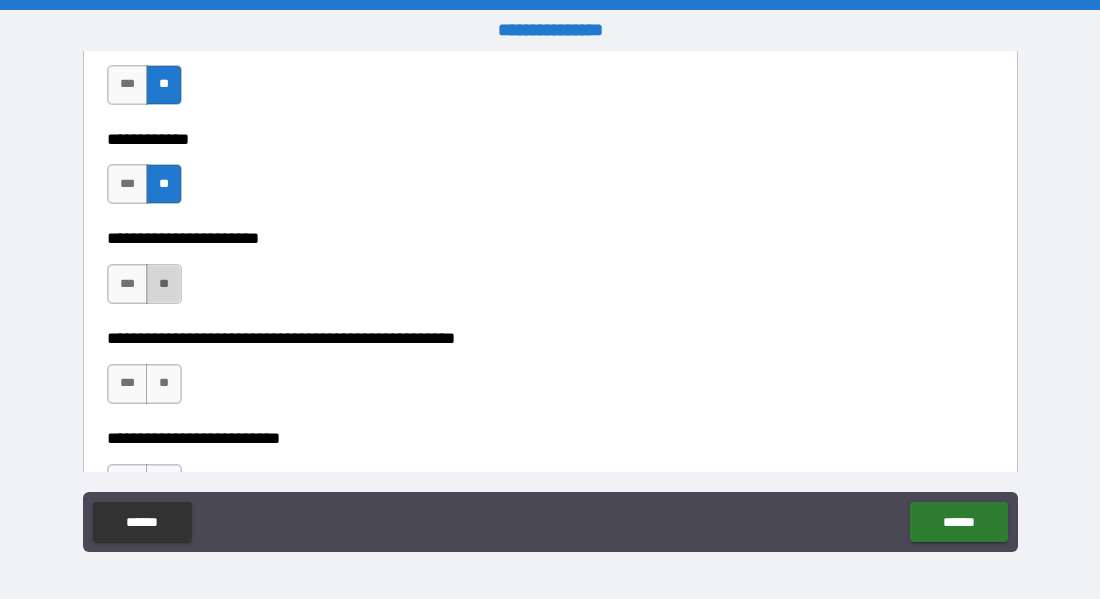 click on "**" at bounding box center [164, 284] 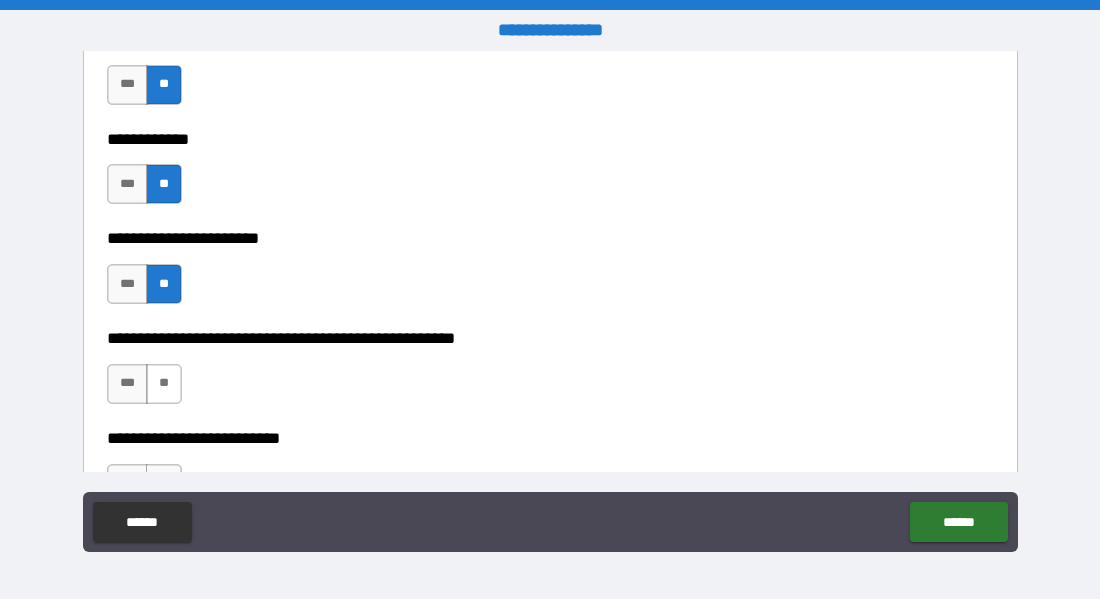 click on "**" at bounding box center (164, 384) 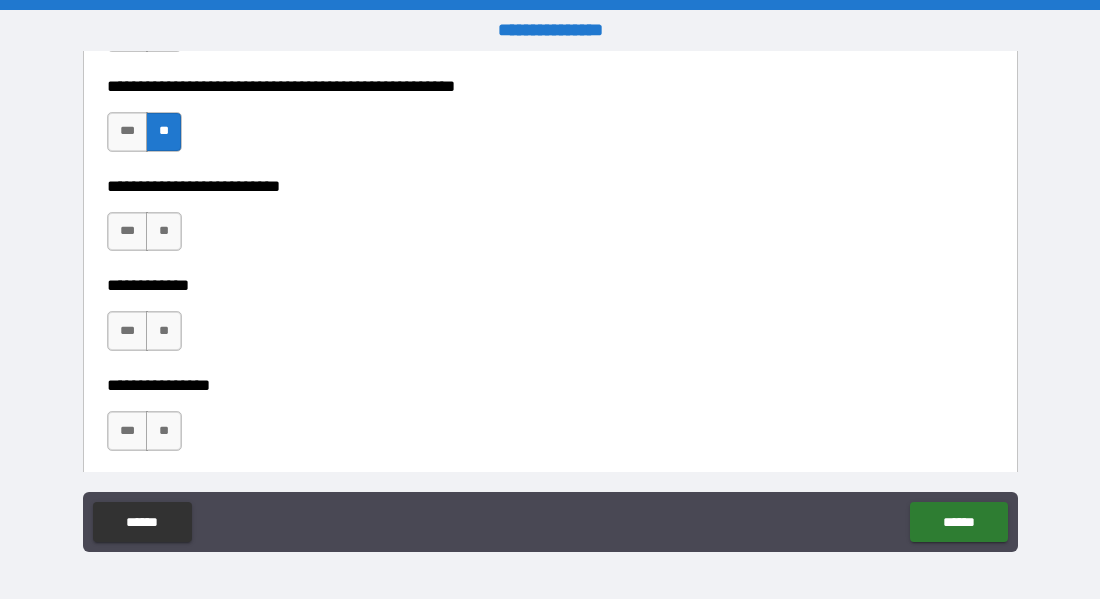 scroll, scrollTop: 3585, scrollLeft: 0, axis: vertical 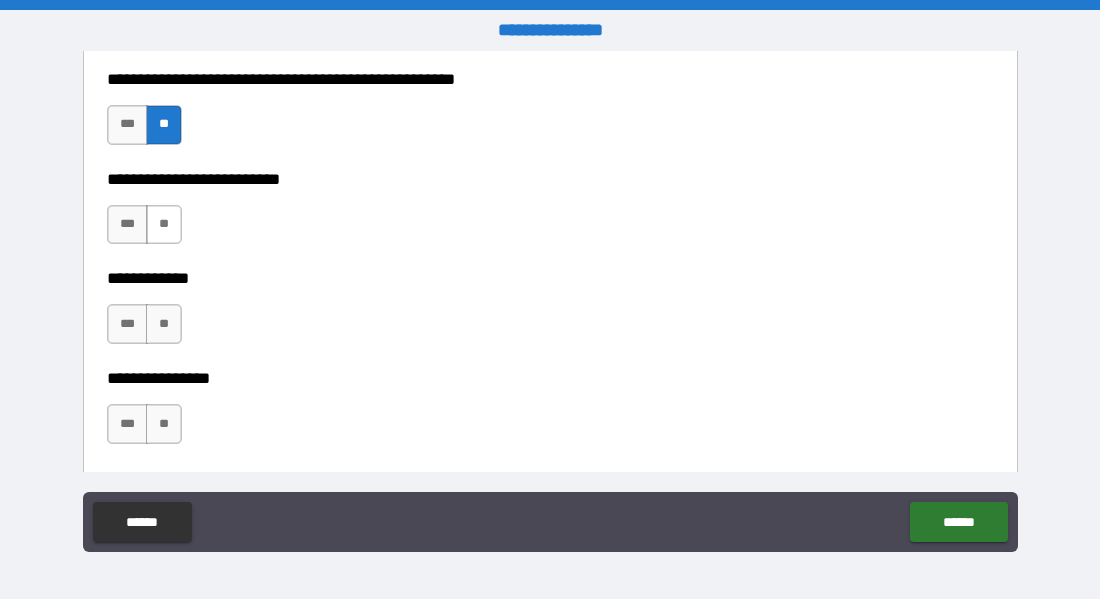 click on "**" at bounding box center (164, 225) 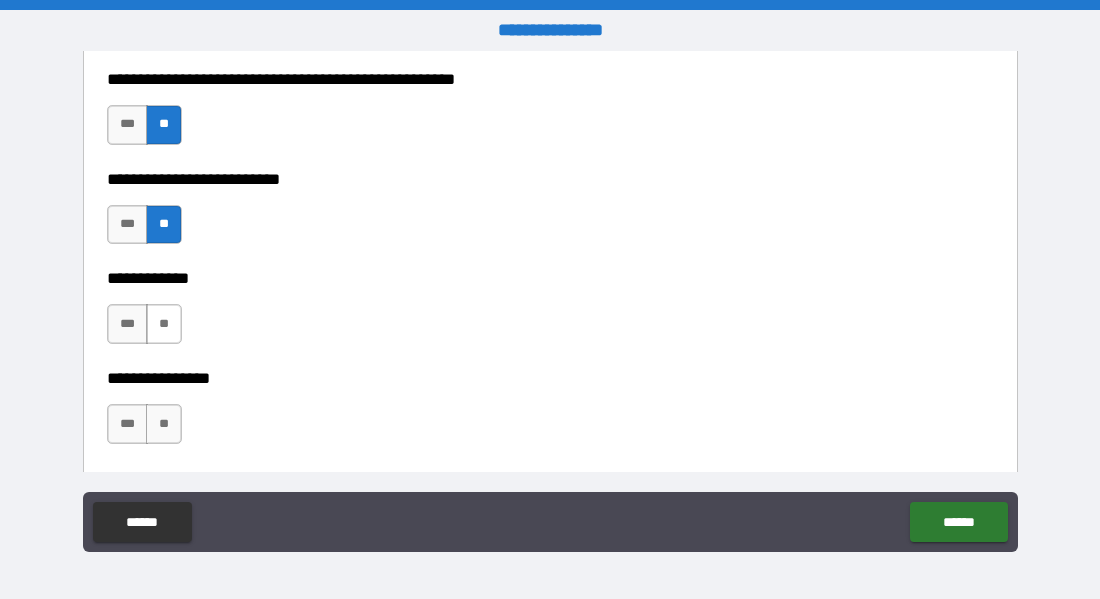 click on "**" at bounding box center [164, 324] 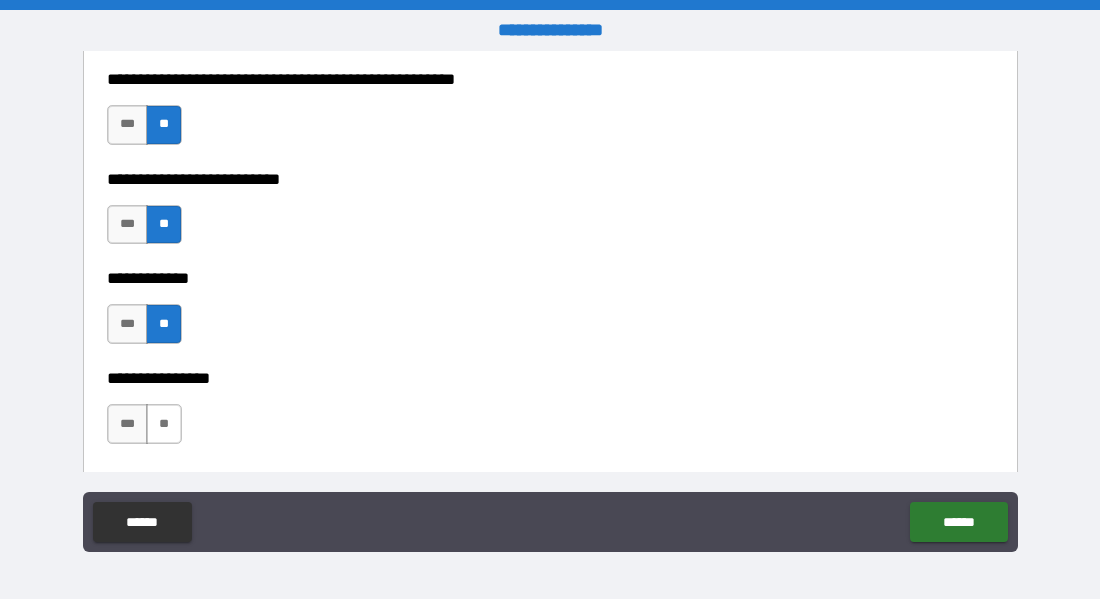 click on "**" at bounding box center [164, 424] 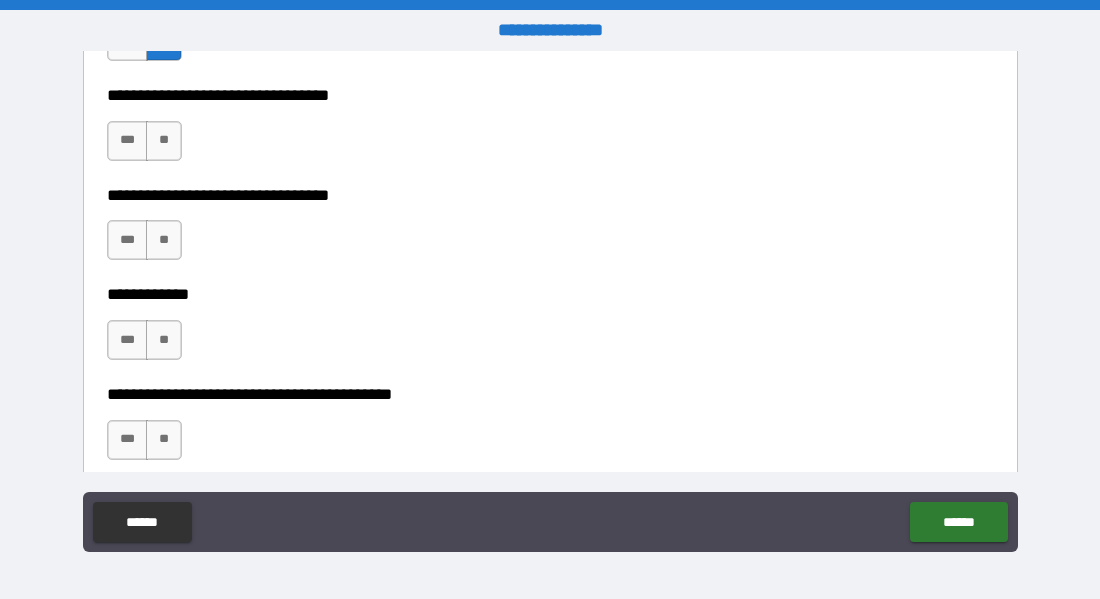 scroll, scrollTop: 3969, scrollLeft: 0, axis: vertical 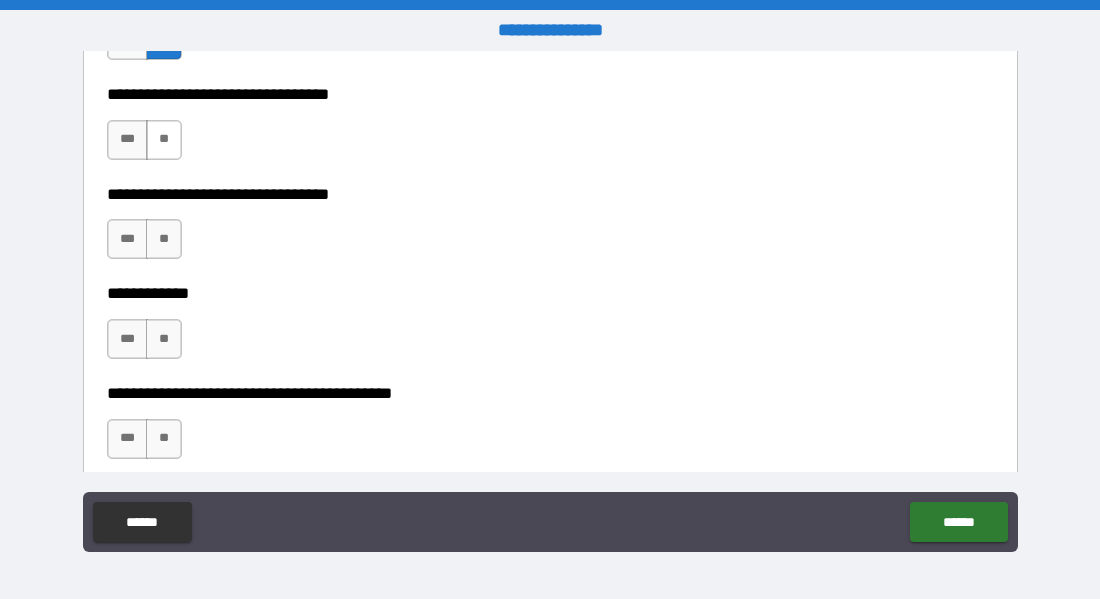 click on "**" at bounding box center (164, 140) 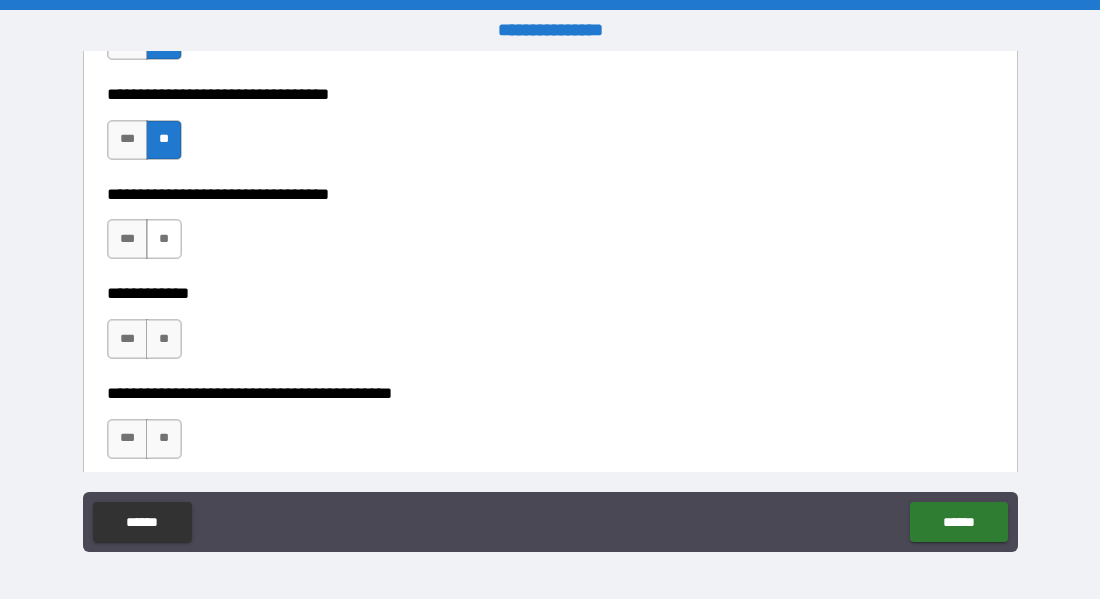 click on "**" at bounding box center (164, 239) 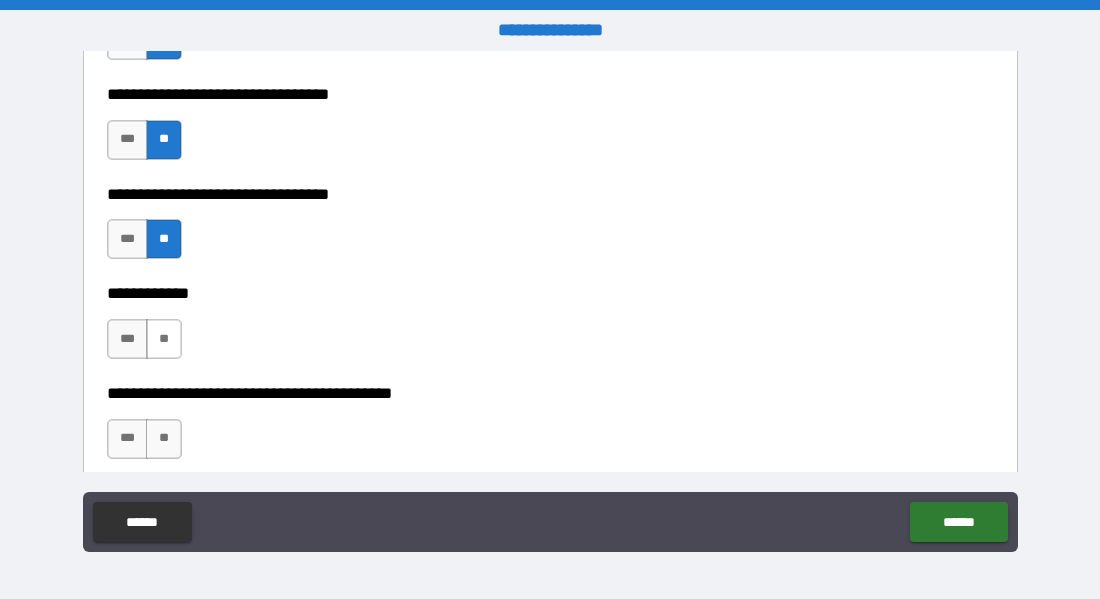 click on "**" at bounding box center [164, 339] 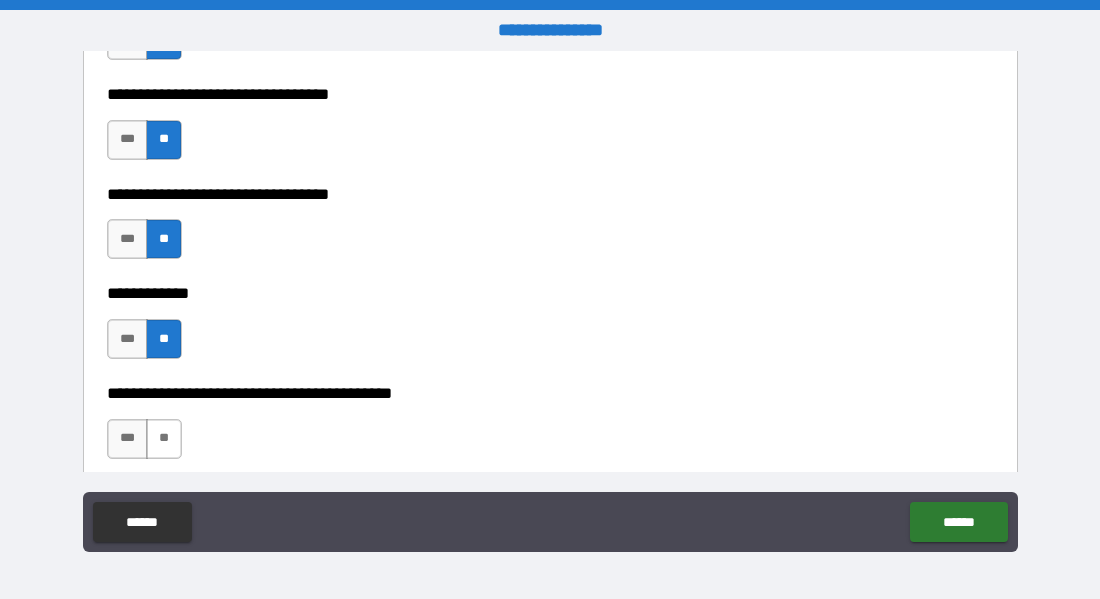 click on "**" at bounding box center [164, 439] 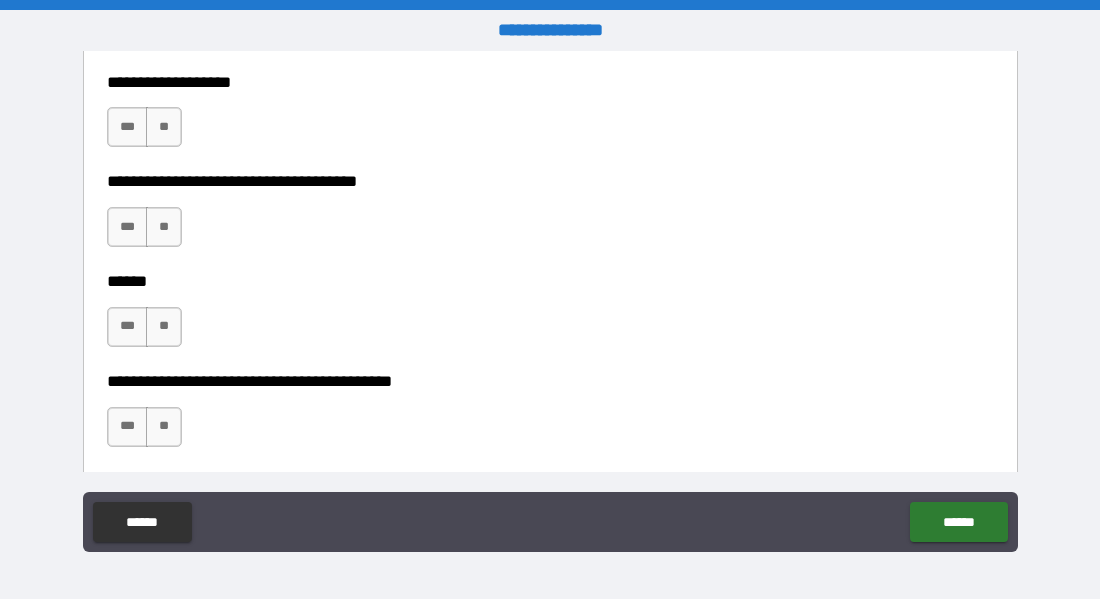 scroll, scrollTop: 4380, scrollLeft: 0, axis: vertical 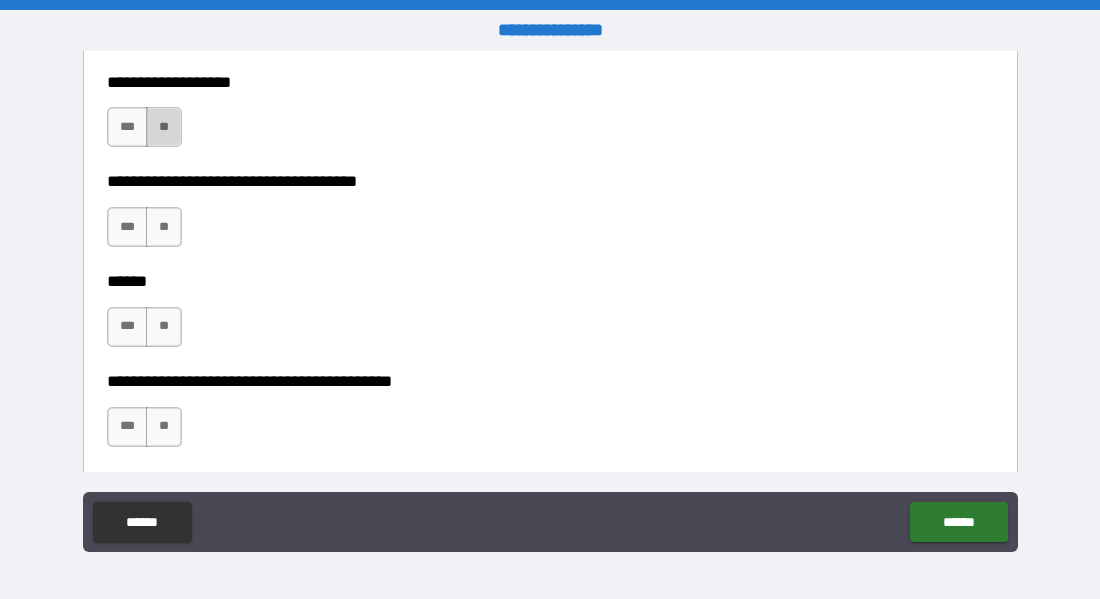 click on "**" at bounding box center (164, 127) 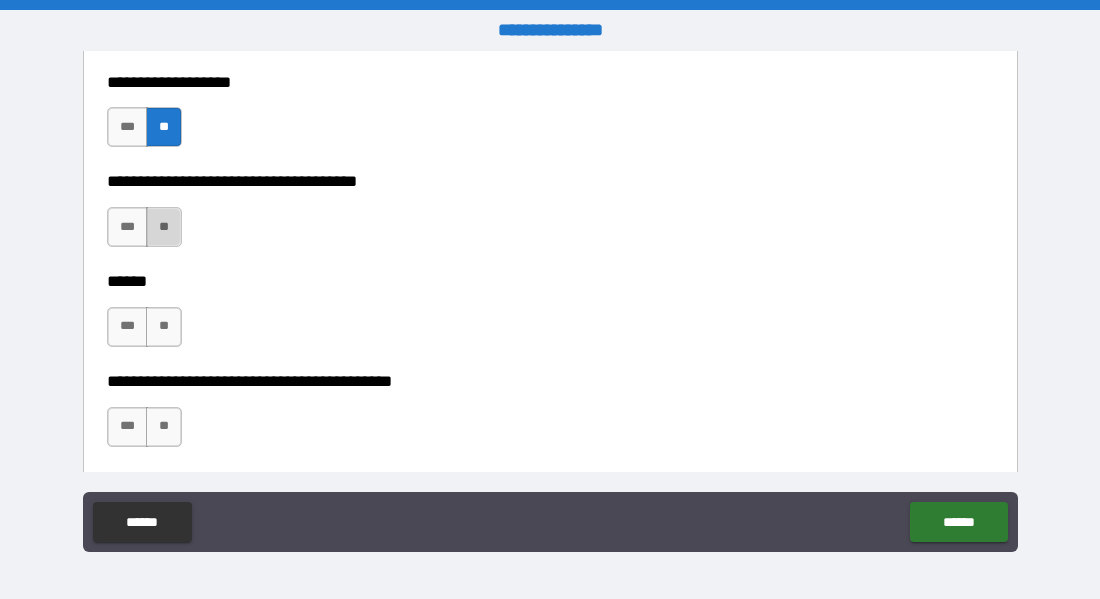 click on "**" at bounding box center (164, 227) 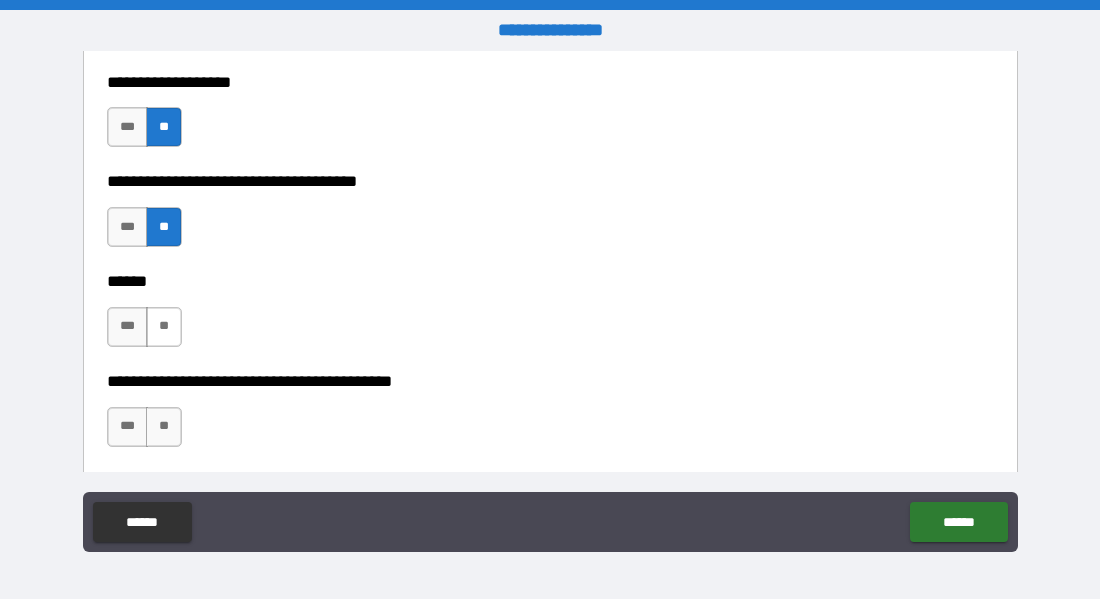 click on "**" at bounding box center (164, 327) 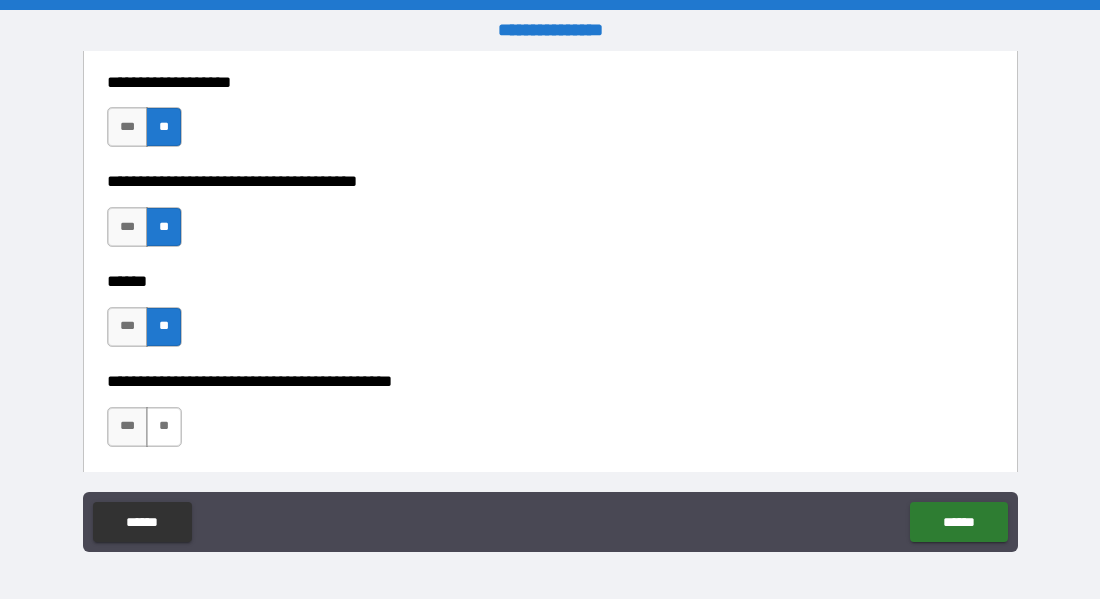 click on "**" at bounding box center [164, 427] 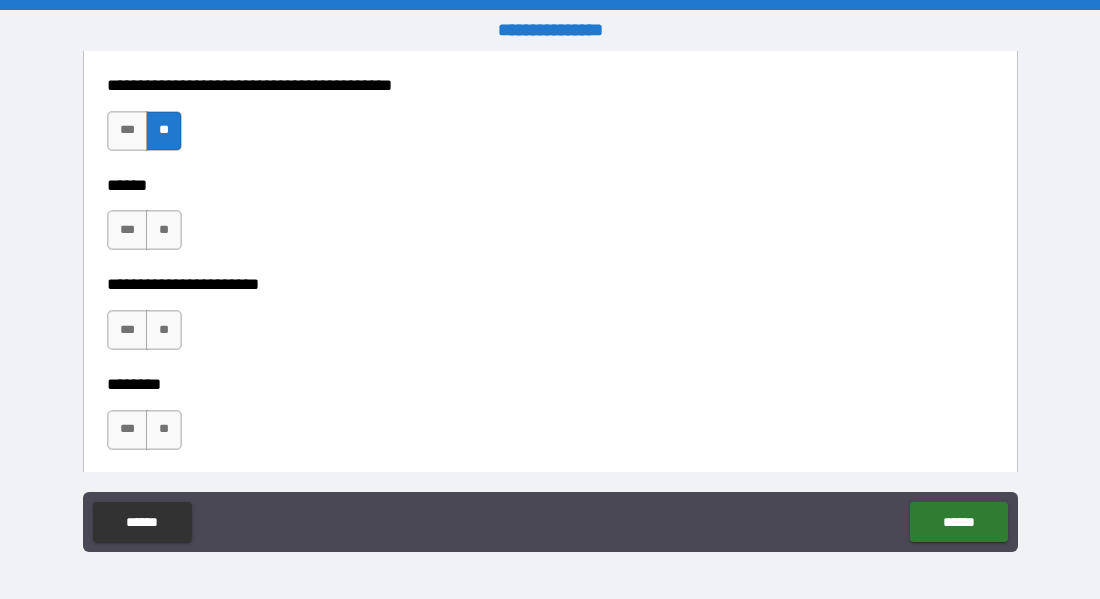 scroll, scrollTop: 4680, scrollLeft: 0, axis: vertical 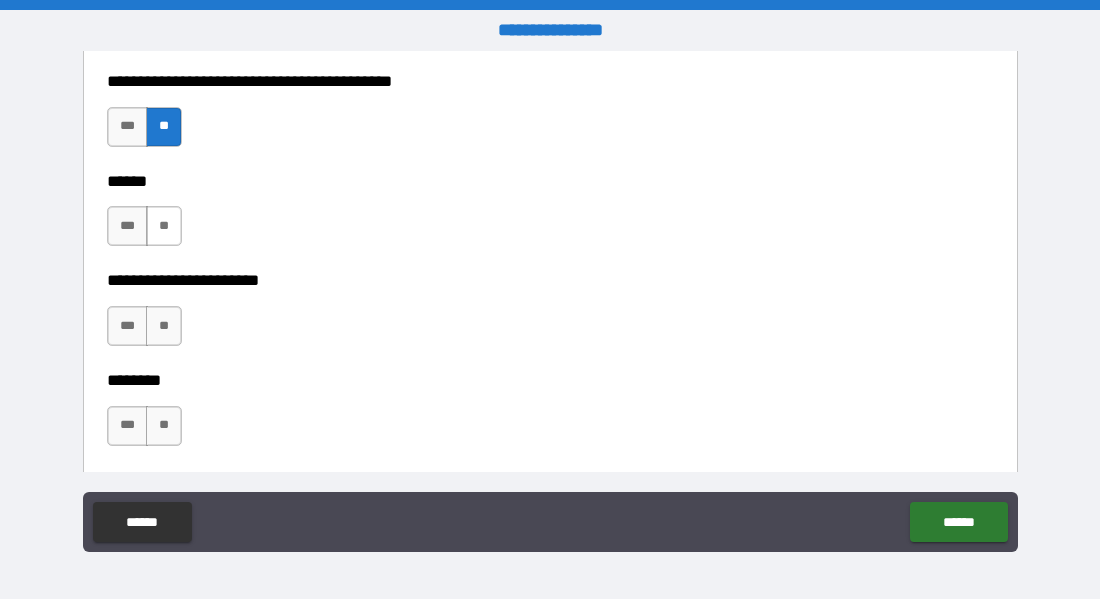 click on "**" at bounding box center [164, 226] 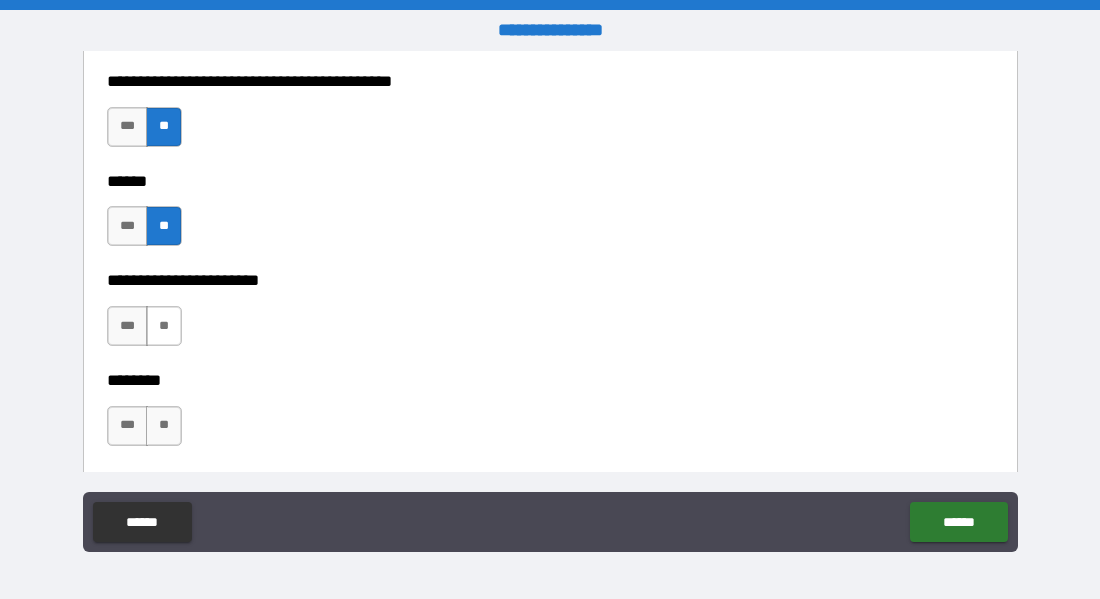 click on "**" at bounding box center (164, 326) 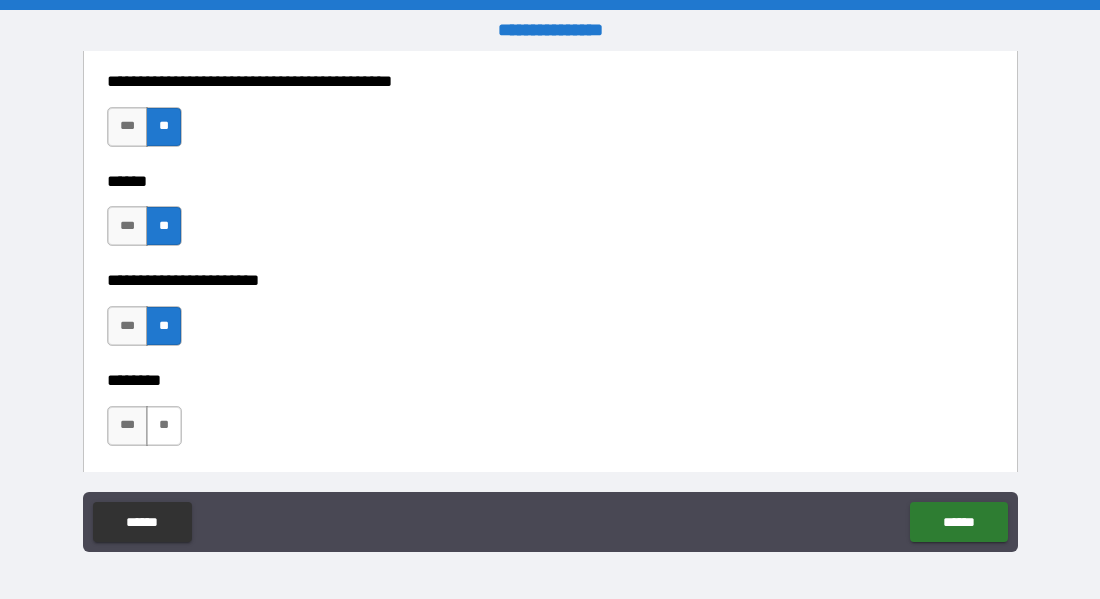 click on "**" at bounding box center (164, 426) 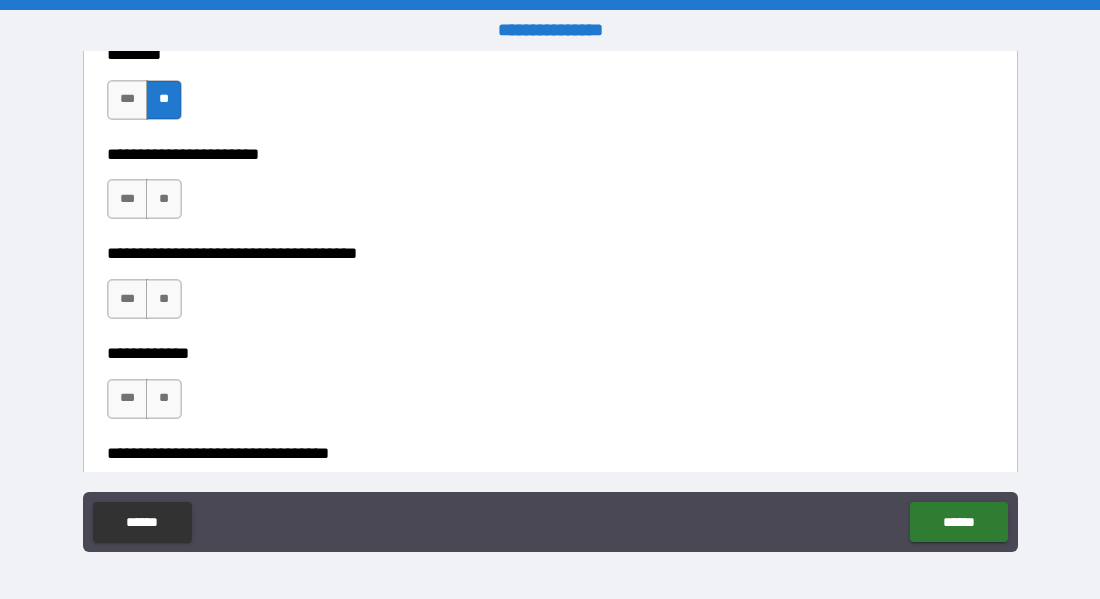scroll, scrollTop: 5007, scrollLeft: 0, axis: vertical 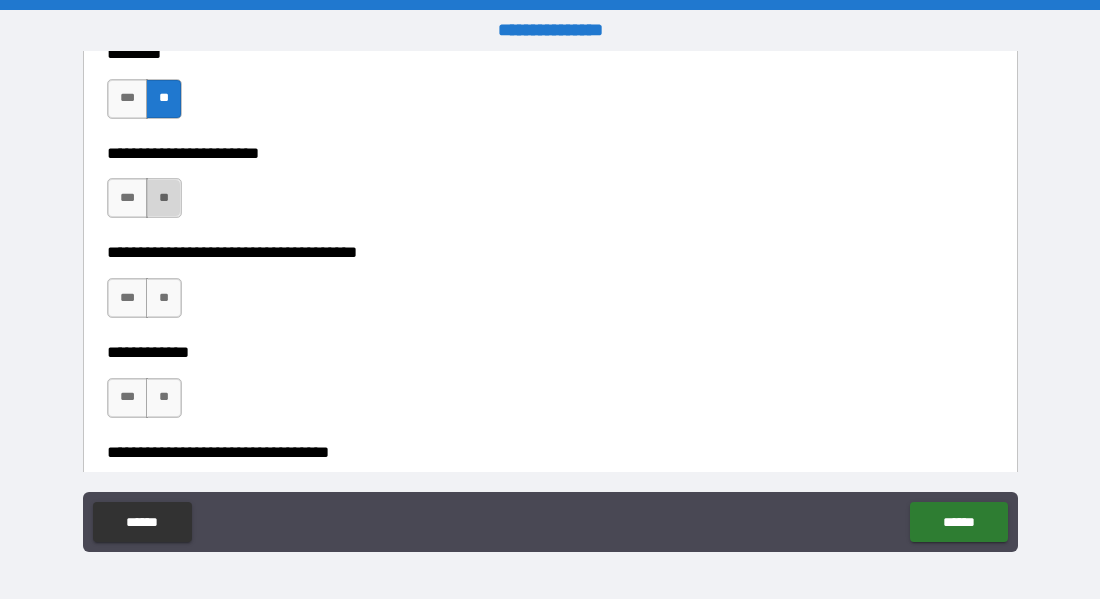 click on "**" at bounding box center [164, 198] 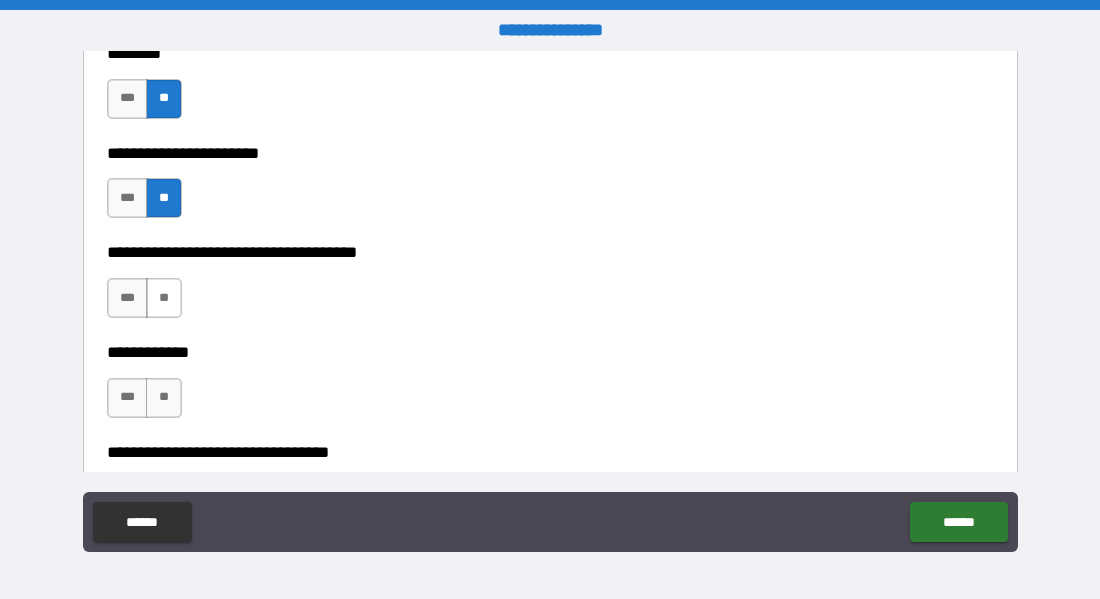 click on "**" at bounding box center [164, 298] 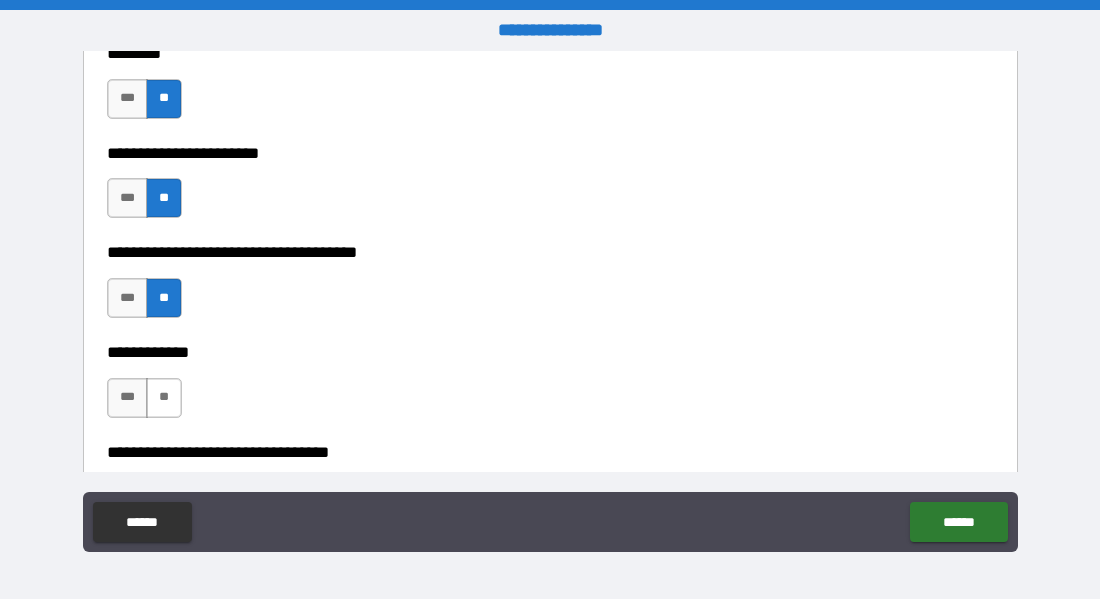 click on "**" at bounding box center [164, 398] 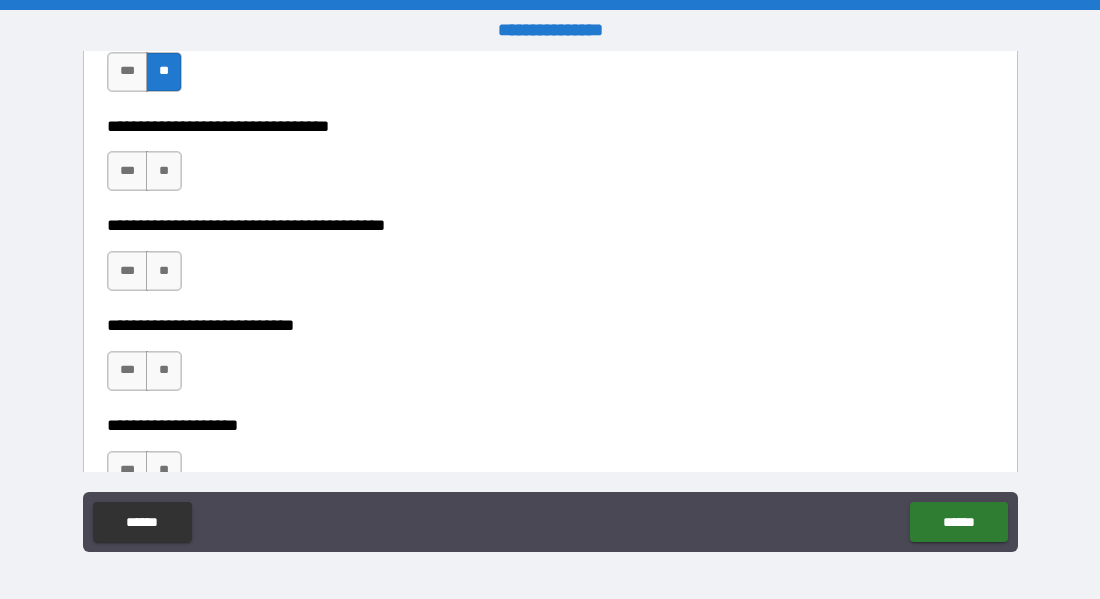 scroll, scrollTop: 5364, scrollLeft: 0, axis: vertical 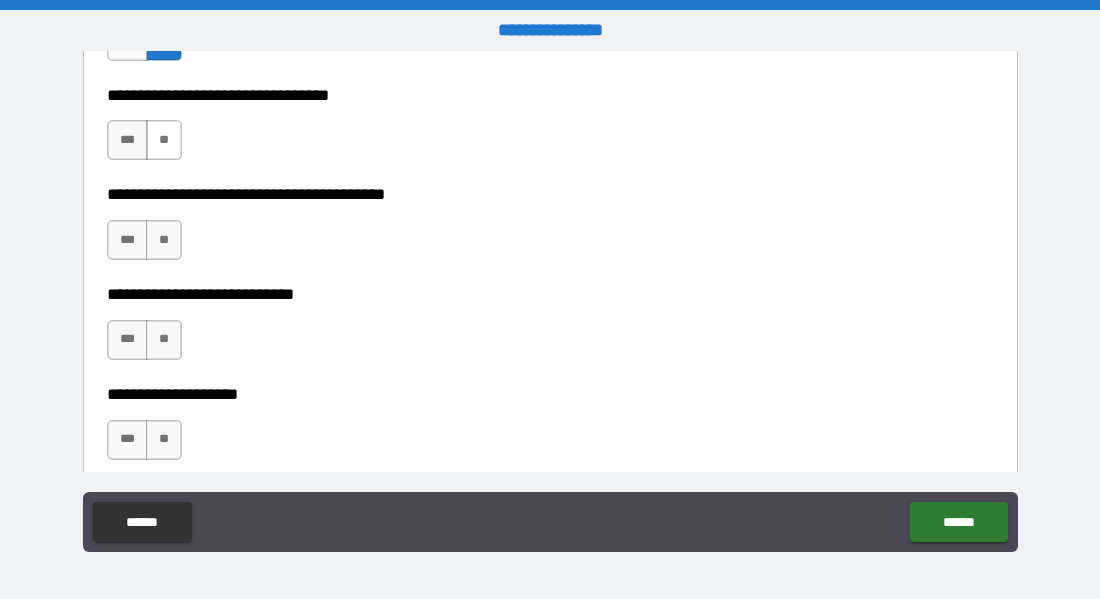 click on "**" at bounding box center (164, 140) 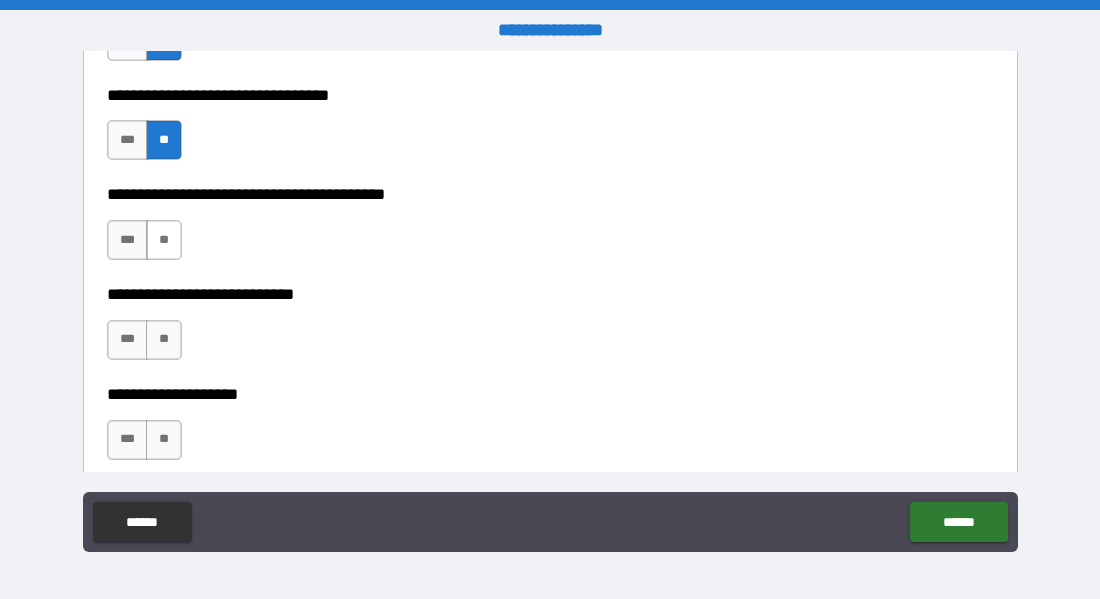 click on "**" at bounding box center (164, 240) 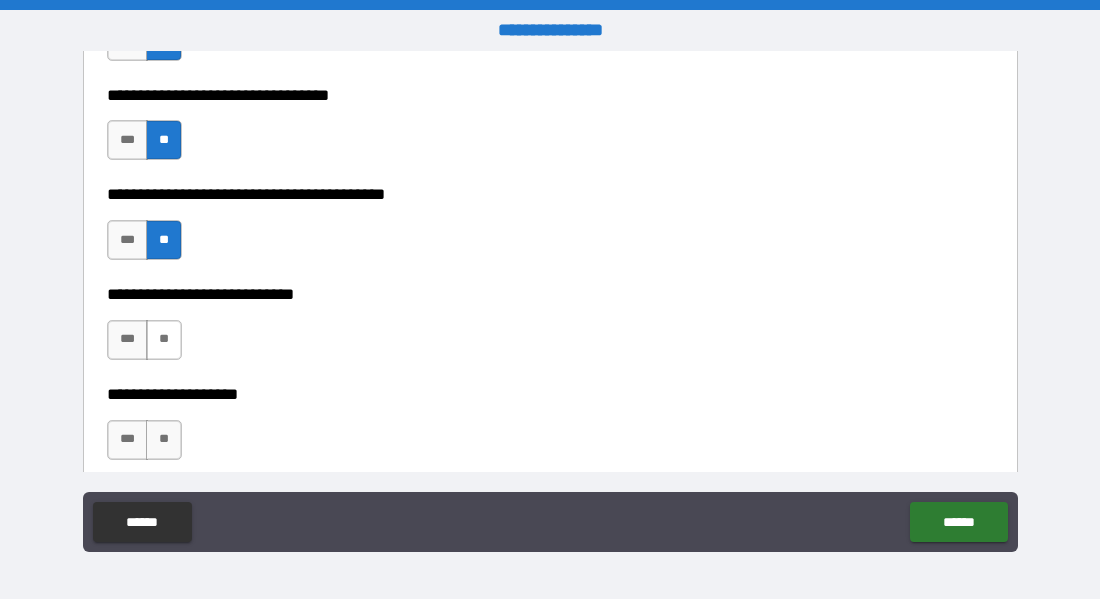 click on "**" at bounding box center (164, 340) 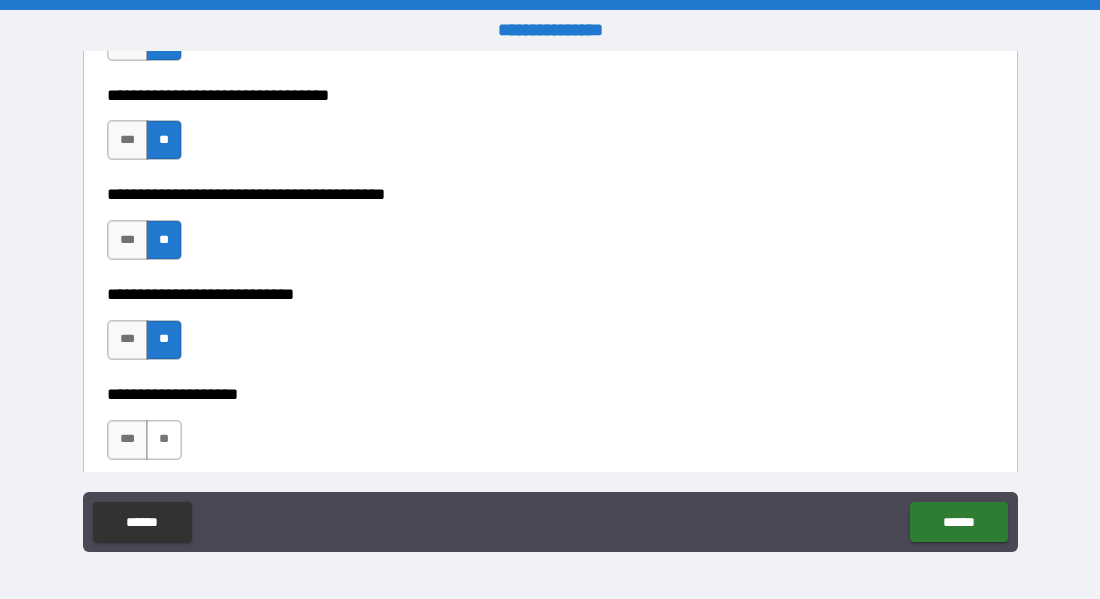 click on "**" at bounding box center (164, 440) 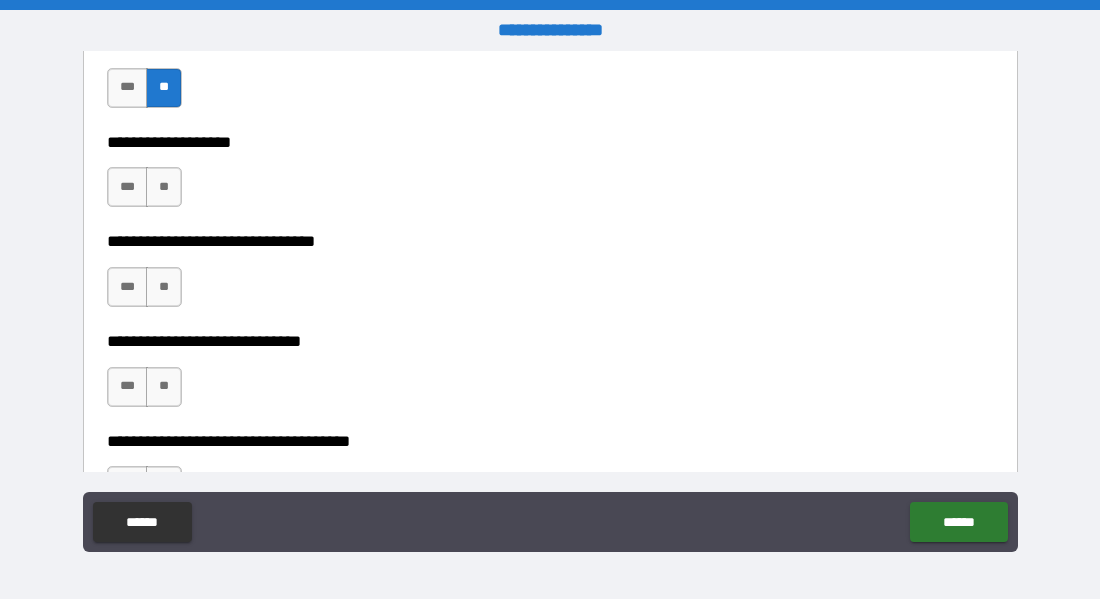 scroll, scrollTop: 5746, scrollLeft: 0, axis: vertical 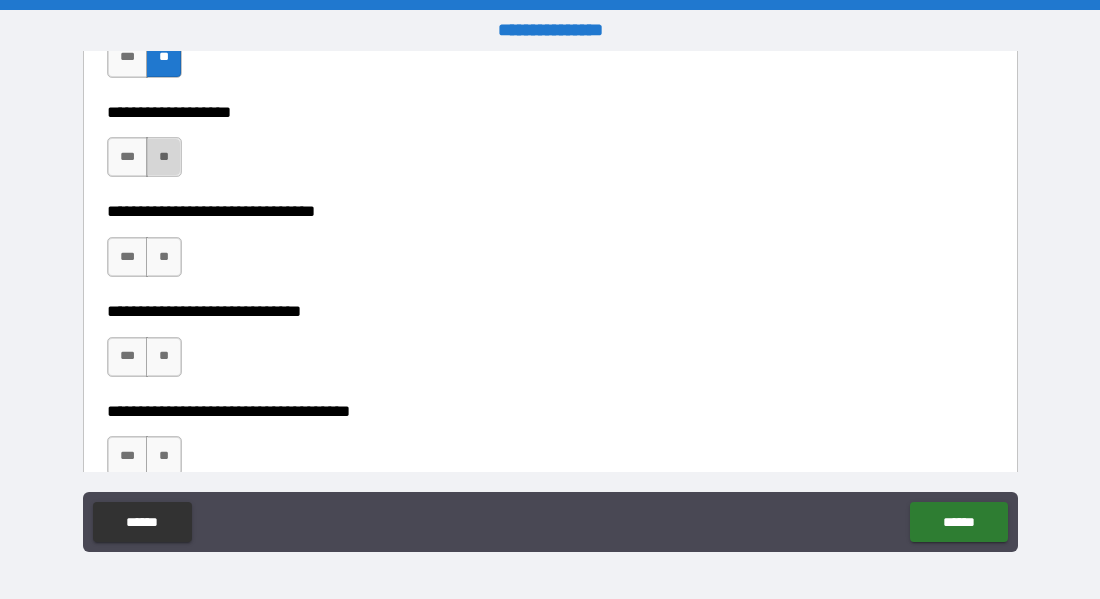 click on "**" at bounding box center (164, 157) 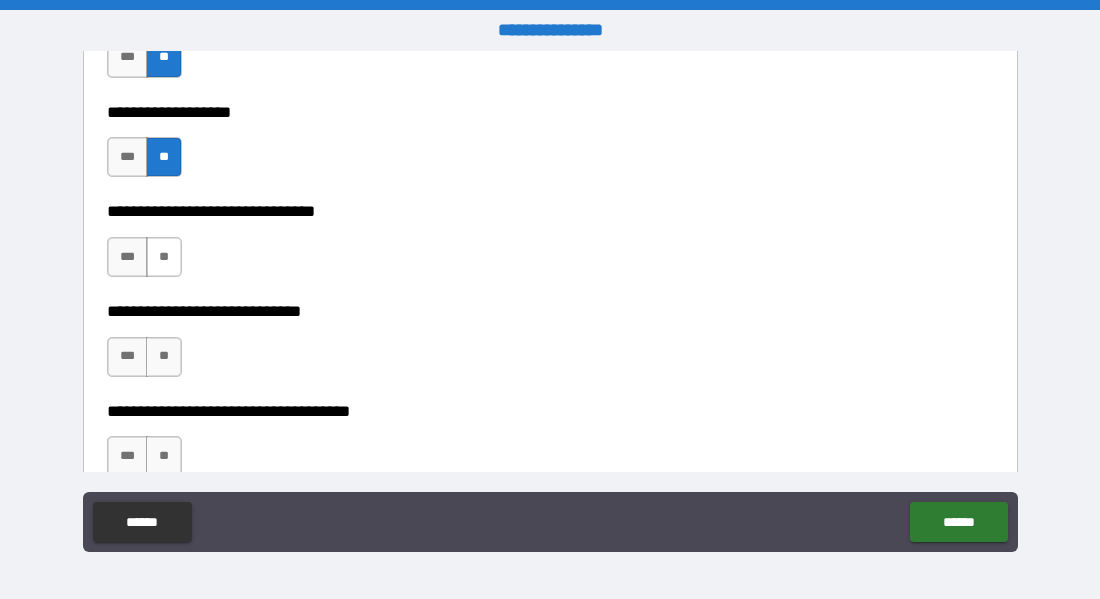 click on "**" at bounding box center [164, 257] 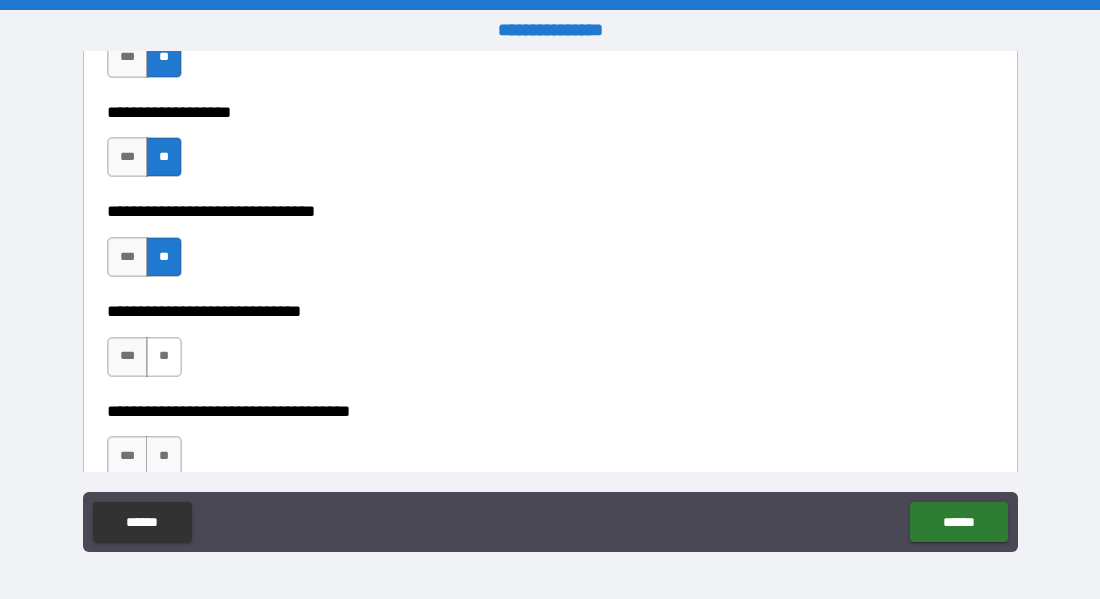 click on "**" at bounding box center [164, 357] 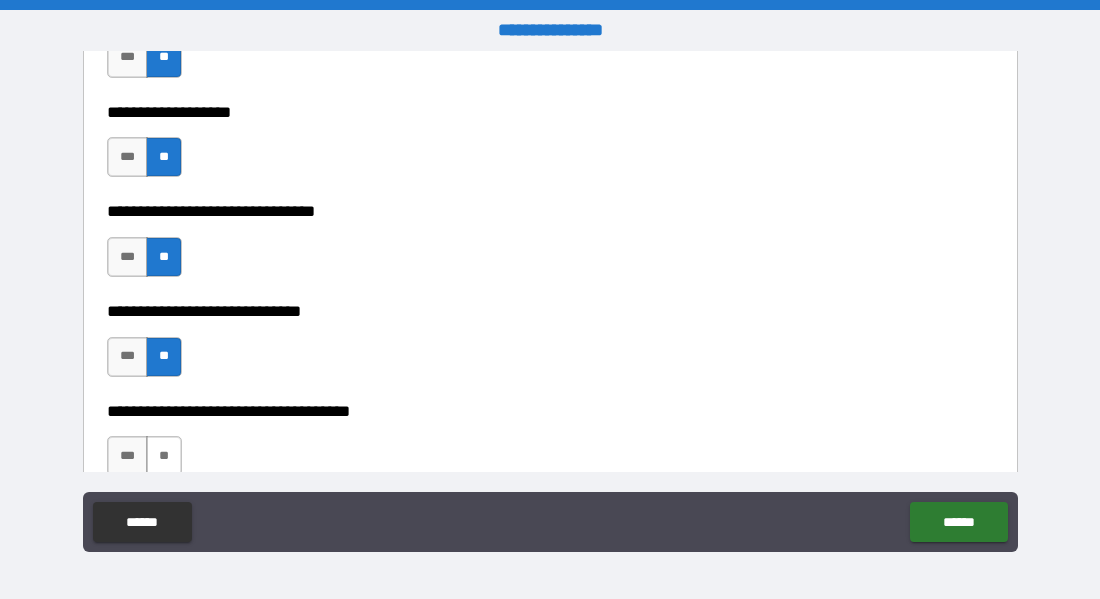 click on "**" at bounding box center [164, 456] 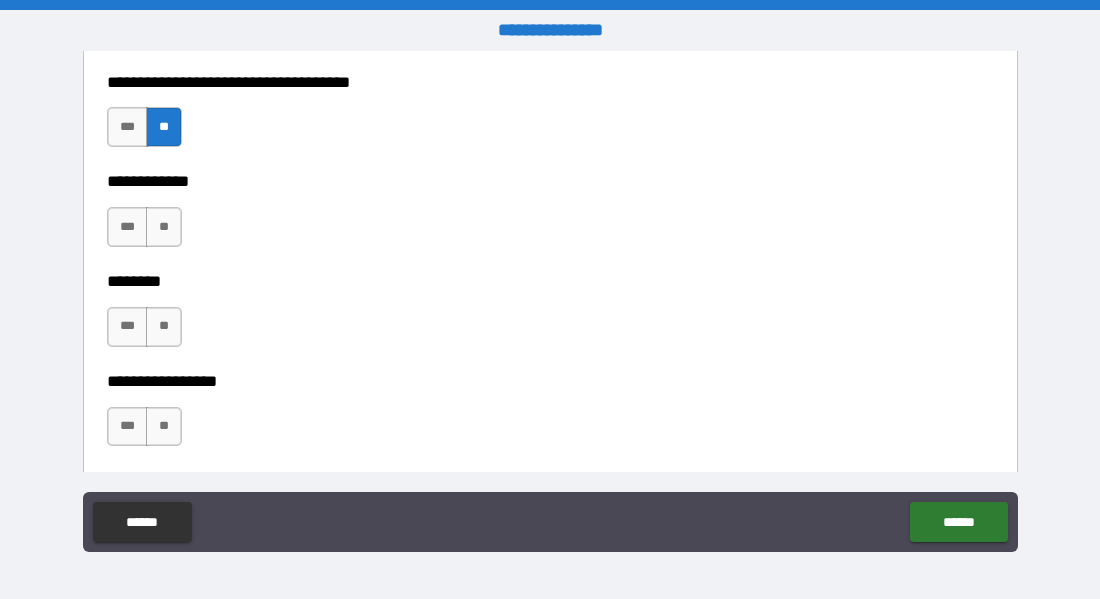 scroll, scrollTop: 6088, scrollLeft: 0, axis: vertical 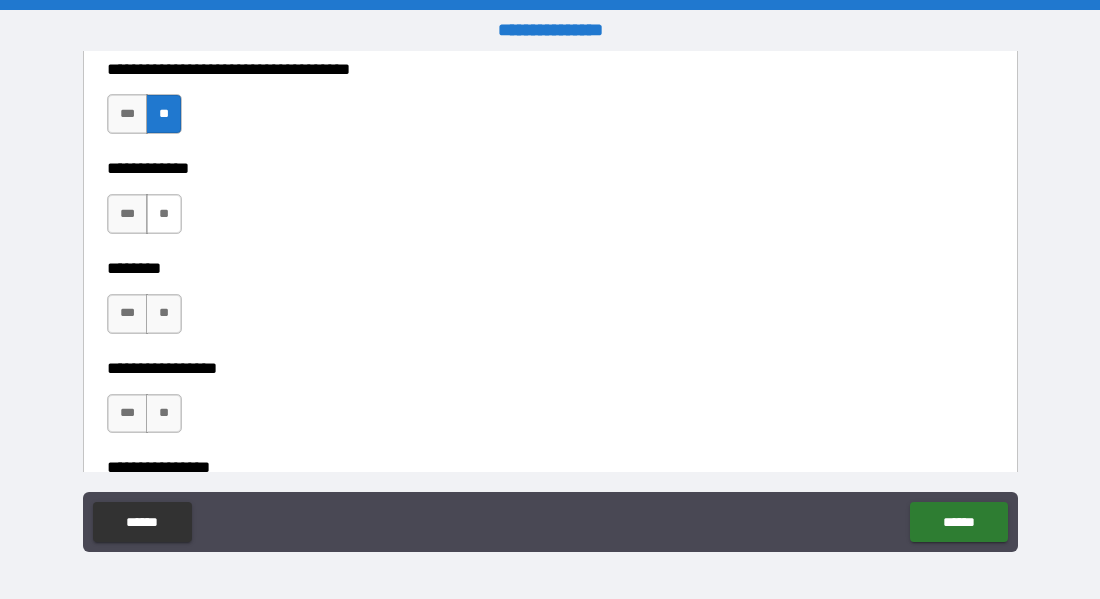 click on "**" at bounding box center [164, 214] 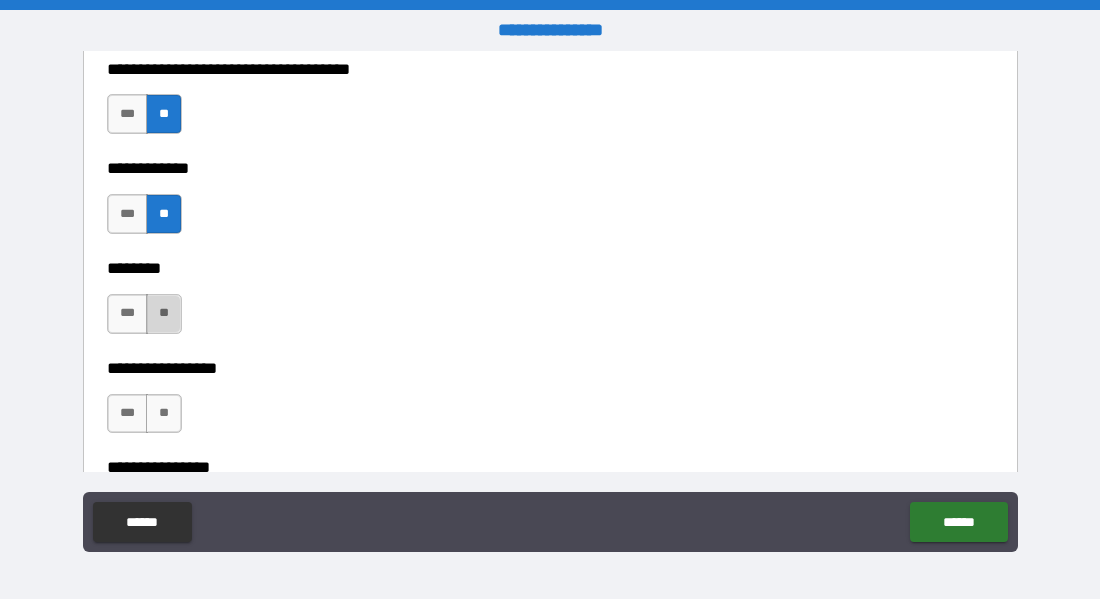 click on "**" at bounding box center (164, 314) 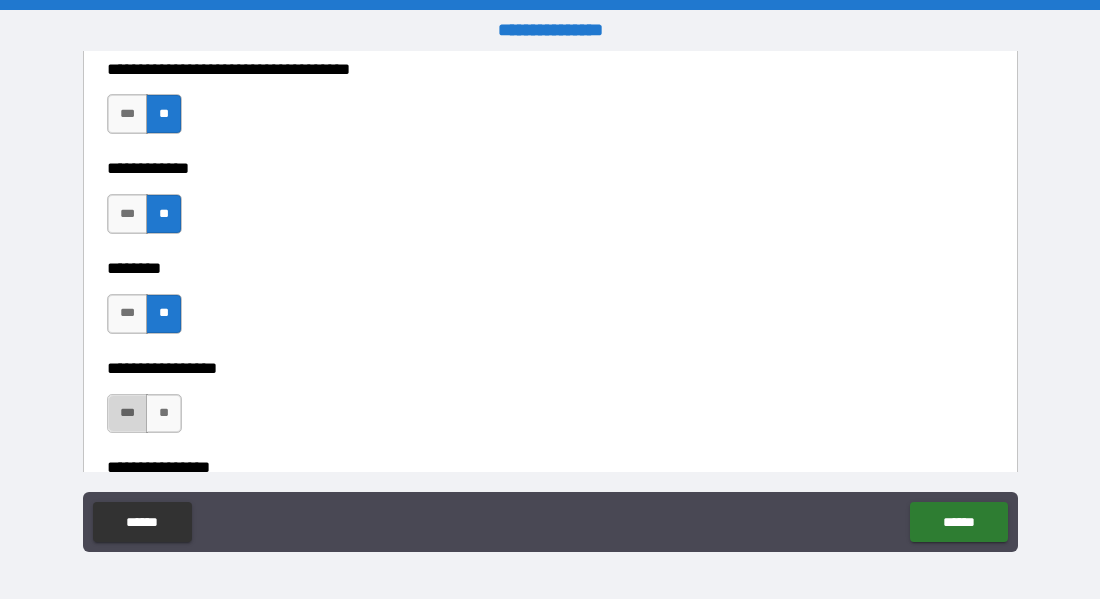 click on "***" at bounding box center (128, 414) 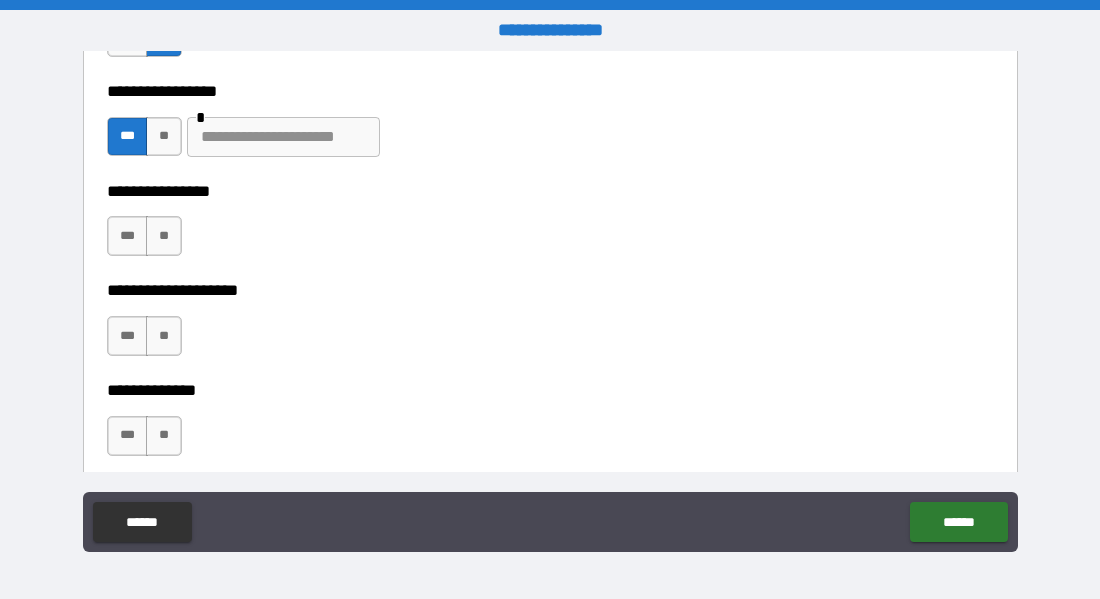 scroll, scrollTop: 6366, scrollLeft: 0, axis: vertical 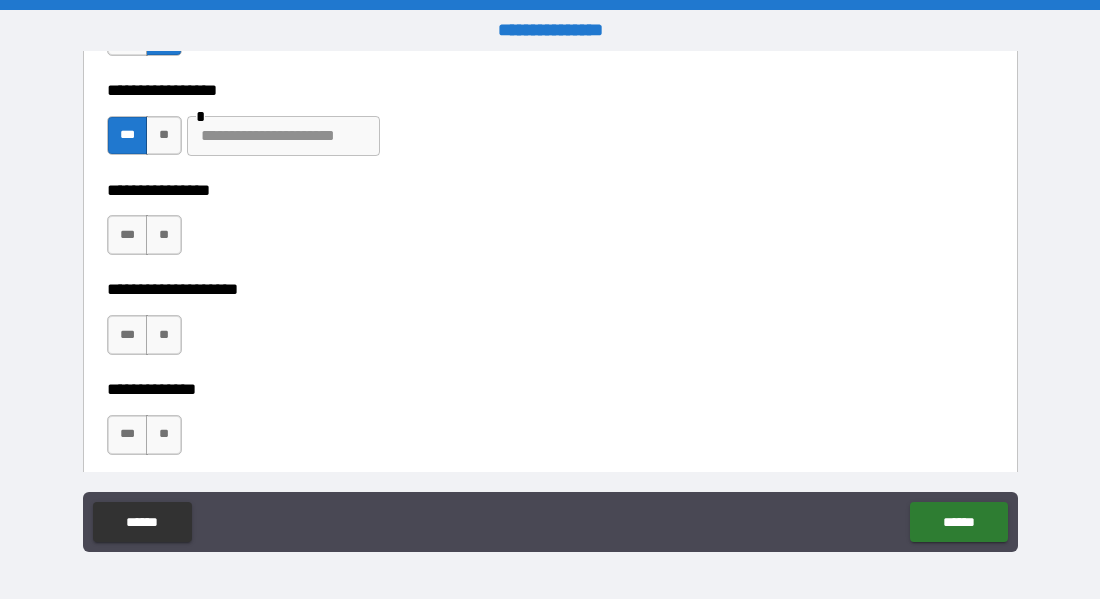 click at bounding box center (283, 136) 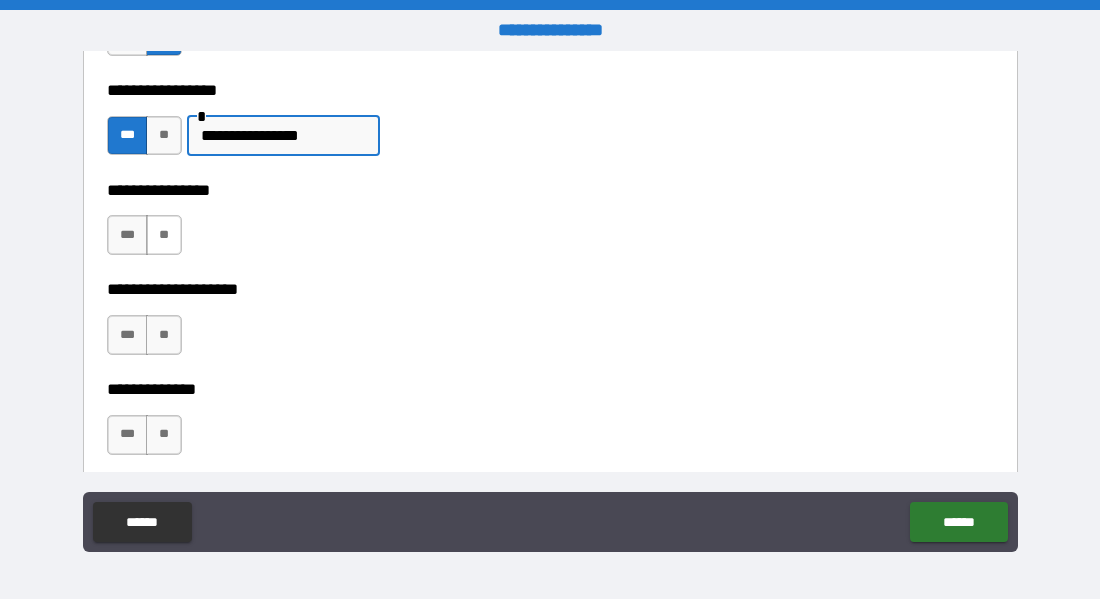 type on "**********" 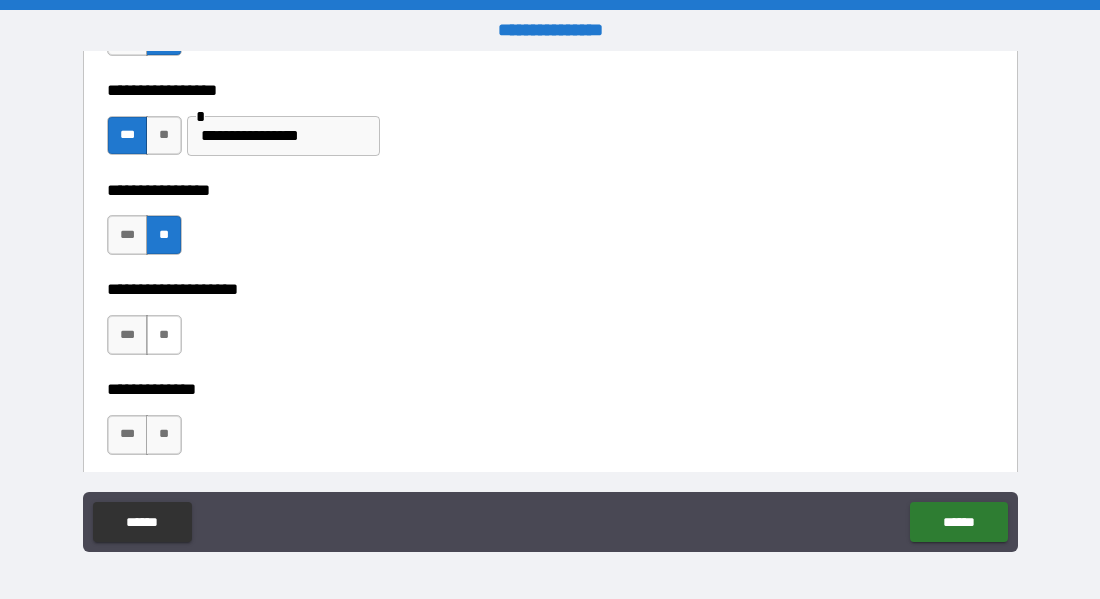click on "**" at bounding box center [164, 335] 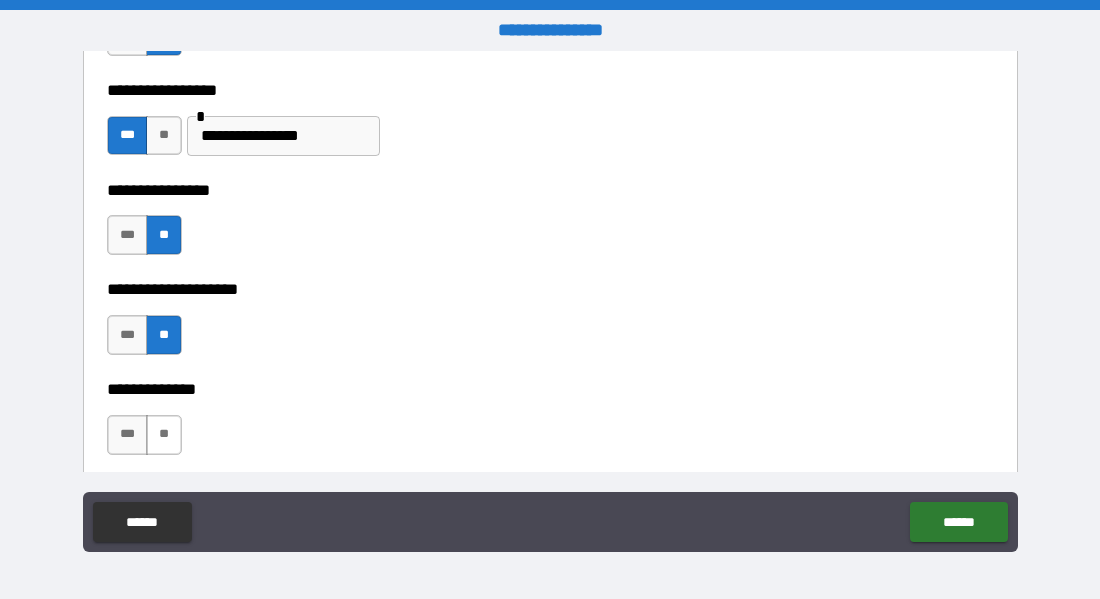 click on "**" at bounding box center (164, 435) 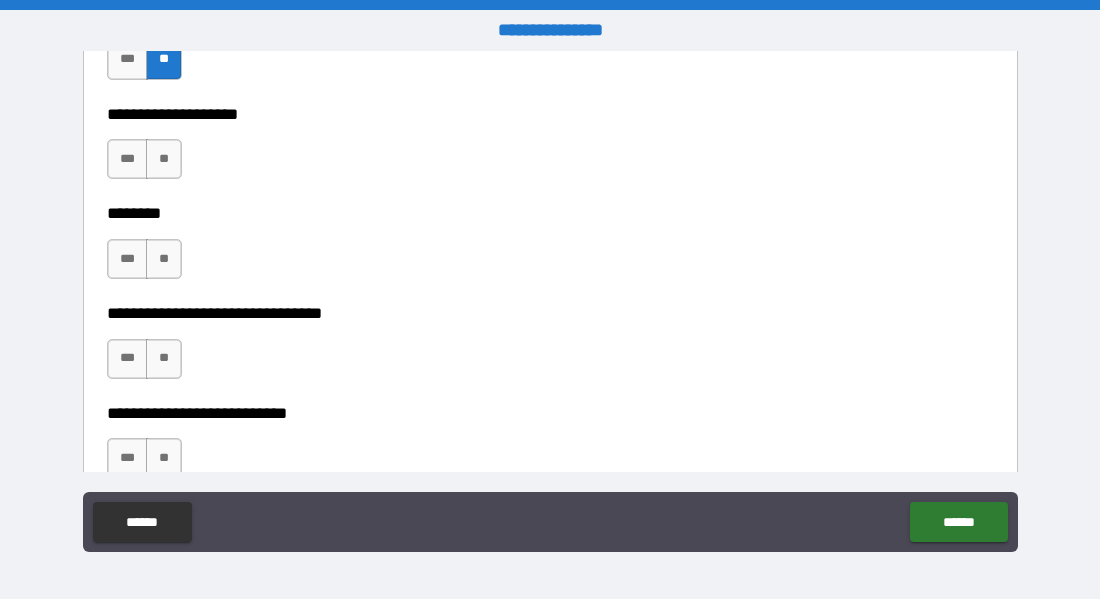scroll, scrollTop: 6769, scrollLeft: 0, axis: vertical 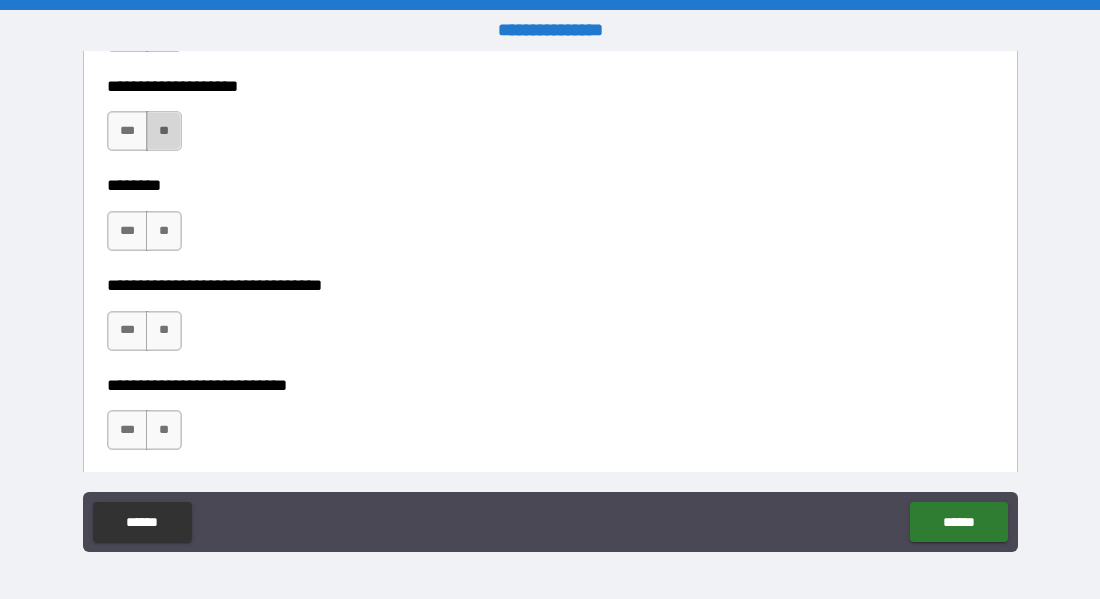 click on "**" at bounding box center (164, 131) 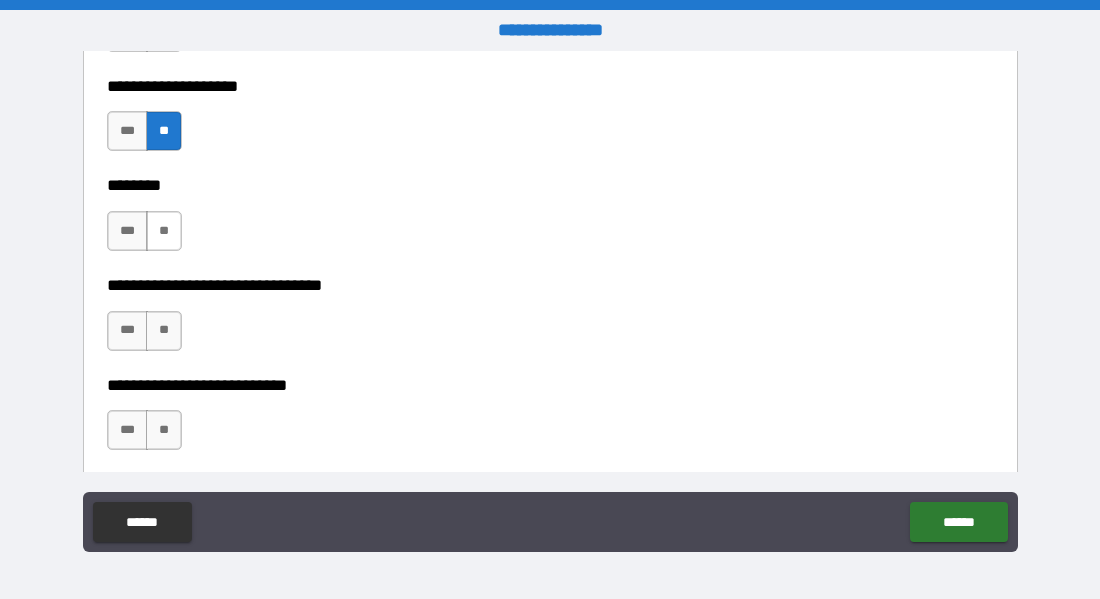 click on "**" at bounding box center [164, 231] 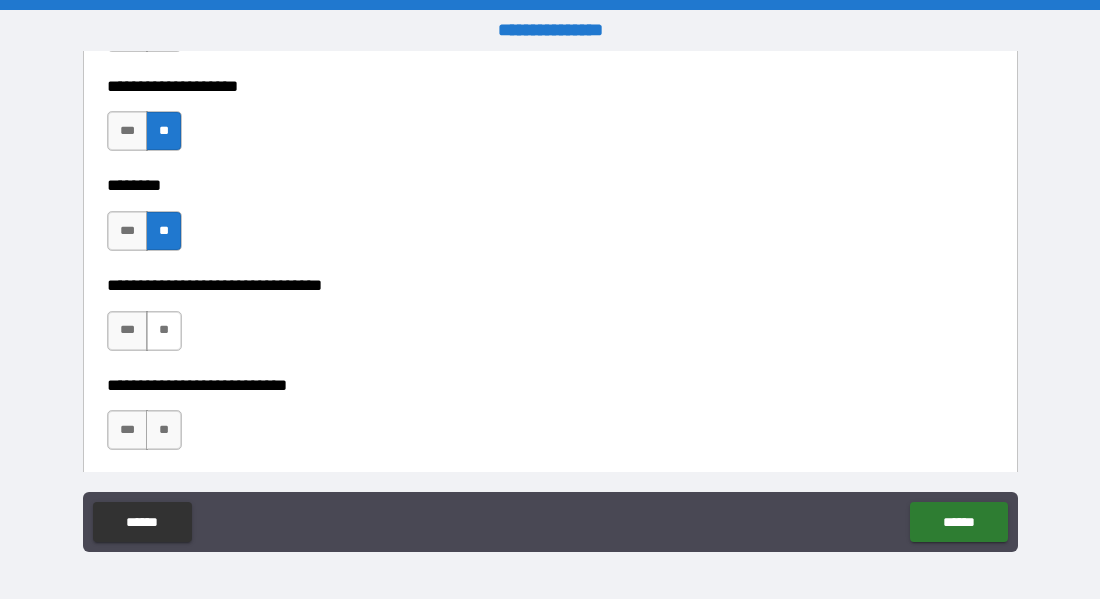 click on "**" at bounding box center (164, 331) 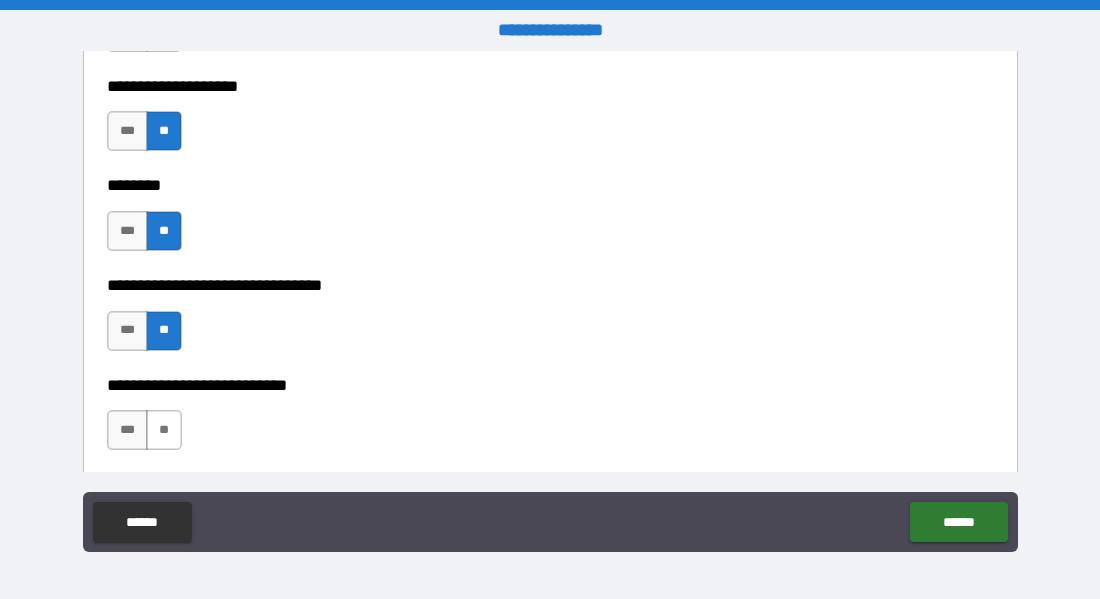 click on "**" at bounding box center [164, 430] 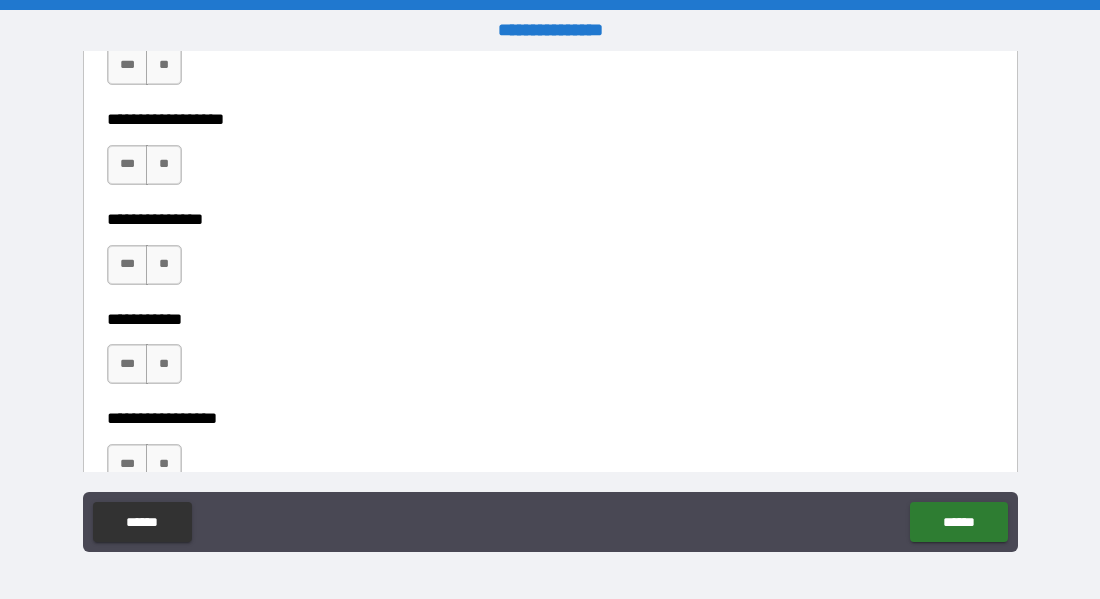 scroll, scrollTop: 7235, scrollLeft: 0, axis: vertical 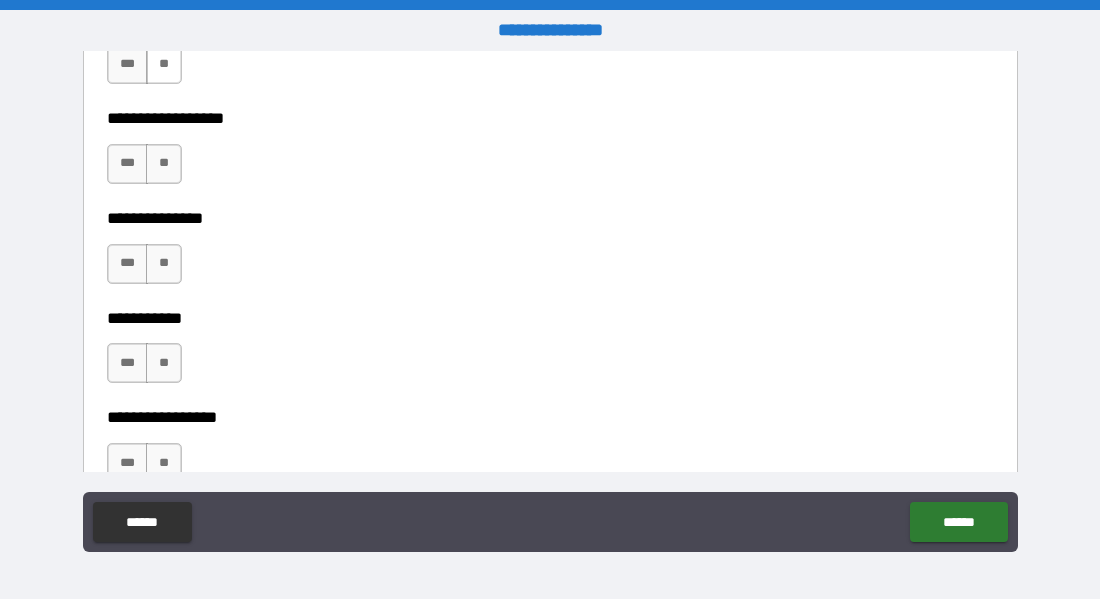 click on "**" at bounding box center [164, 64] 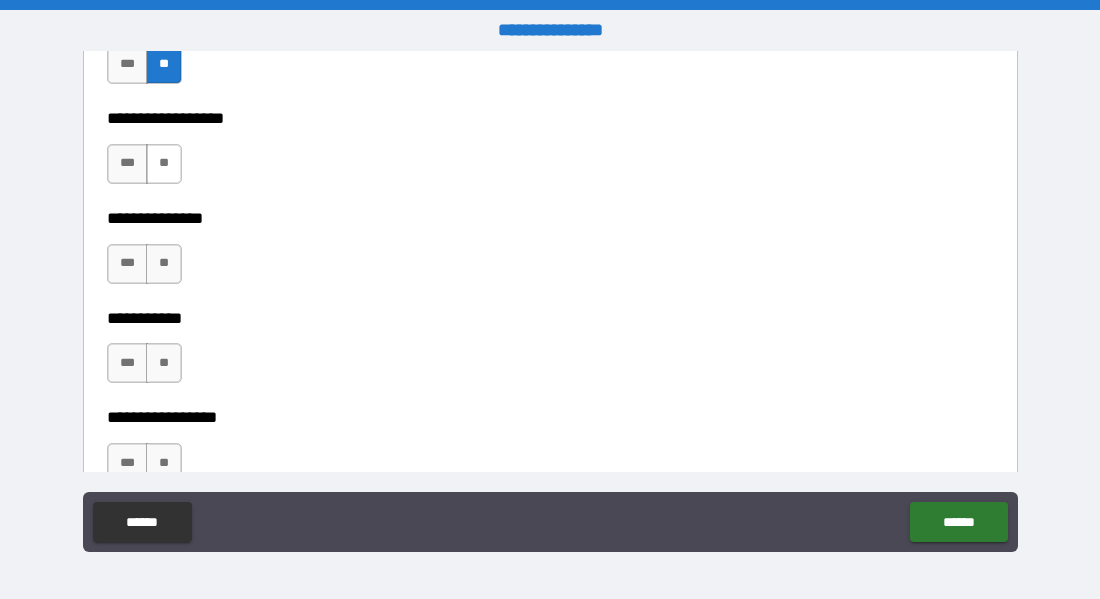 click on "**" at bounding box center [164, 164] 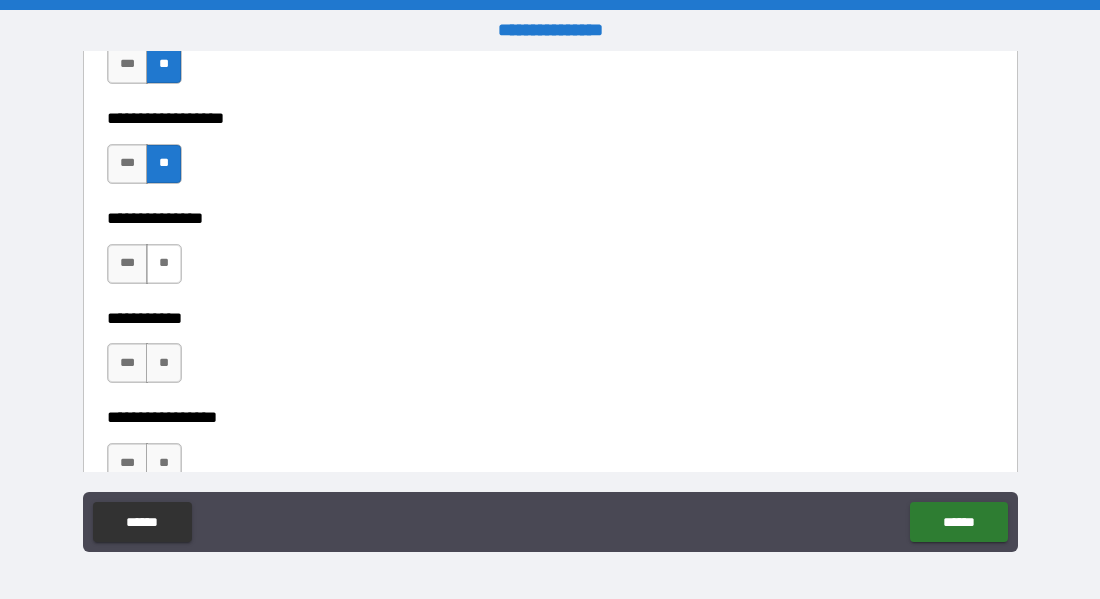 click on "**" at bounding box center [164, 264] 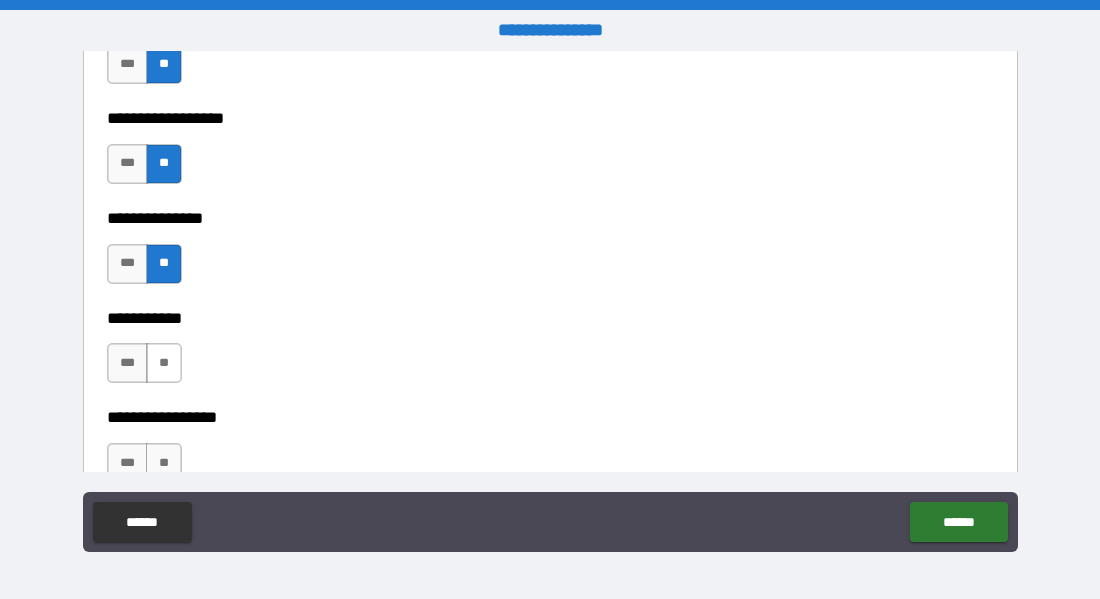 click on "**" at bounding box center (164, 363) 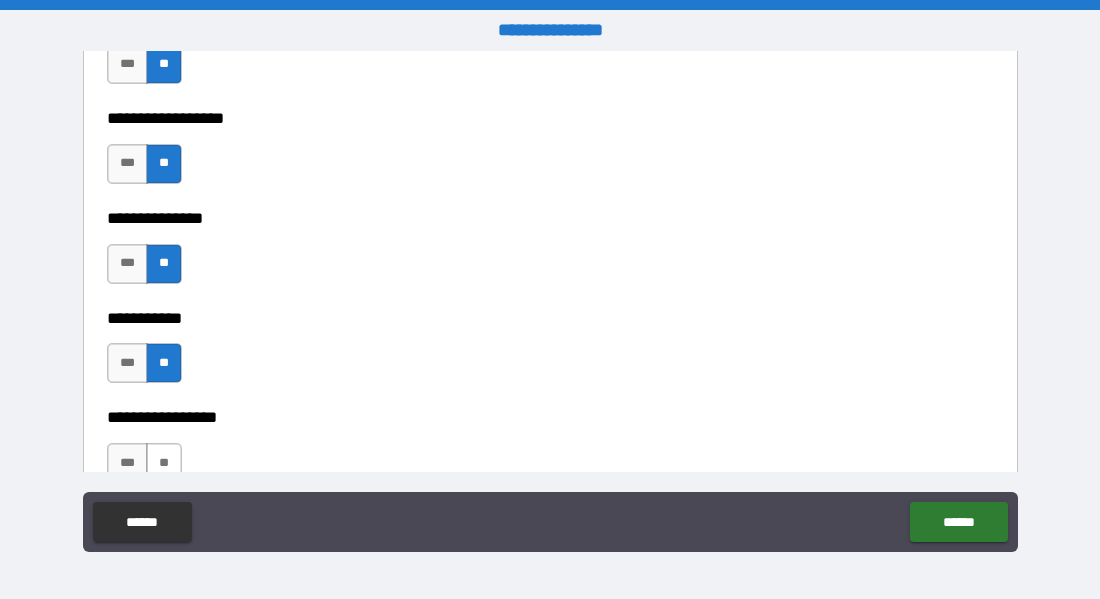 click on "**" at bounding box center [164, 463] 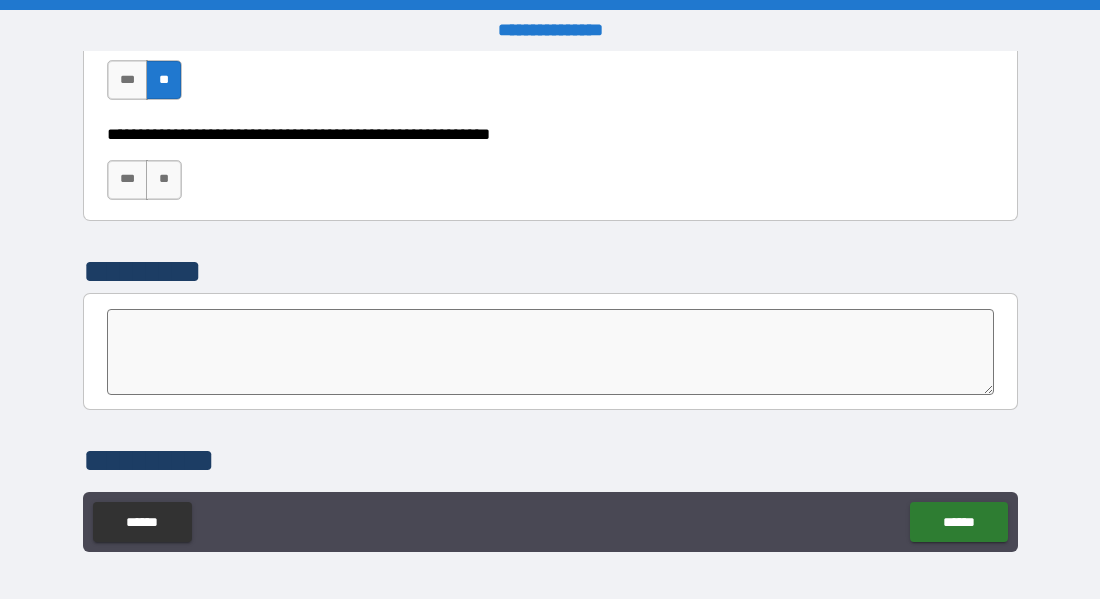 scroll, scrollTop: 7631, scrollLeft: 0, axis: vertical 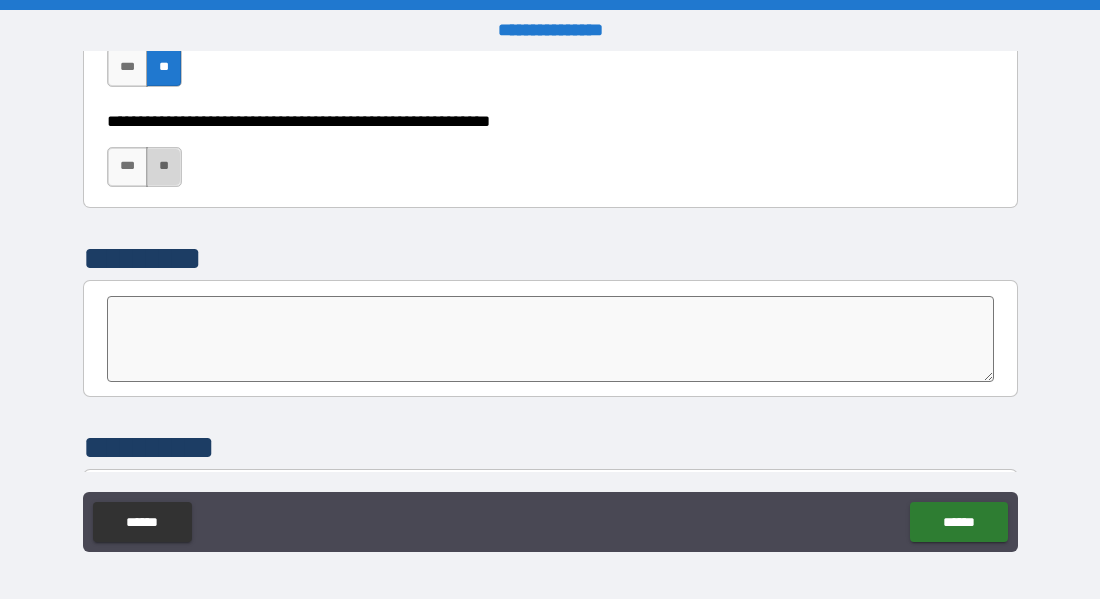 click on "**" at bounding box center [164, 167] 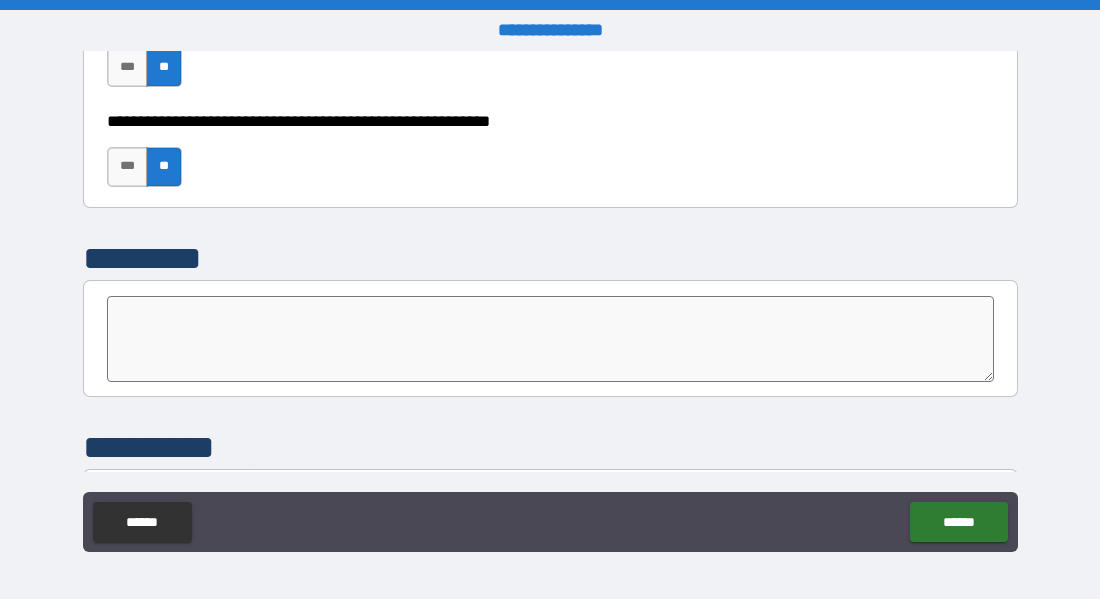 scroll, scrollTop: 7761, scrollLeft: 0, axis: vertical 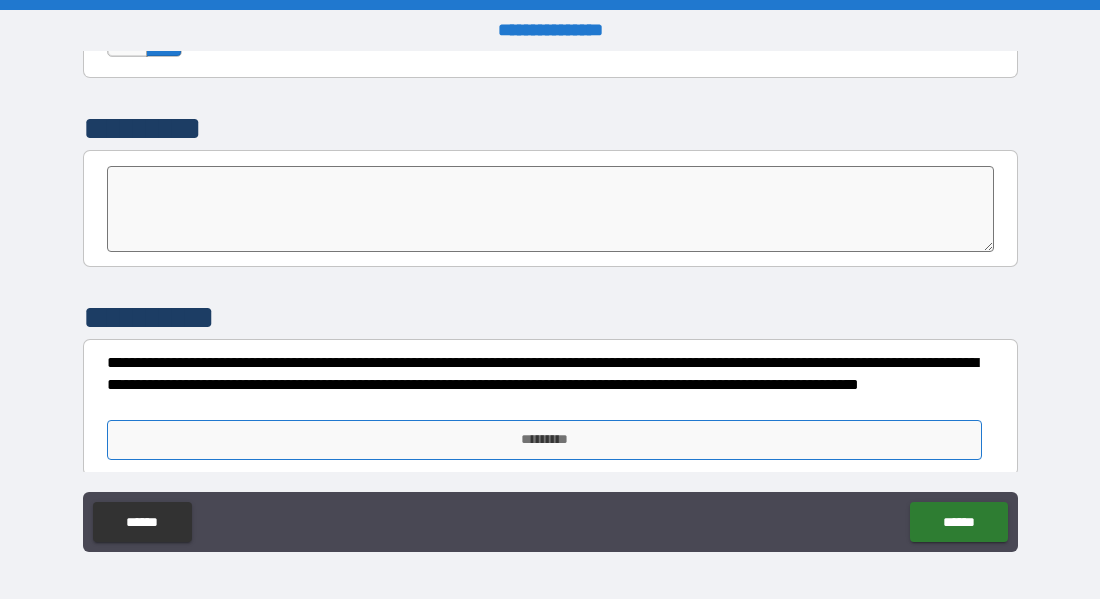 click on "*********" at bounding box center (544, 440) 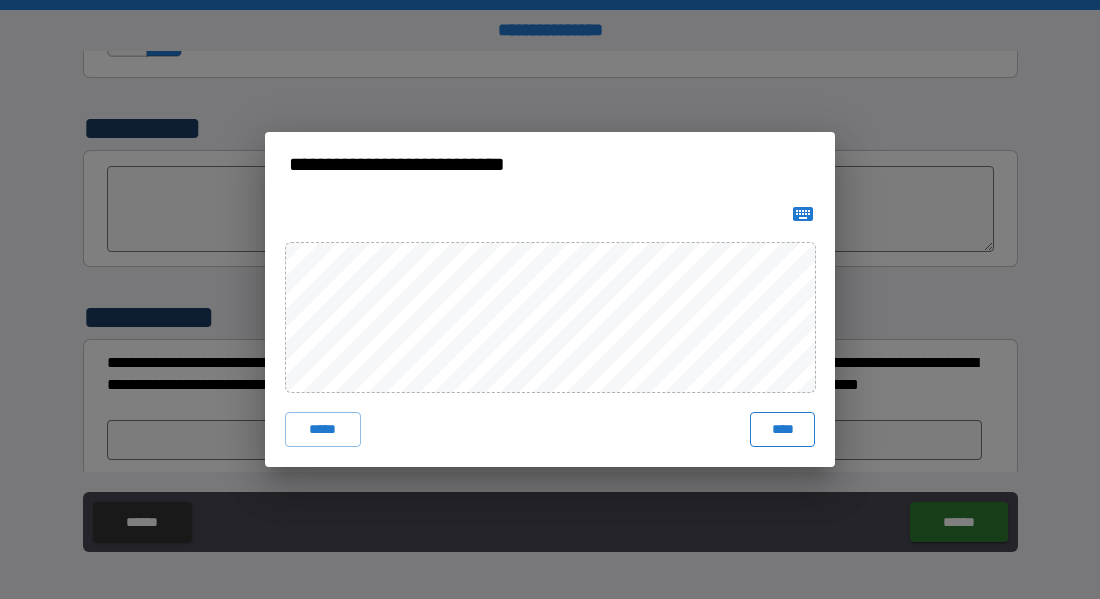 click on "****" at bounding box center (782, 430) 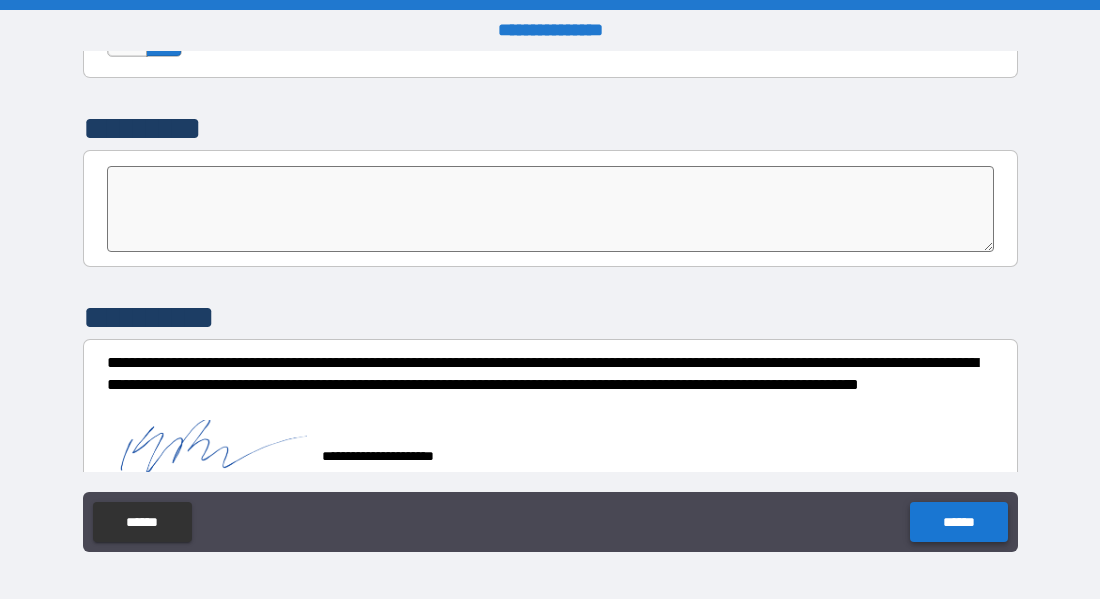 click on "******" at bounding box center [958, 522] 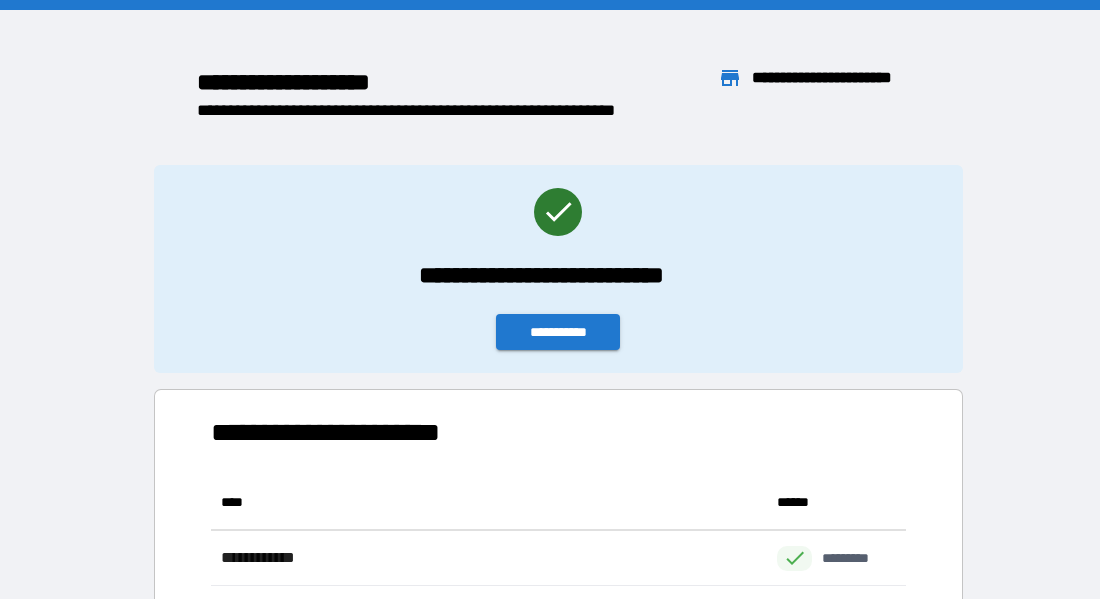 scroll, scrollTop: 0, scrollLeft: 1, axis: horizontal 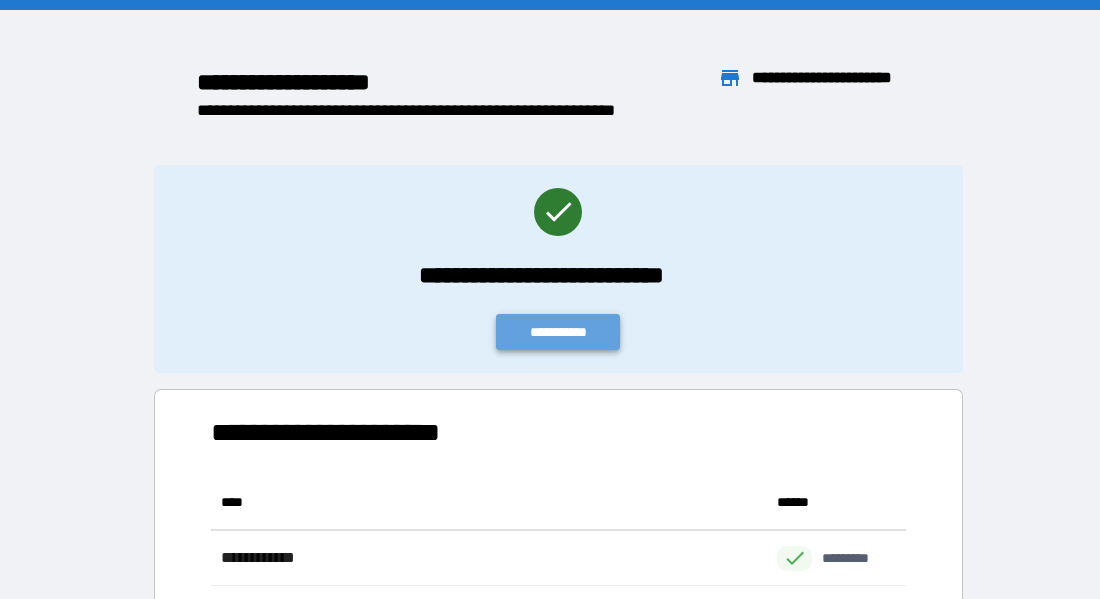 click on "**********" at bounding box center [558, 332] 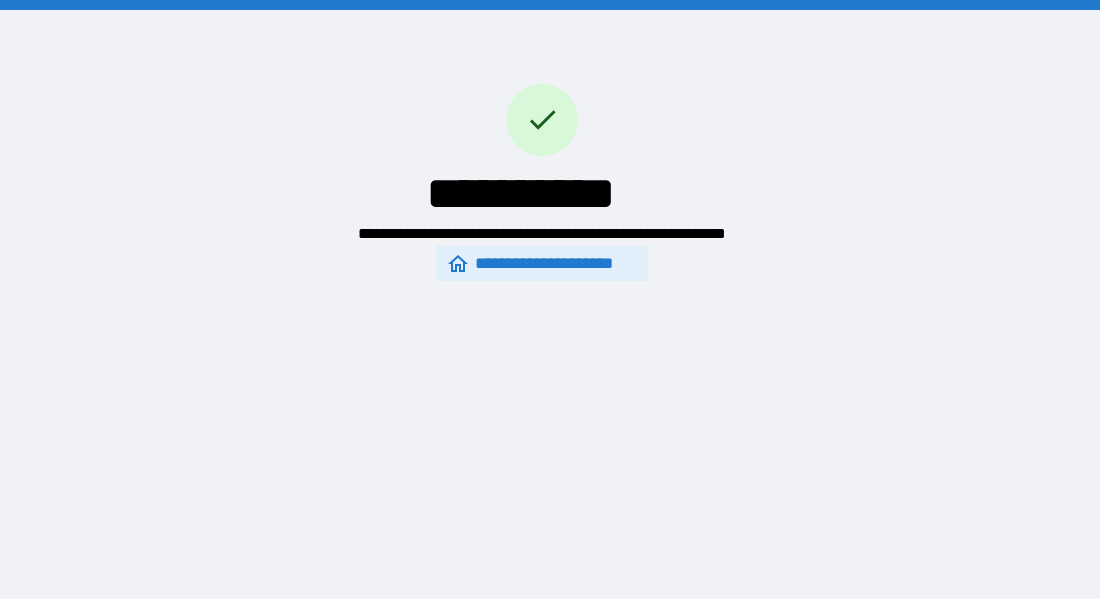 click on "**********" at bounding box center [541, 263] 